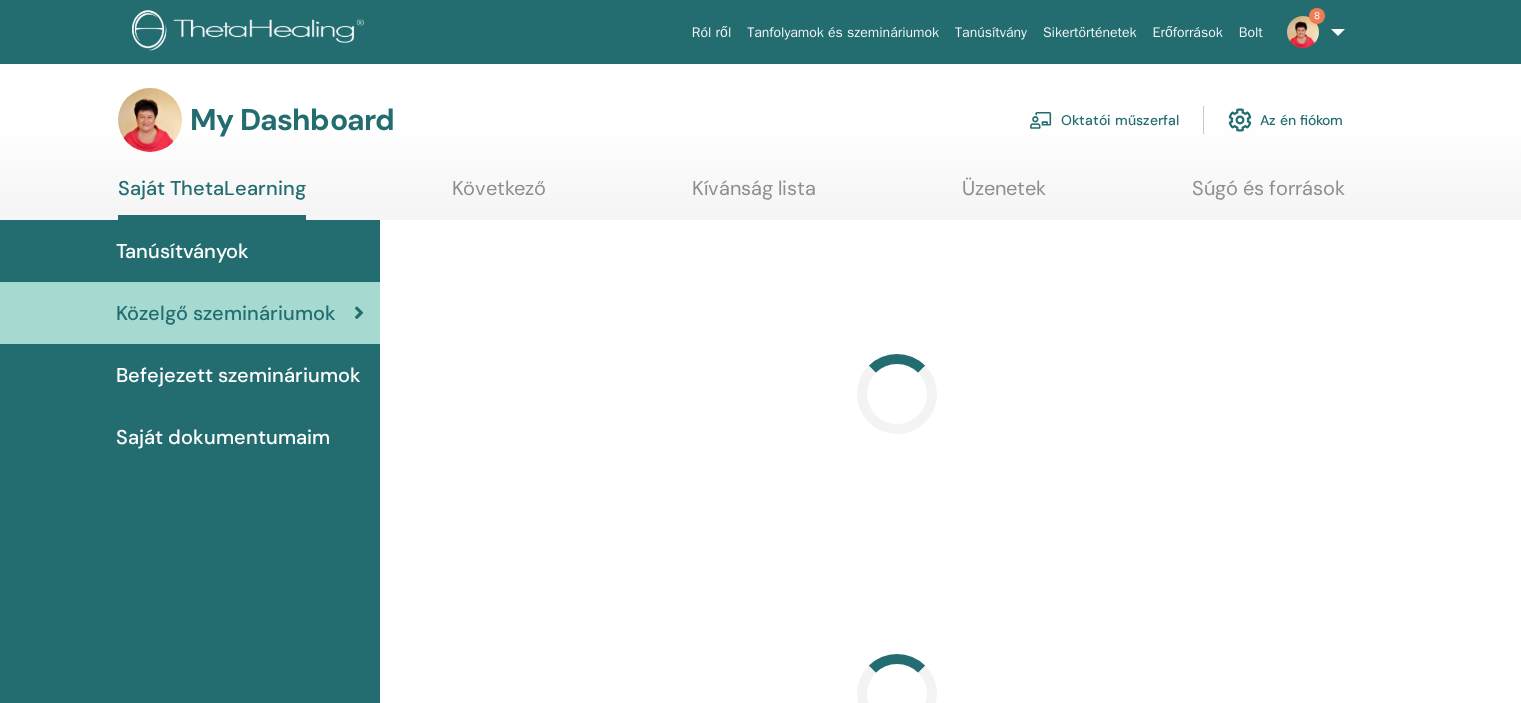 scroll, scrollTop: 0, scrollLeft: 0, axis: both 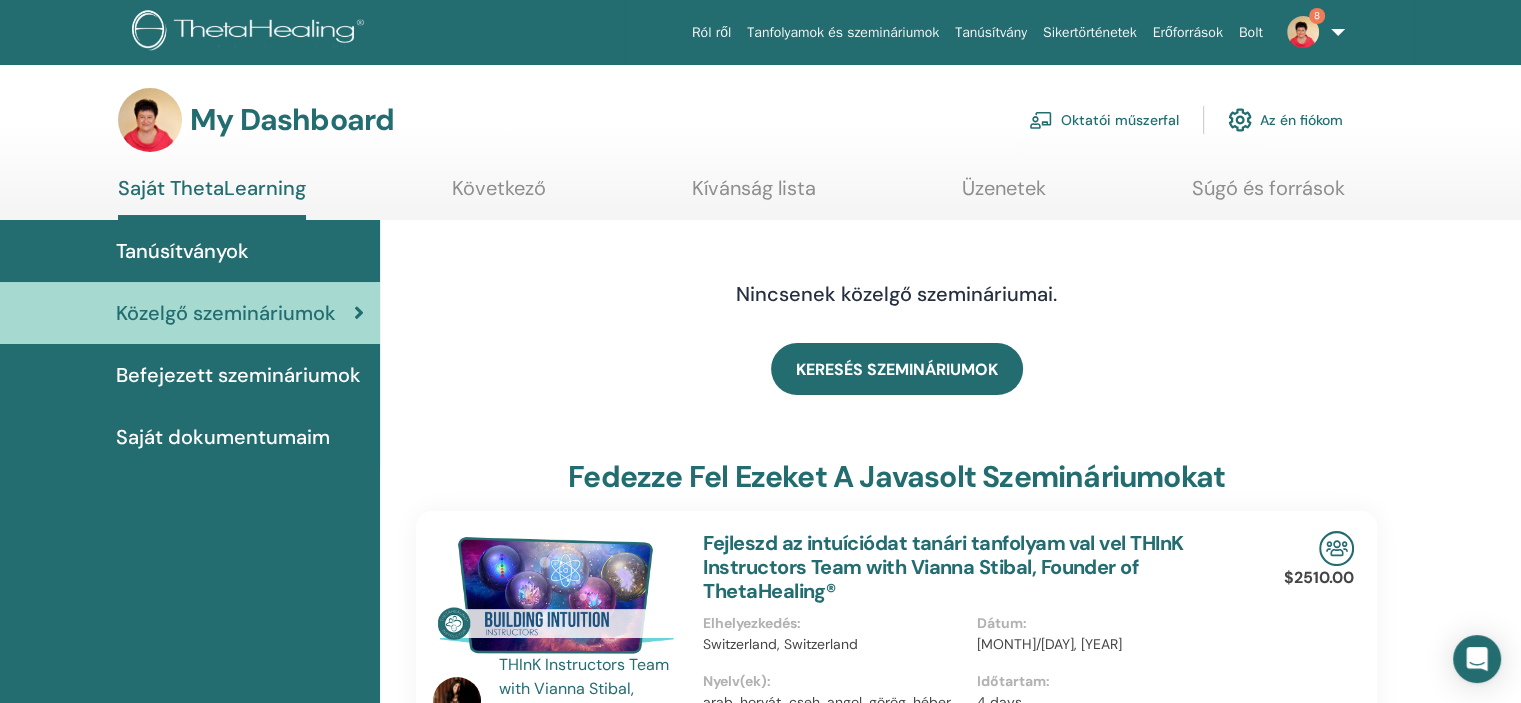 click on "Oktatói műszerfal" at bounding box center (1104, 120) 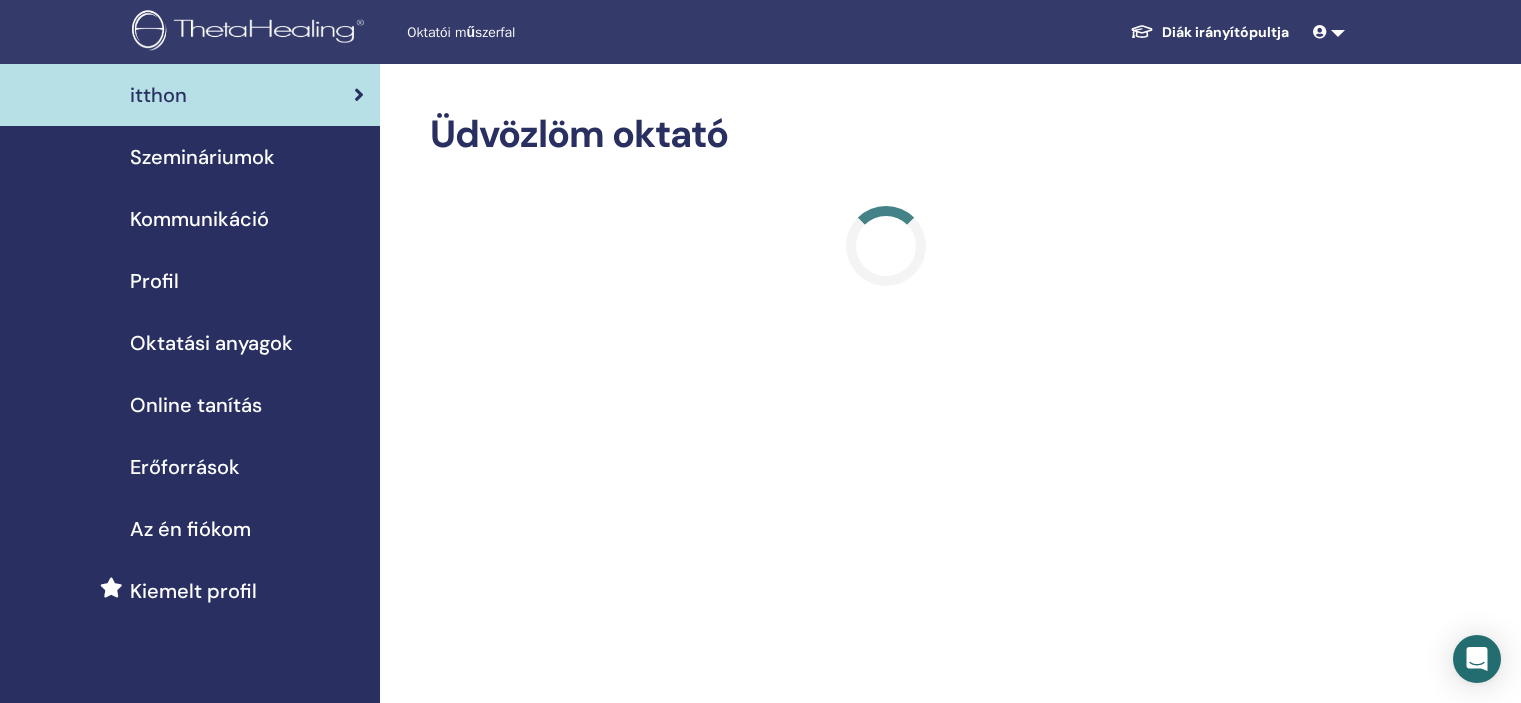 scroll, scrollTop: 0, scrollLeft: 0, axis: both 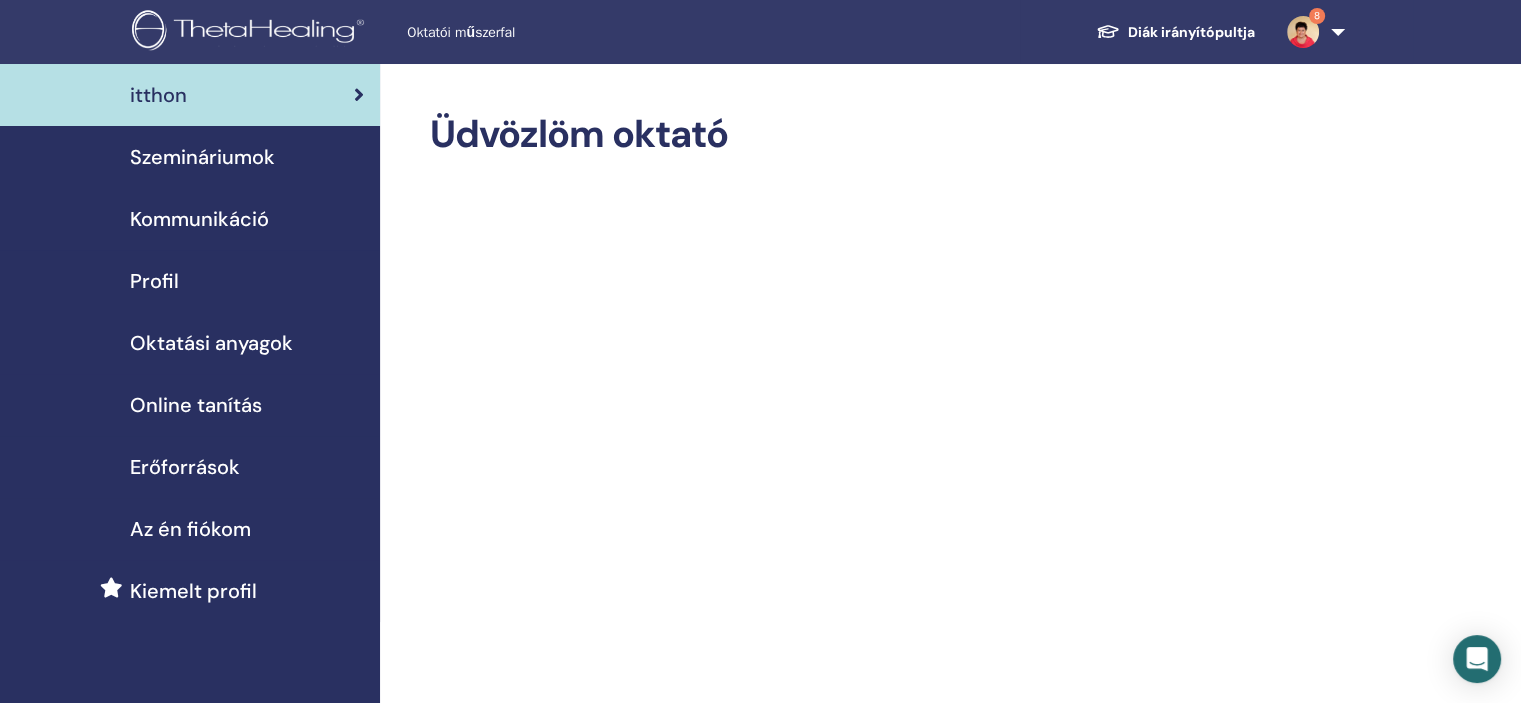 click on "Szemináriumok" at bounding box center (202, 157) 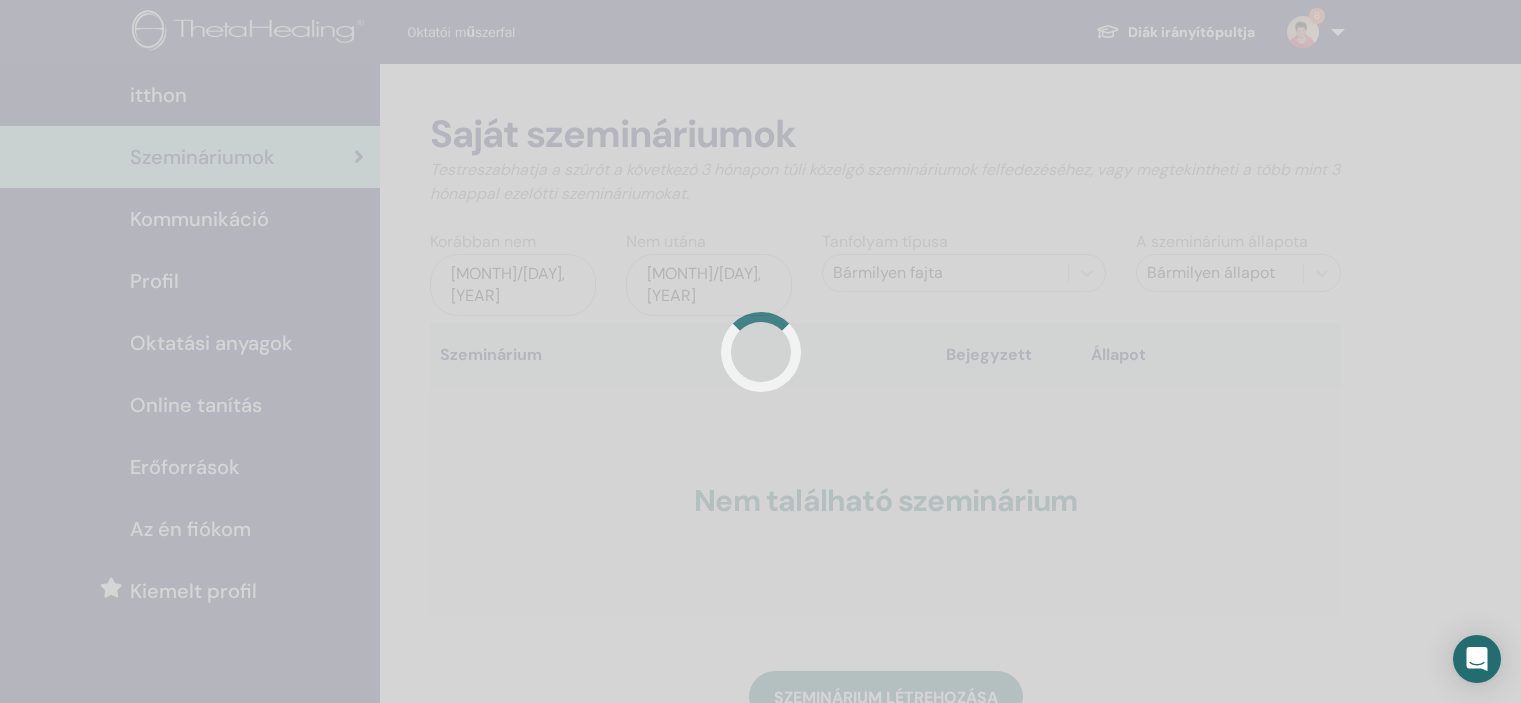scroll, scrollTop: 0, scrollLeft: 0, axis: both 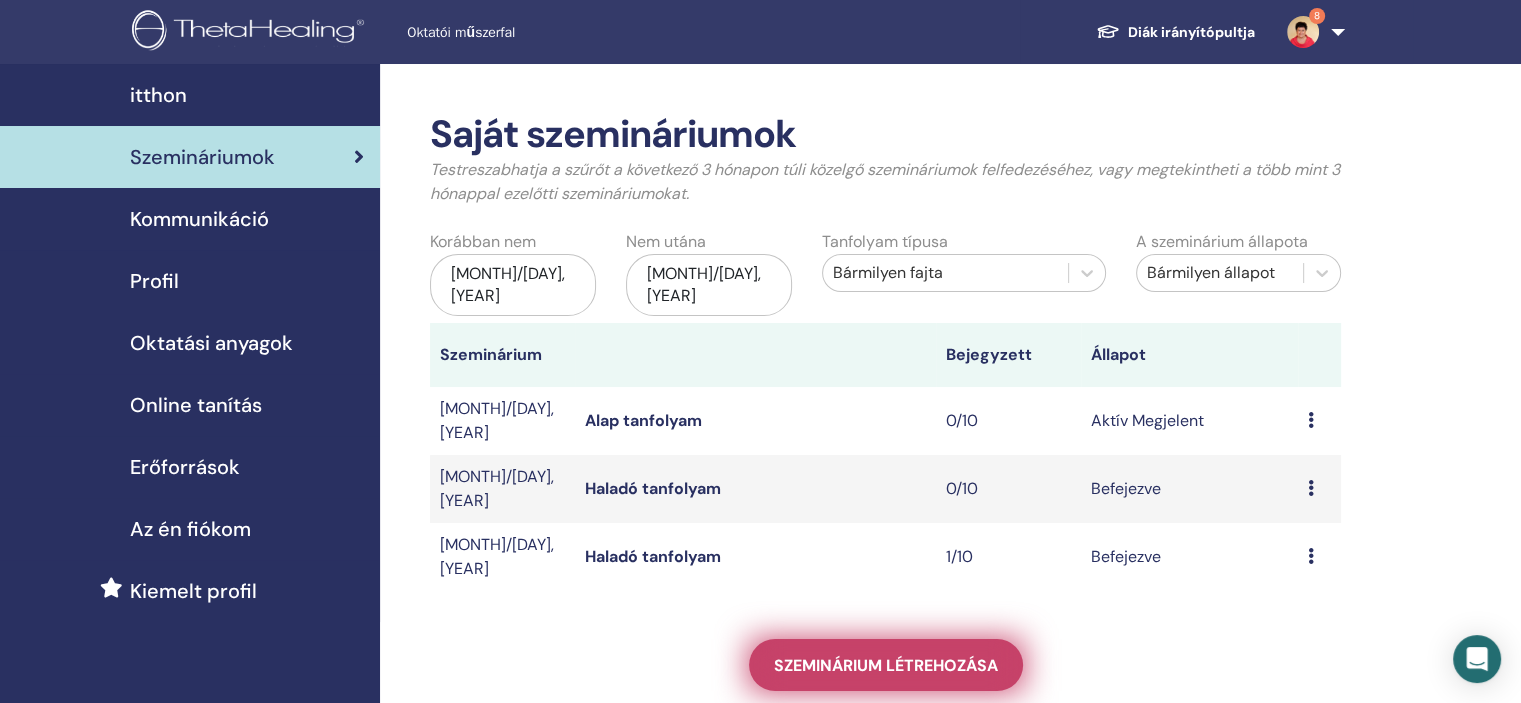 click on "Szeminárium létrehozása" at bounding box center (886, 665) 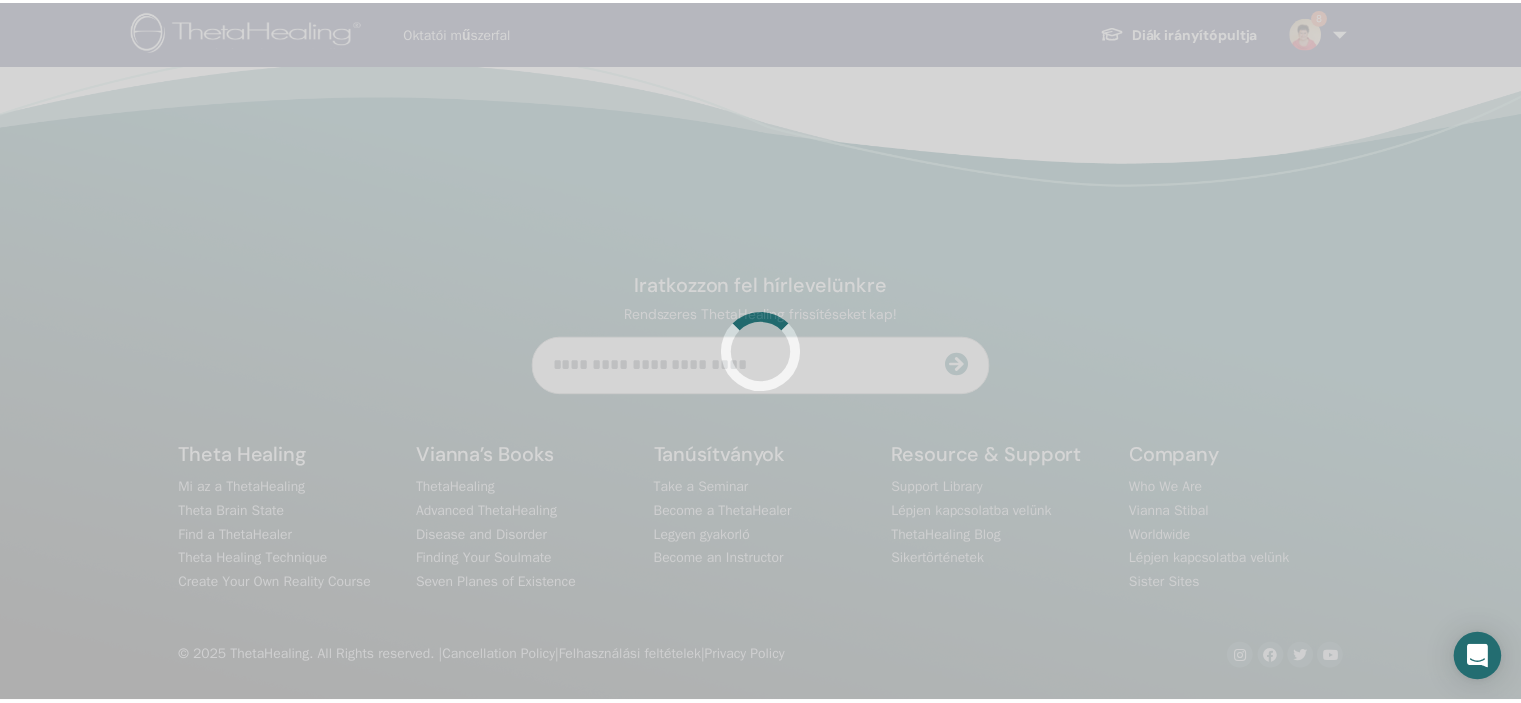 scroll, scrollTop: 0, scrollLeft: 0, axis: both 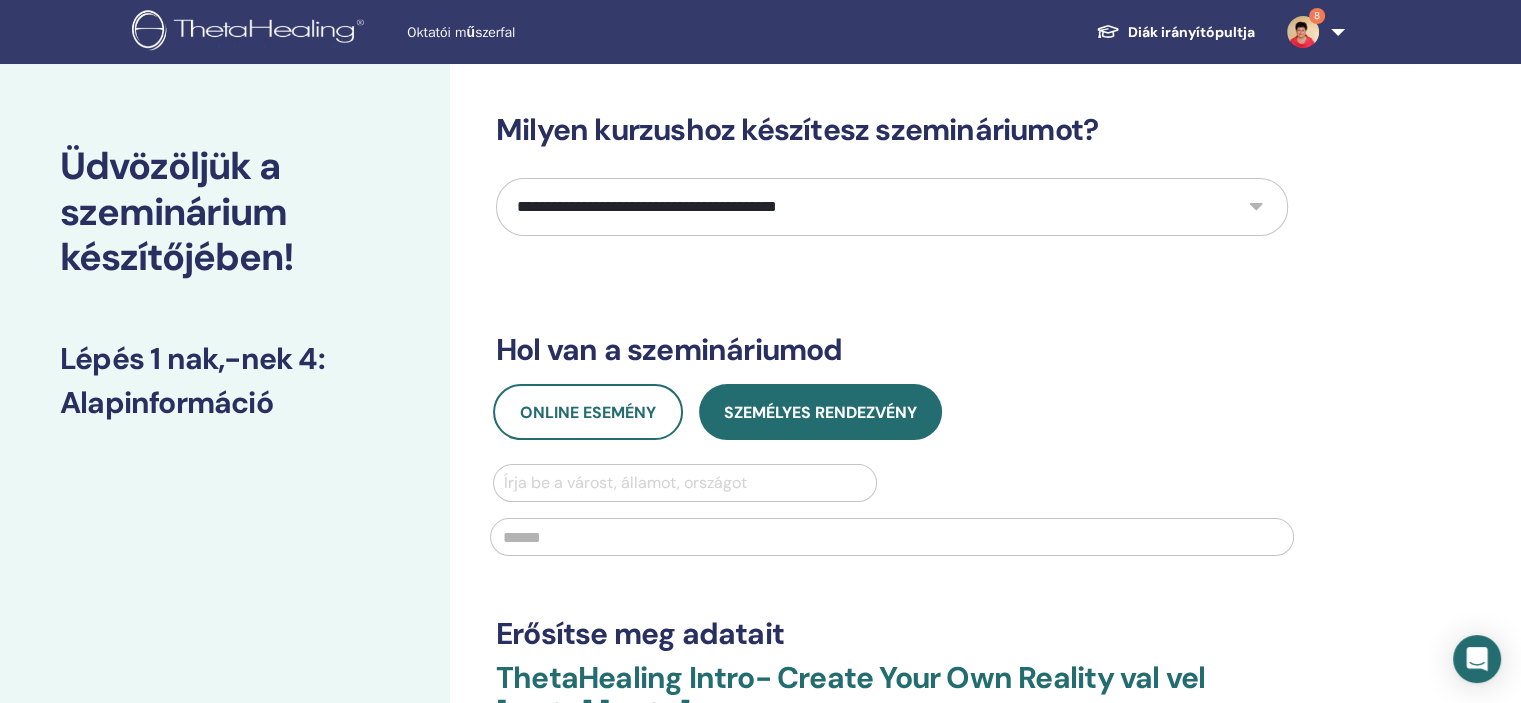 click on "**********" at bounding box center (892, 207) 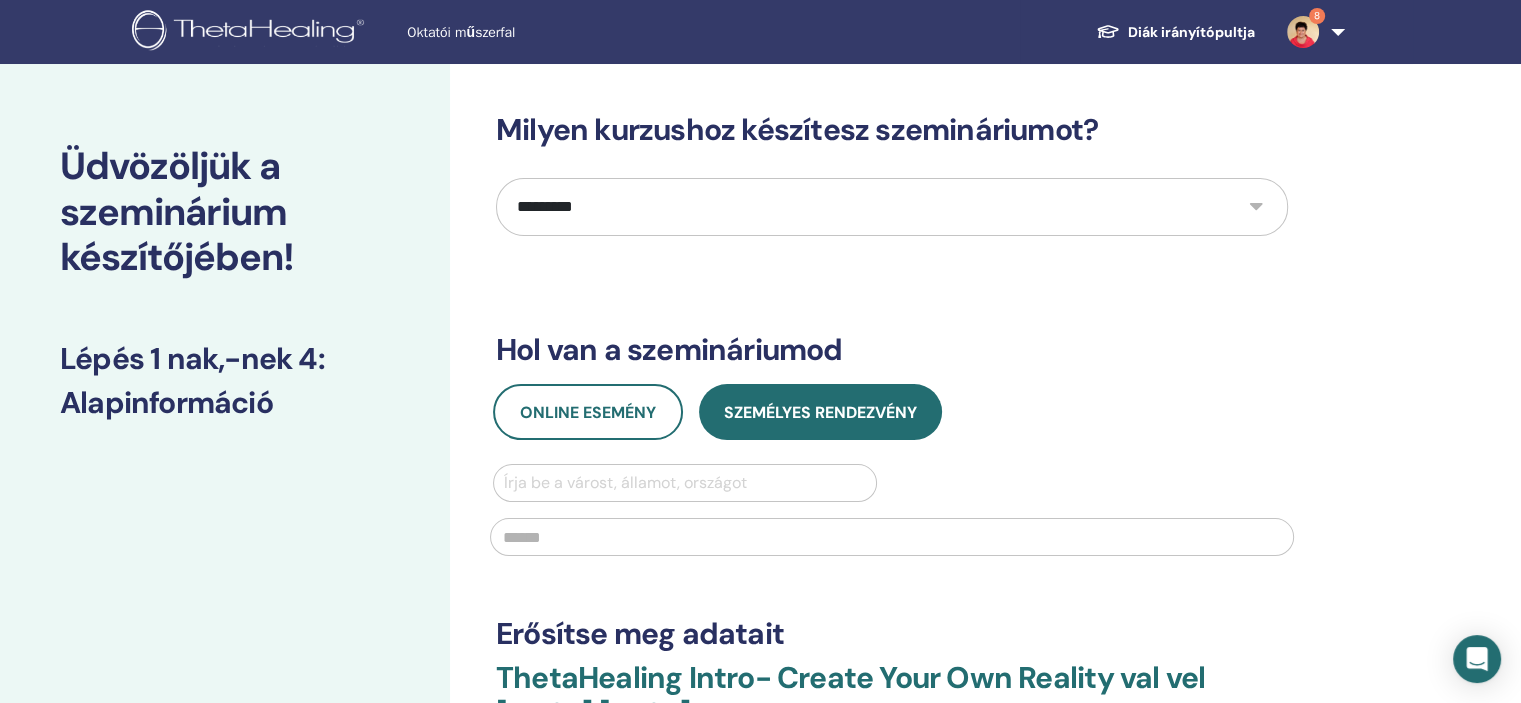 click on "**********" at bounding box center [892, 207] 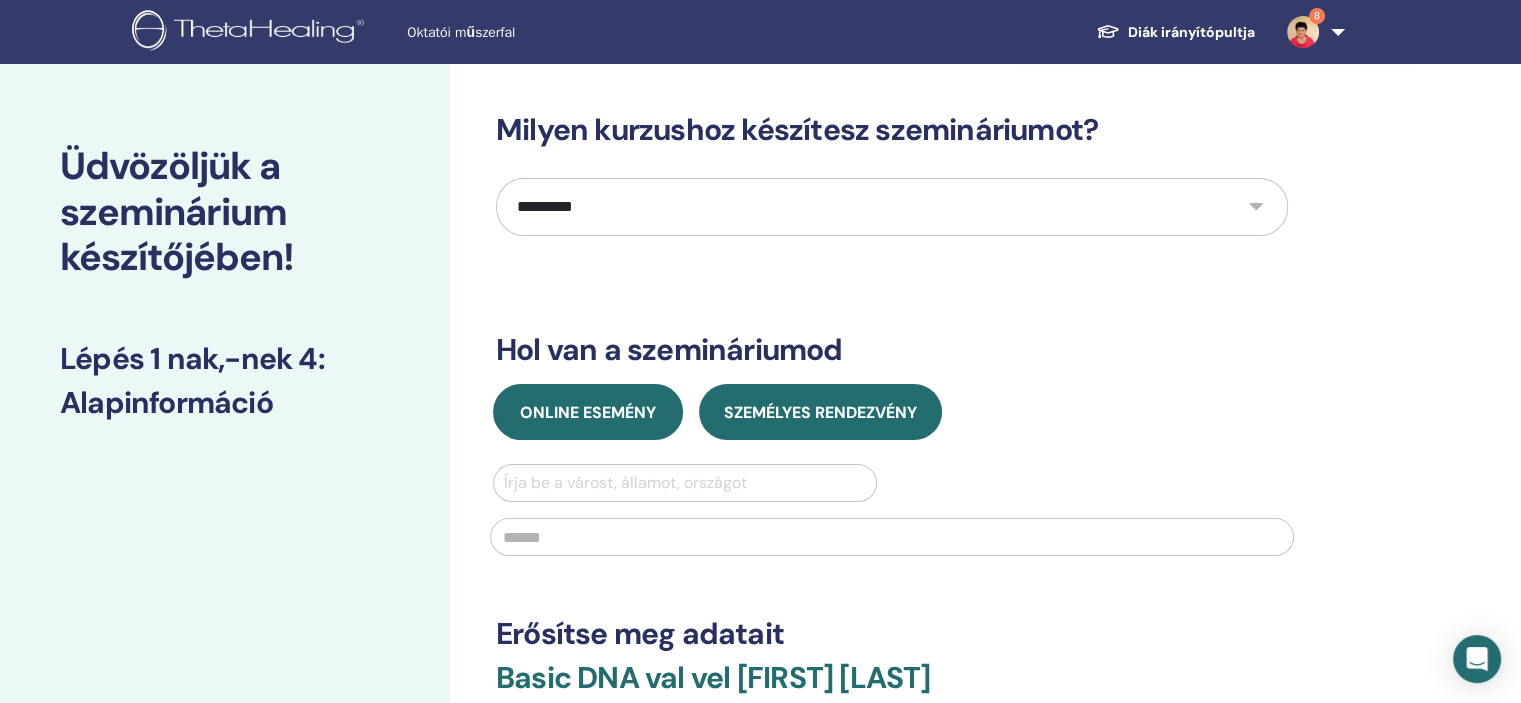 click on "Online esemény" at bounding box center (588, 412) 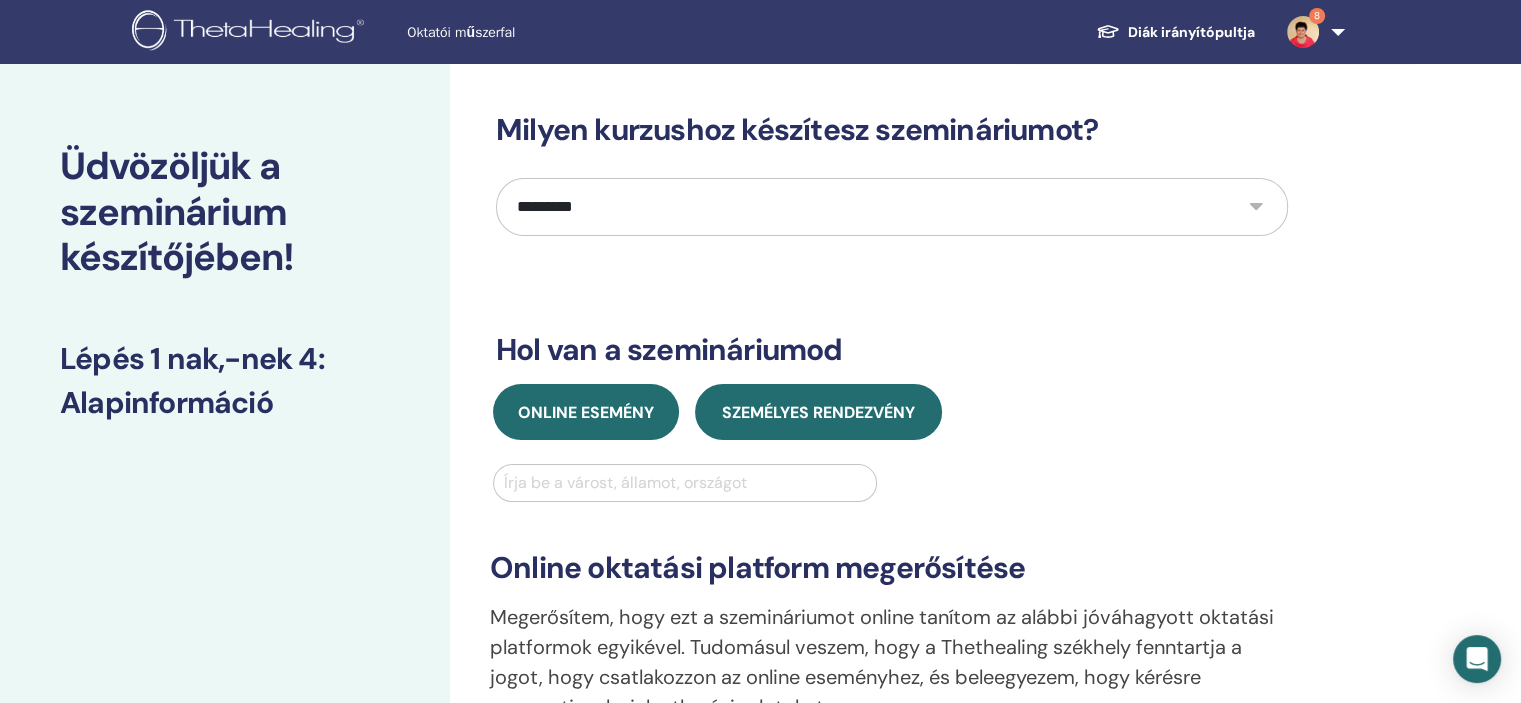 click on "Személyes rendezvény" at bounding box center [818, 412] 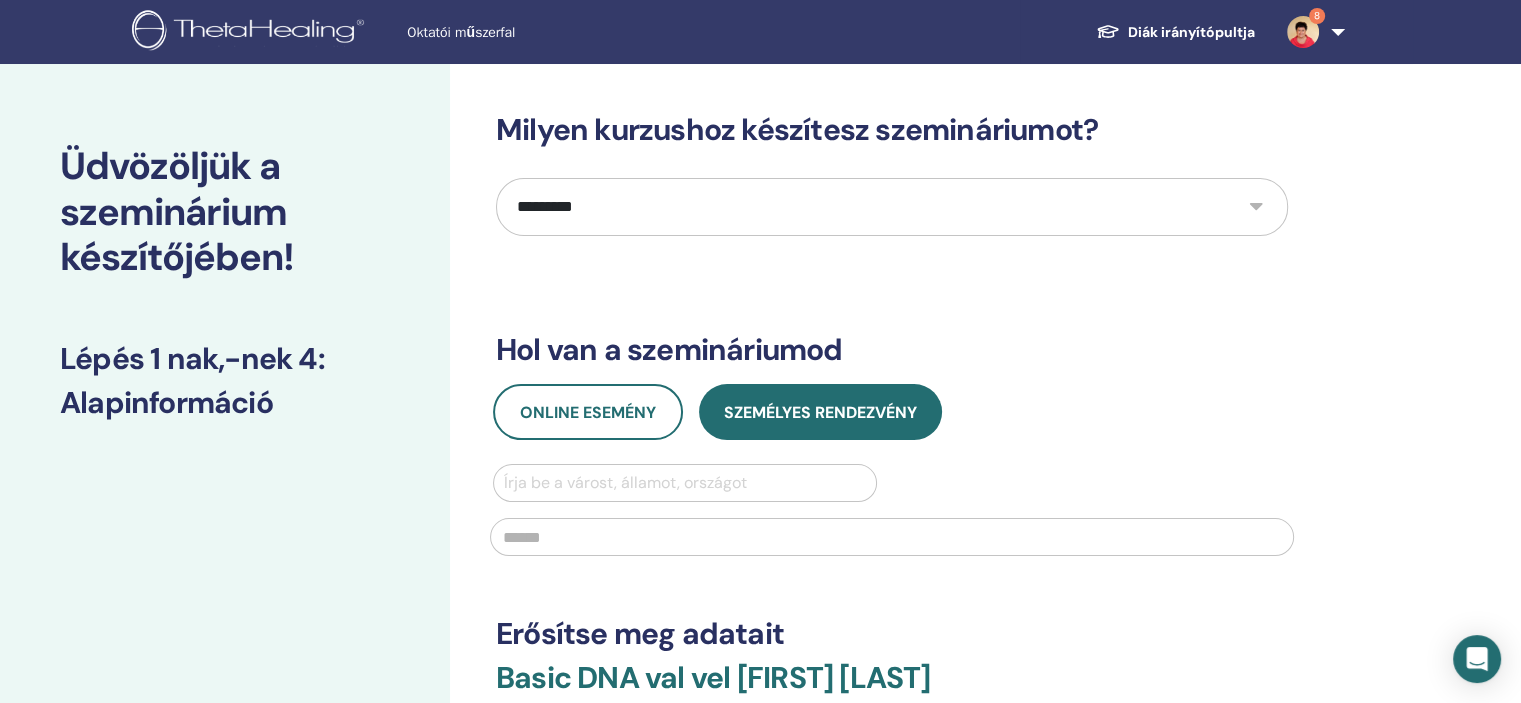 click at bounding box center [685, 483] 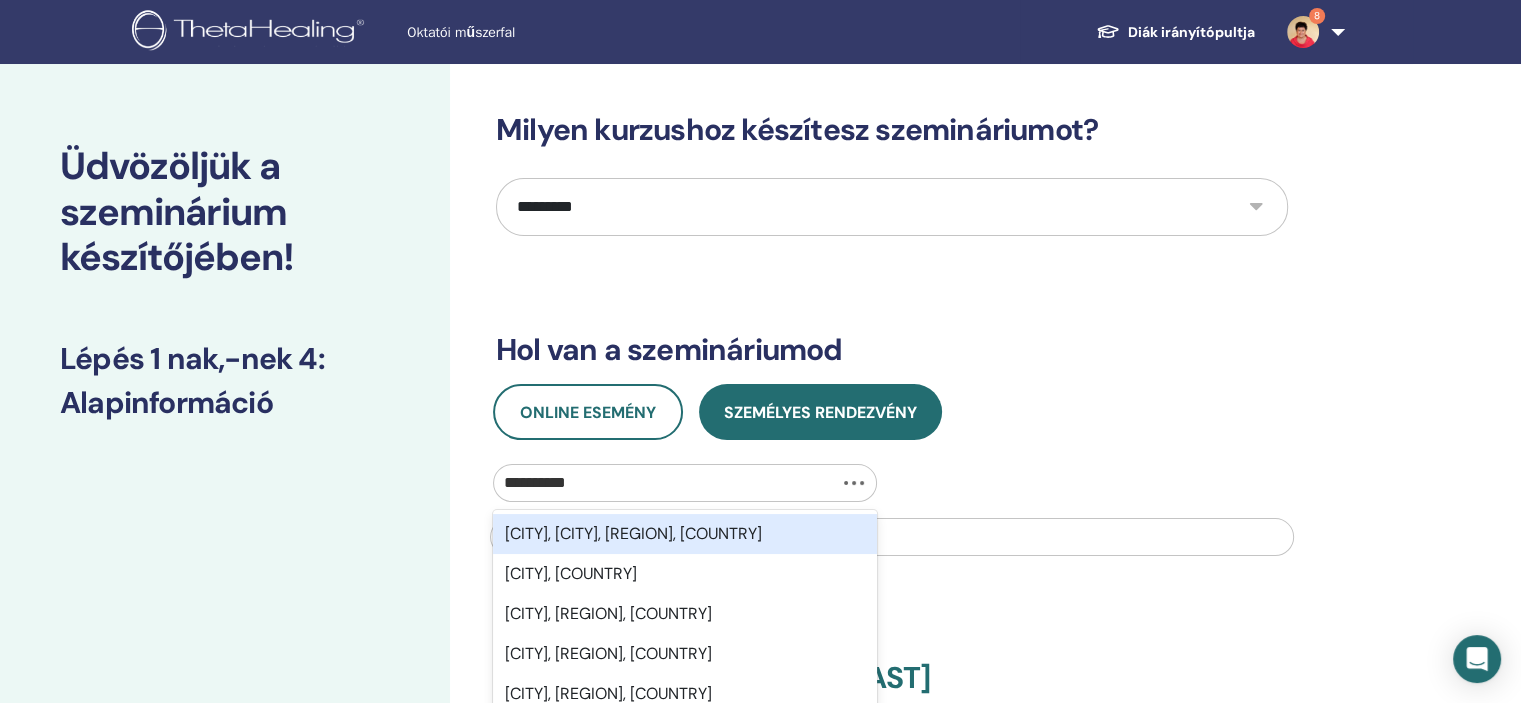 type on "**********" 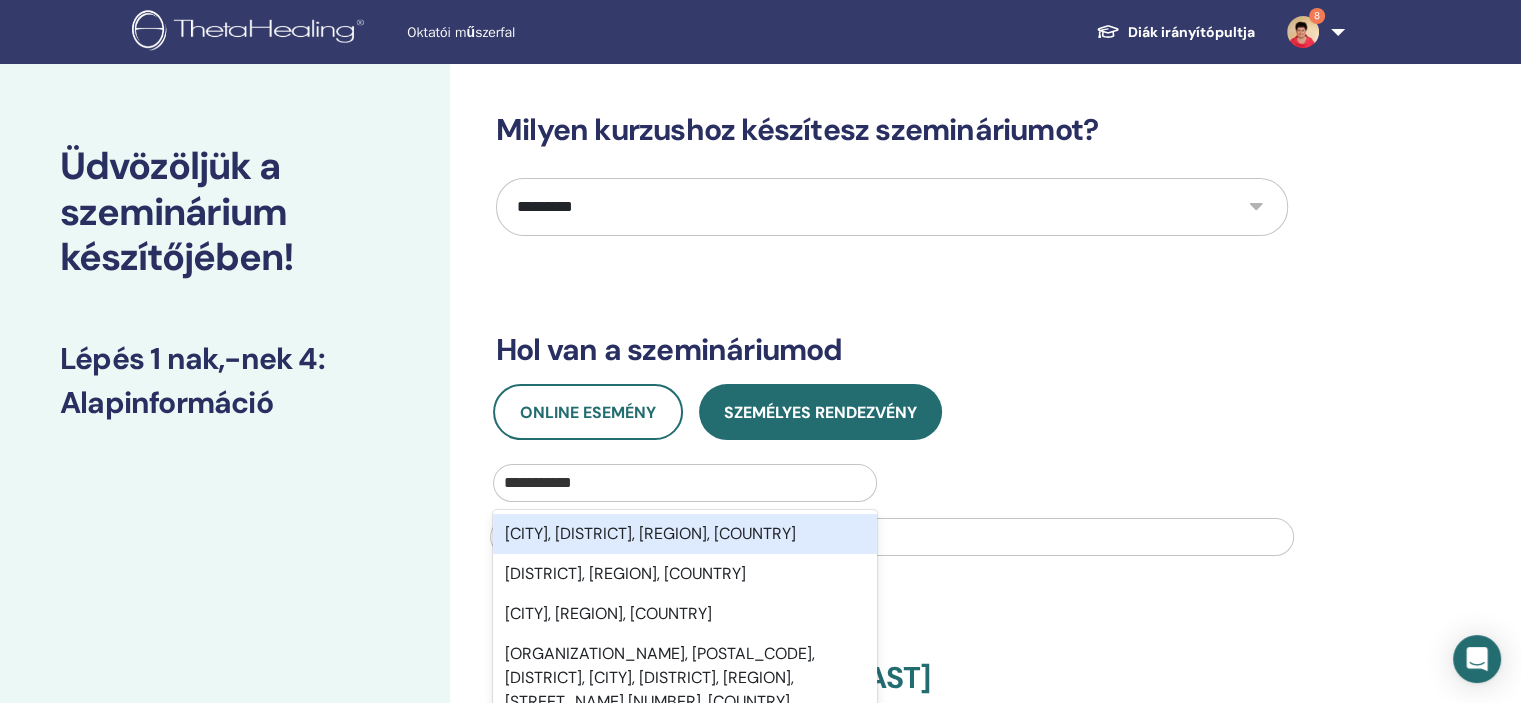 click on "Kiskunhalas, Kiskunhalasi járás, Bács-Kiskun, HUN" at bounding box center (685, 534) 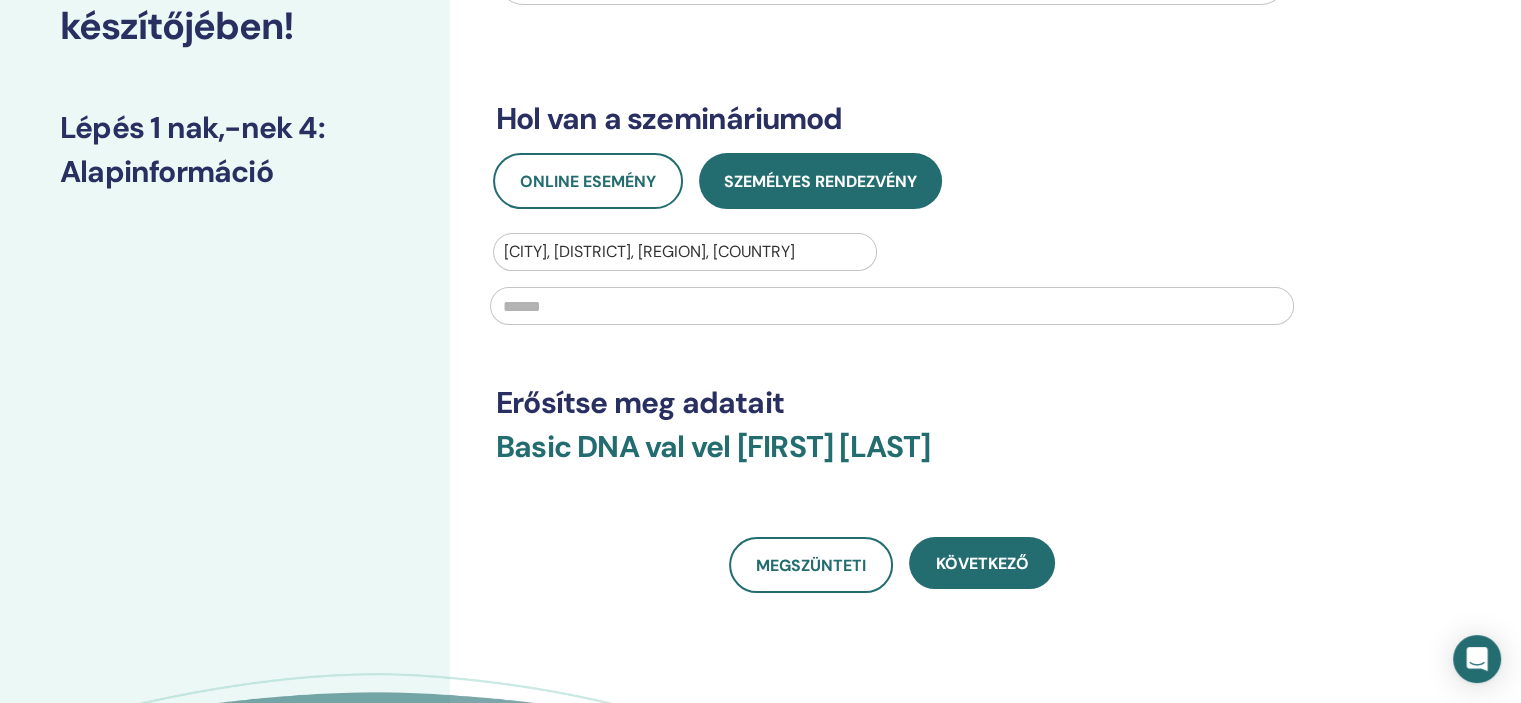 scroll, scrollTop: 400, scrollLeft: 0, axis: vertical 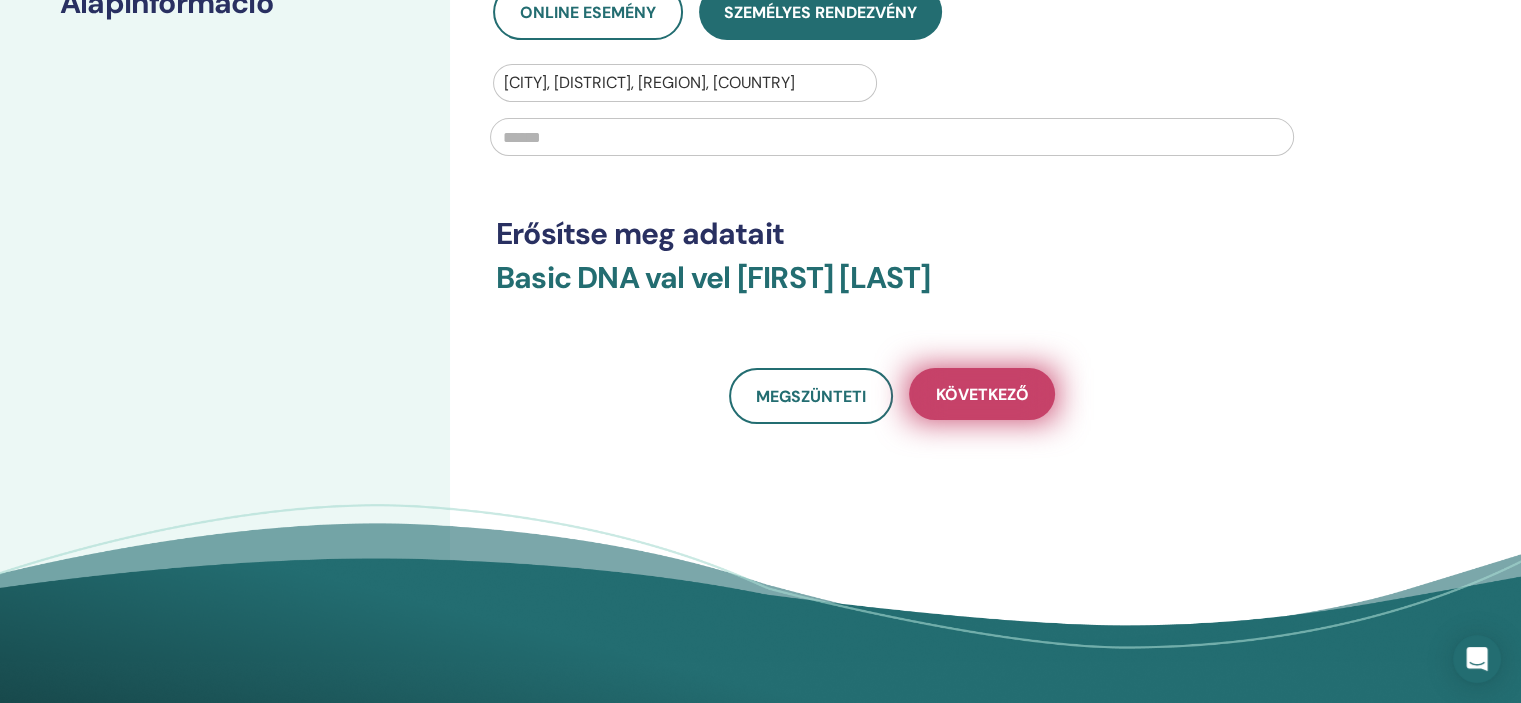 click on "Következő" at bounding box center (982, 394) 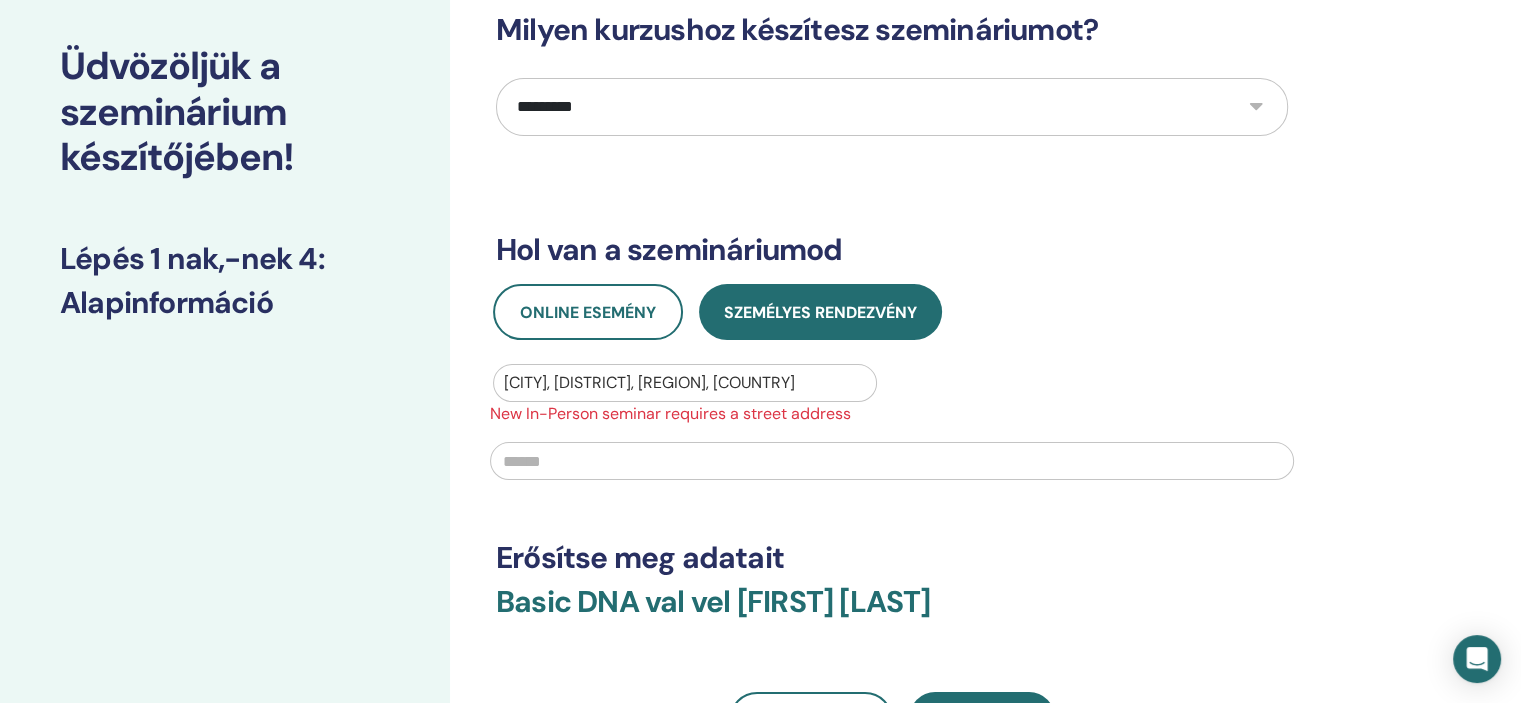 scroll, scrollTop: 100, scrollLeft: 0, axis: vertical 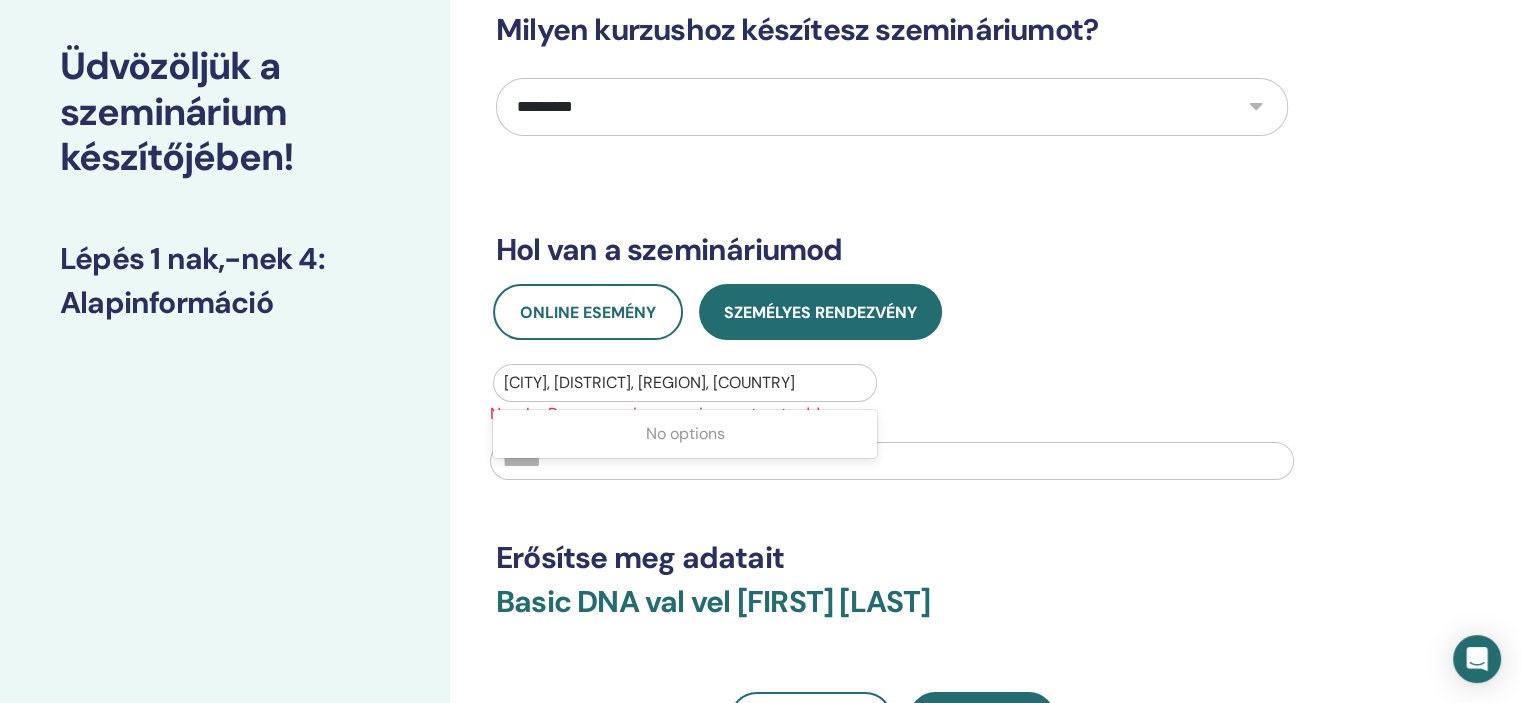 click at bounding box center (685, 383) 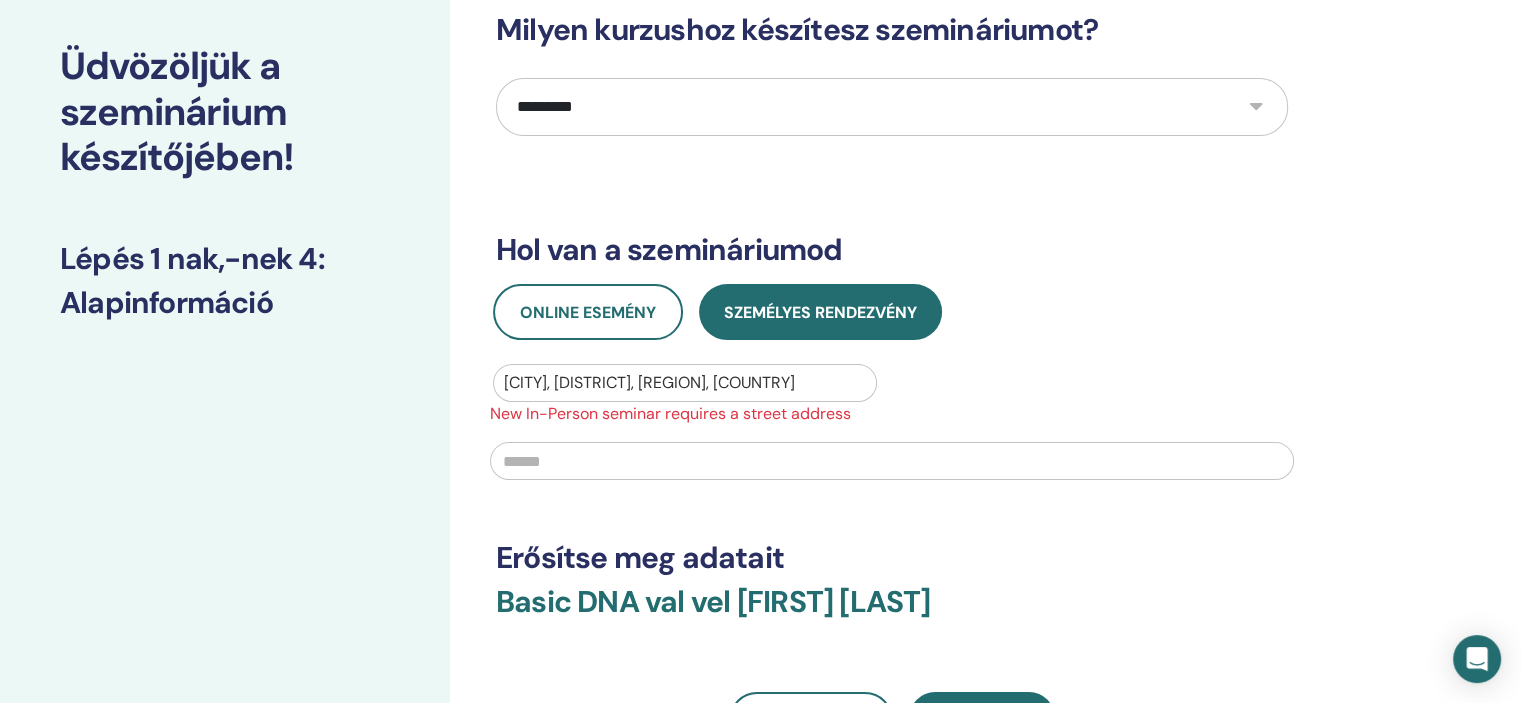 click at bounding box center (685, 383) 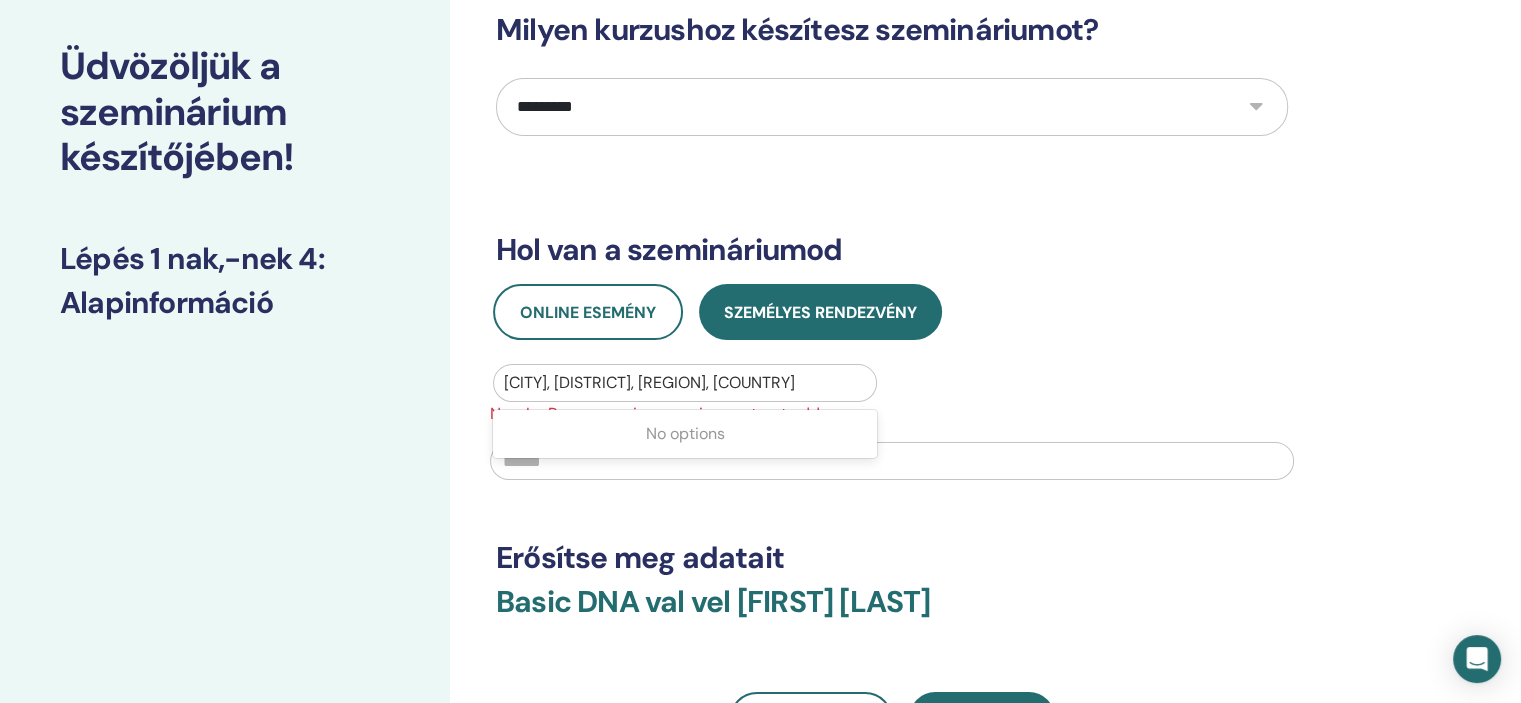 click at bounding box center (685, 383) 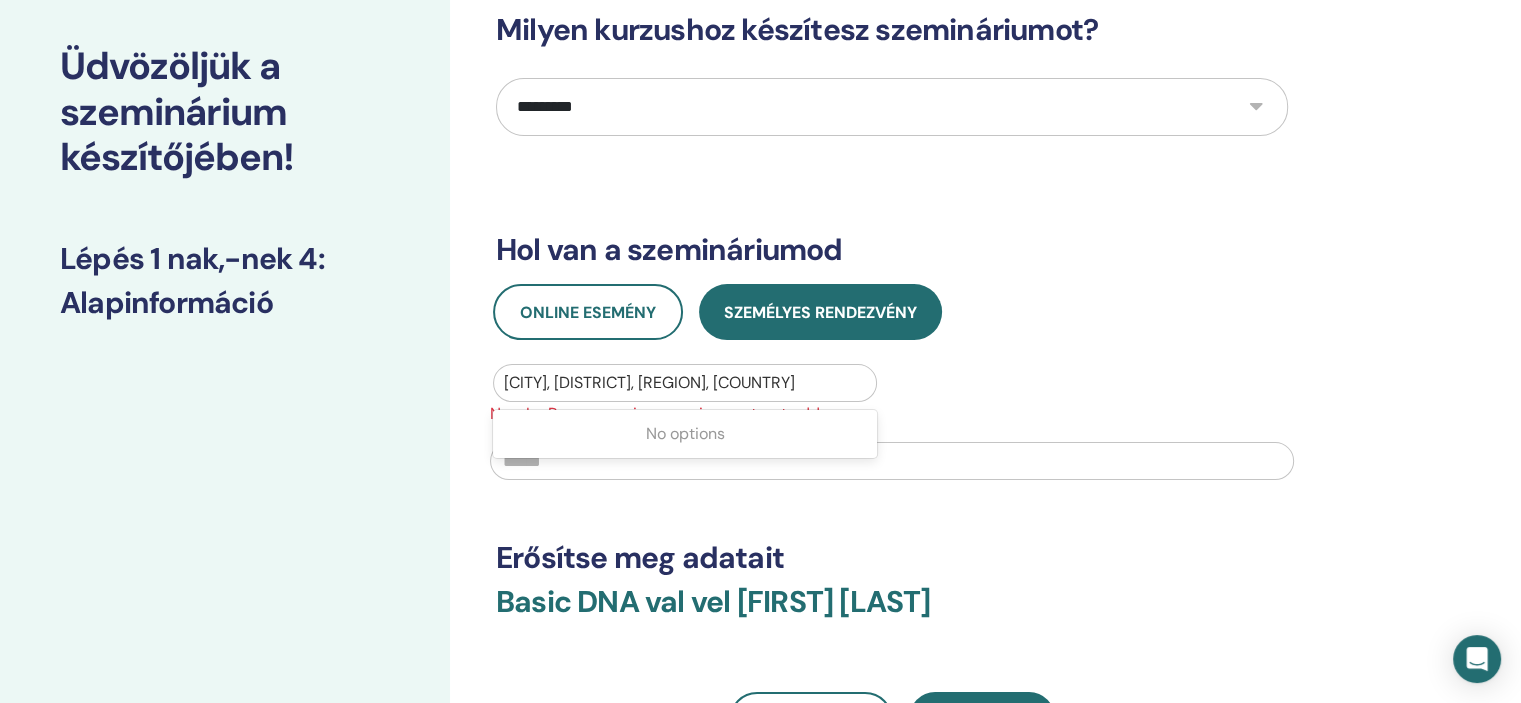 click at bounding box center (685, 383) 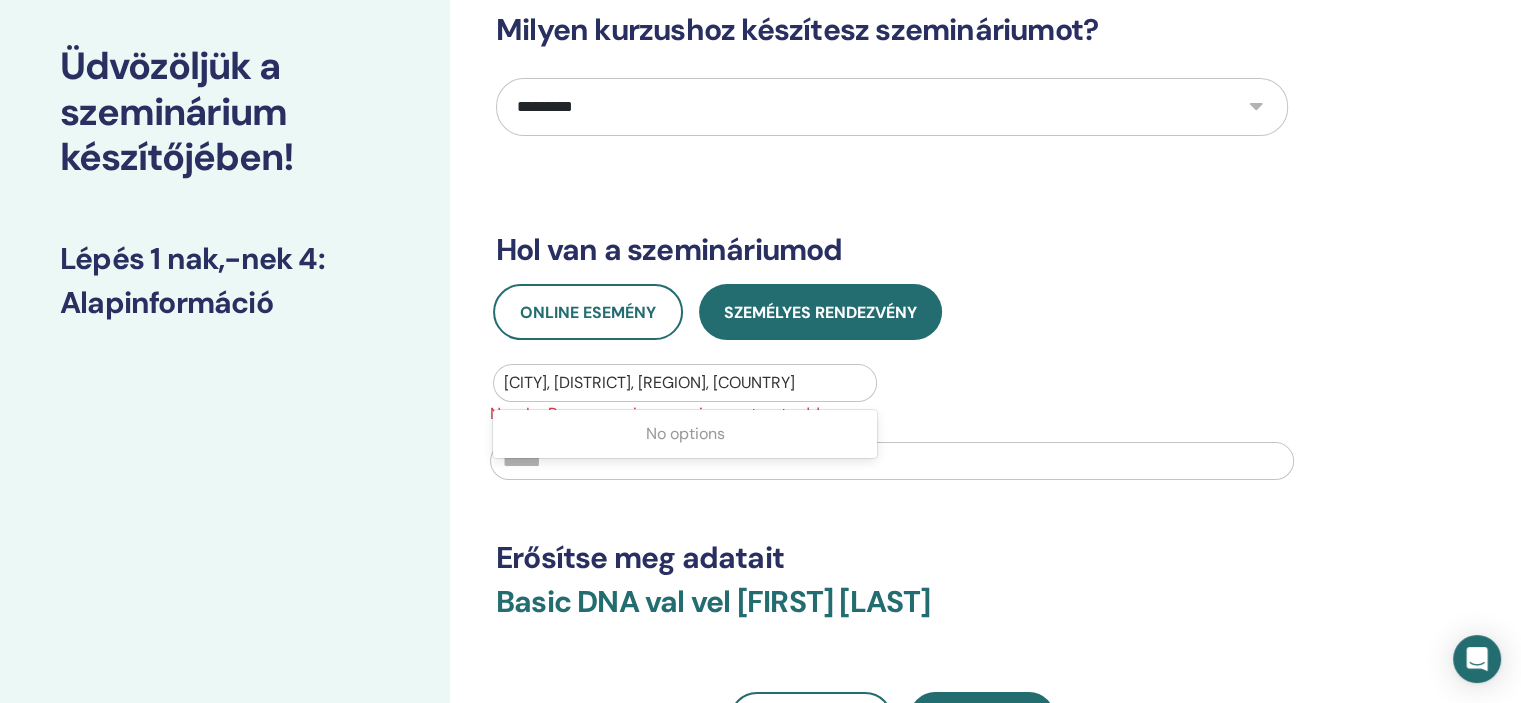 click at bounding box center (685, 383) 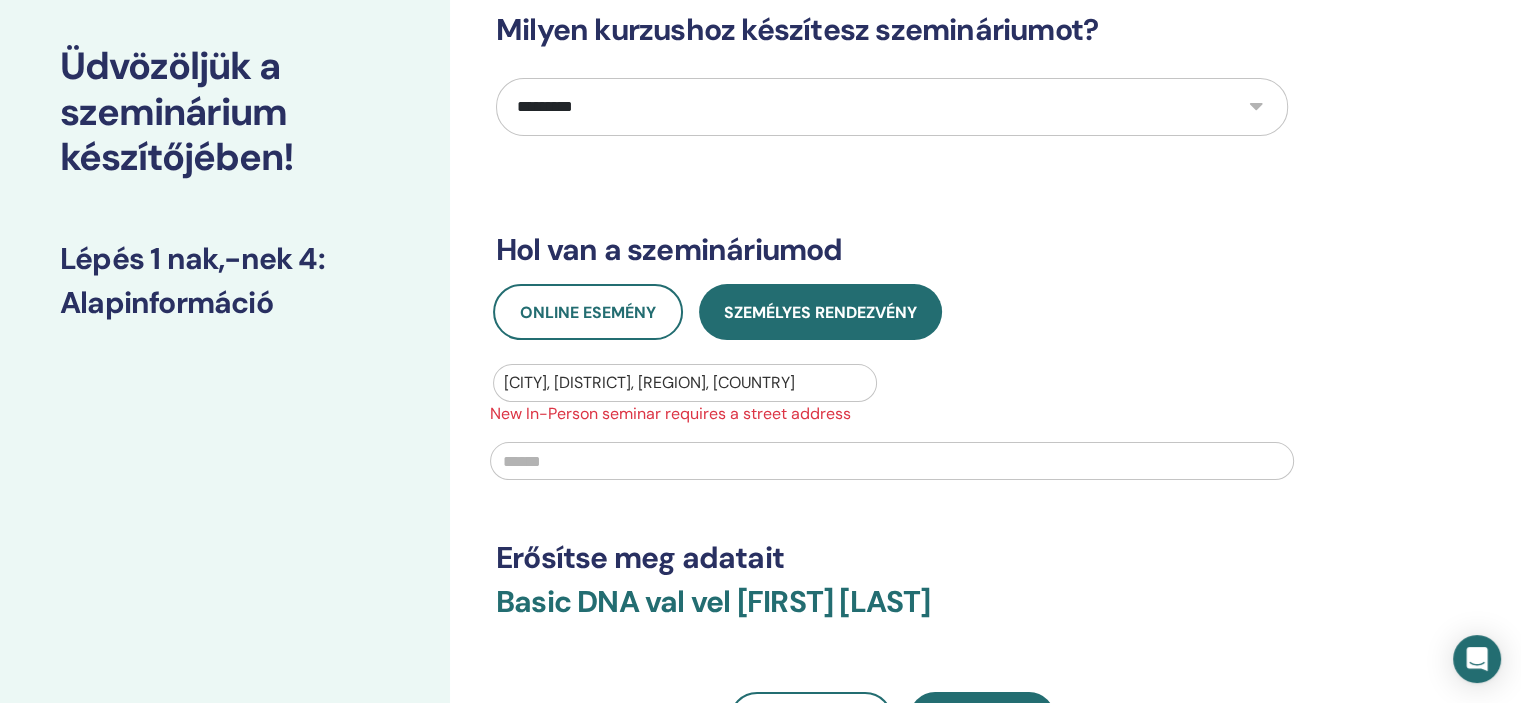 click on "Kiskunhalas, Kiskunhalasi járás, Bács-Kiskun, HUN" at bounding box center (685, 383) 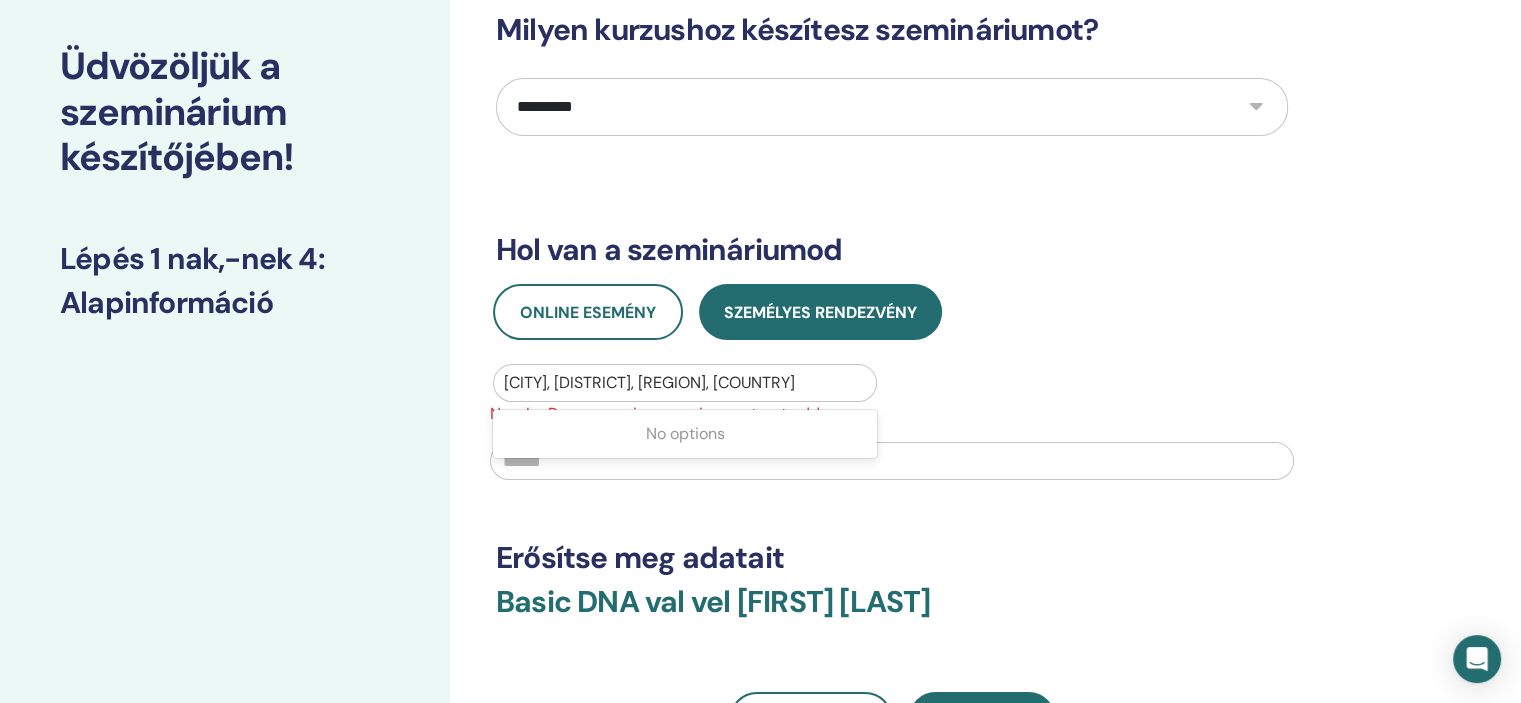 drag, startPoint x: 680, startPoint y: 368, endPoint x: 684, endPoint y: 389, distance: 21.377558 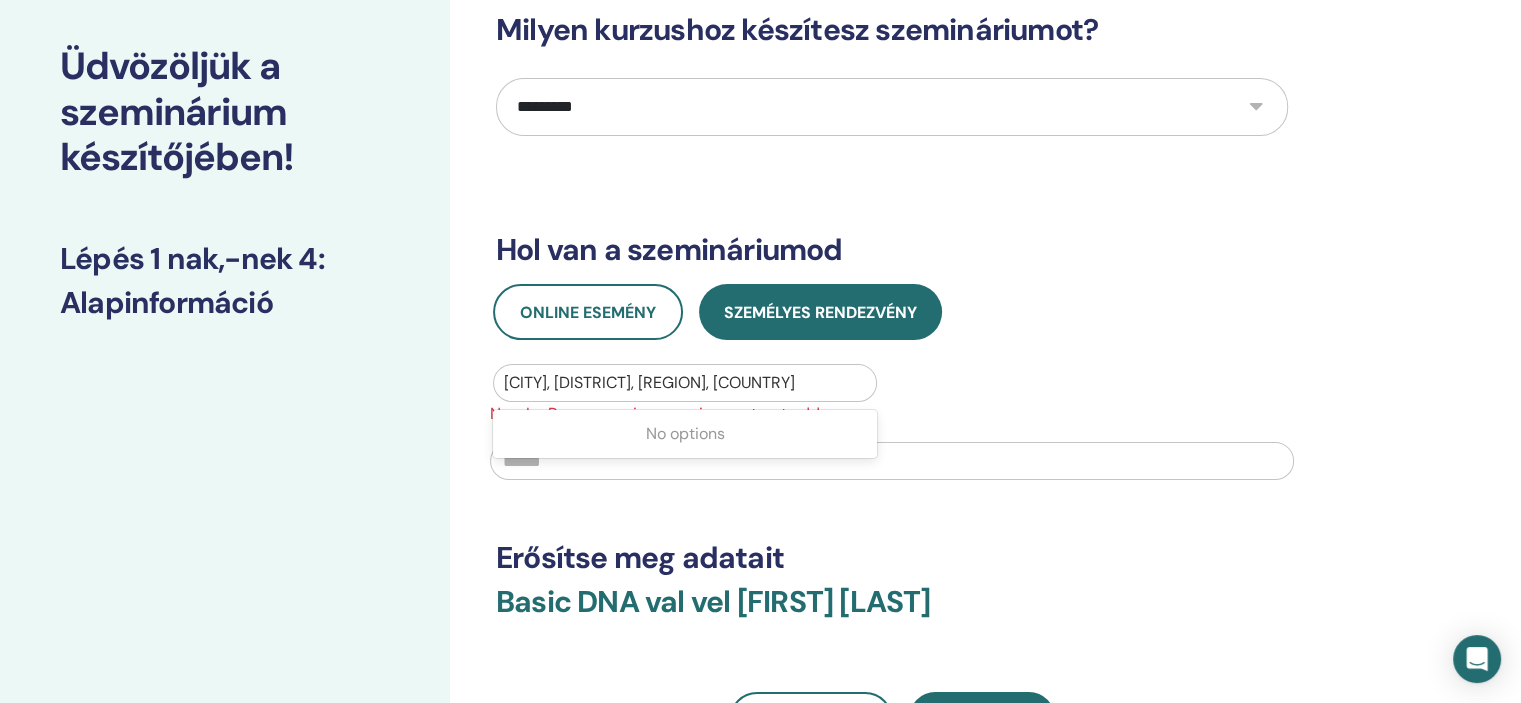 click on "No options" at bounding box center (685, 434) 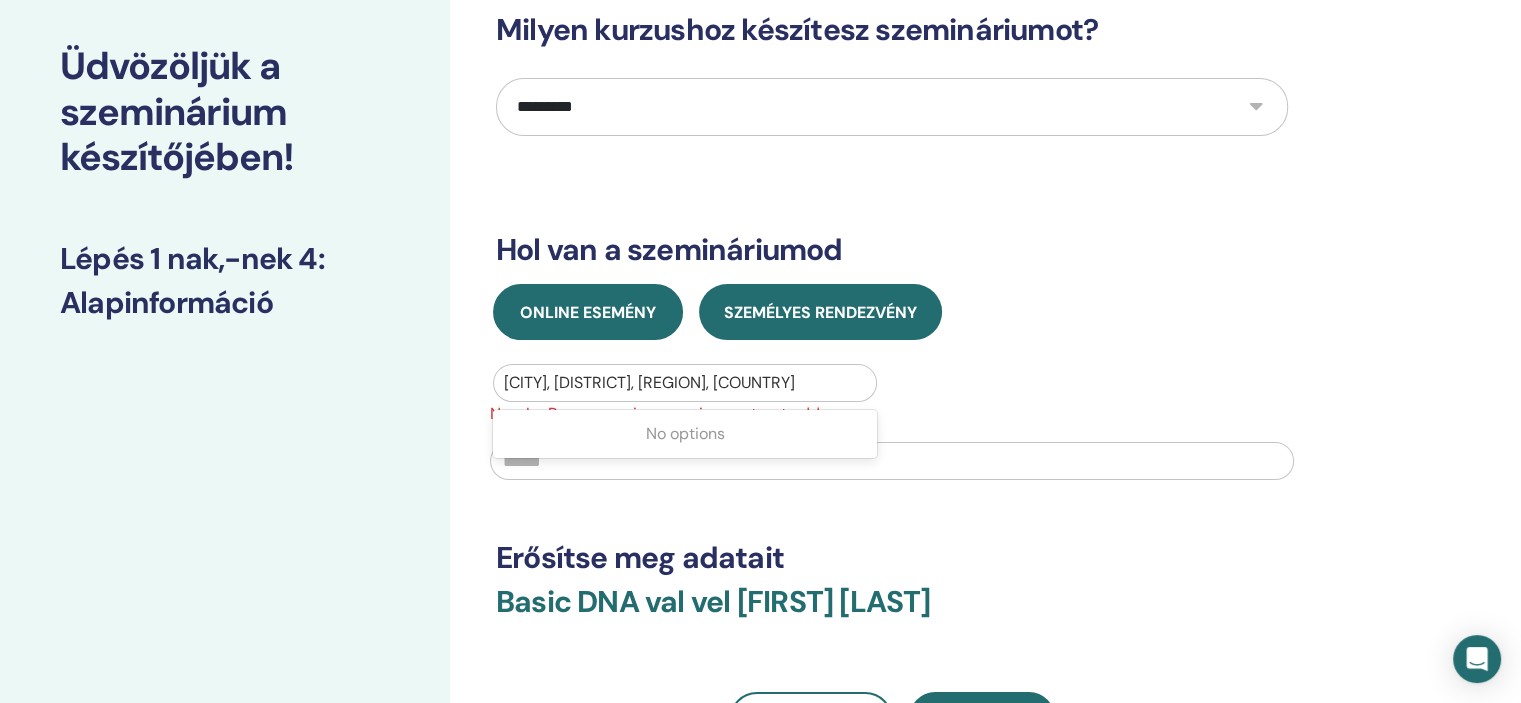 click on "Online esemény" at bounding box center (588, 312) 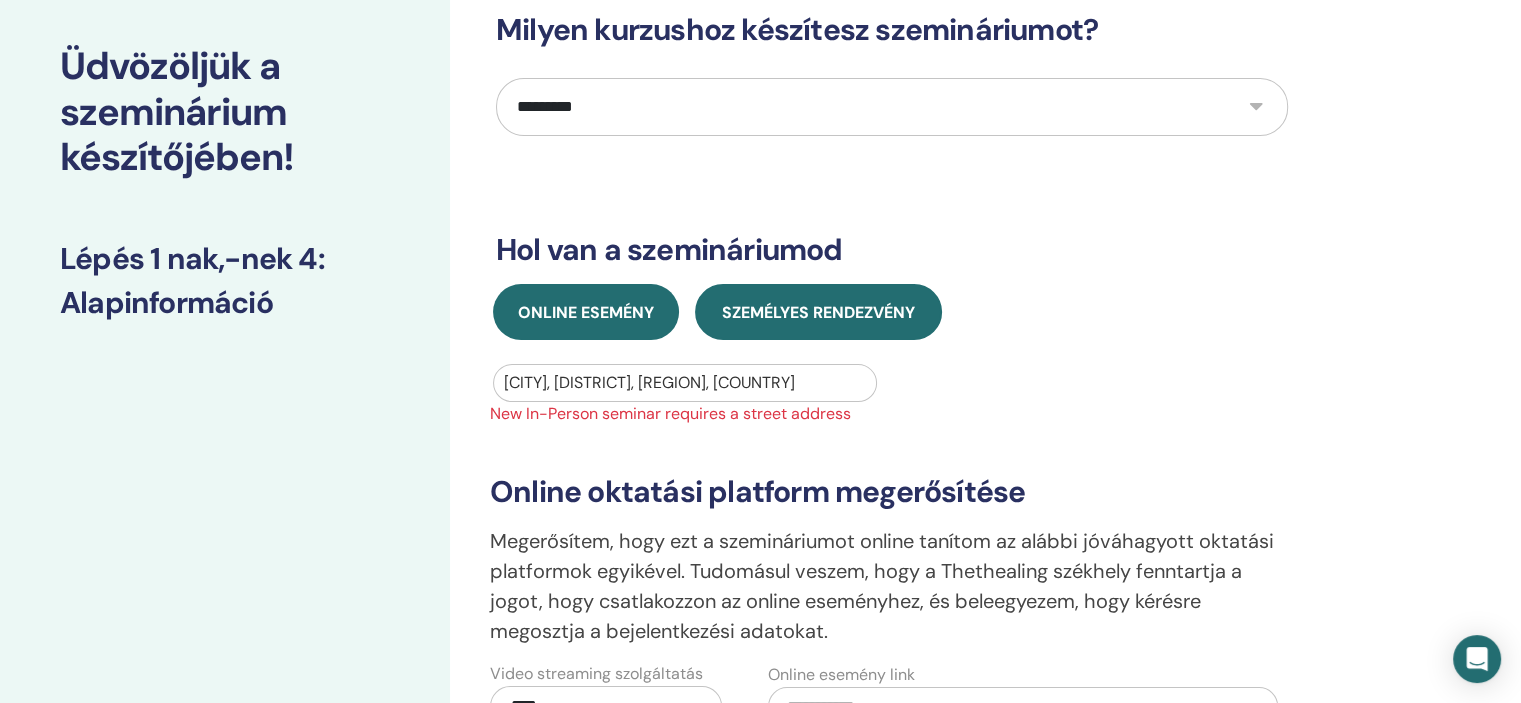 click on "Személyes rendezvény" at bounding box center [818, 312] 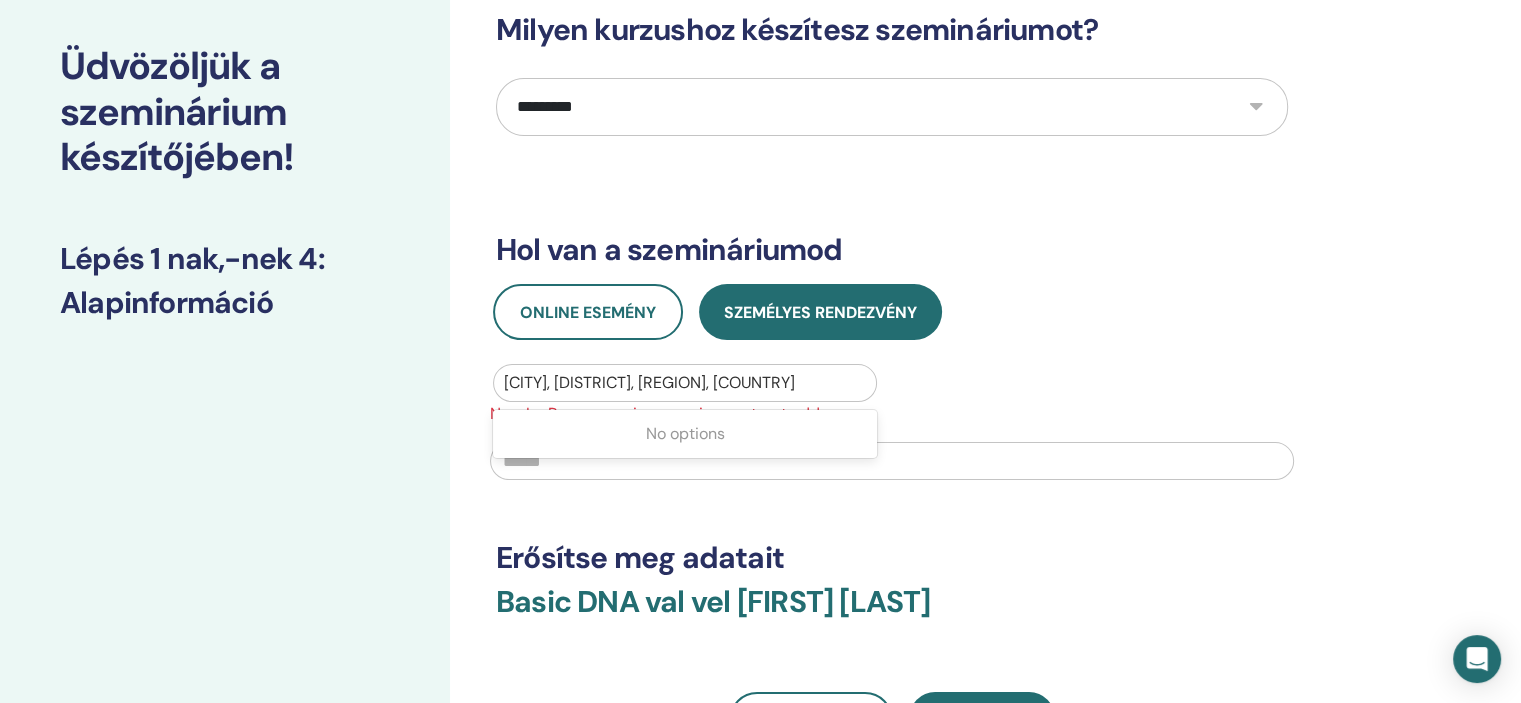 click at bounding box center [685, 383] 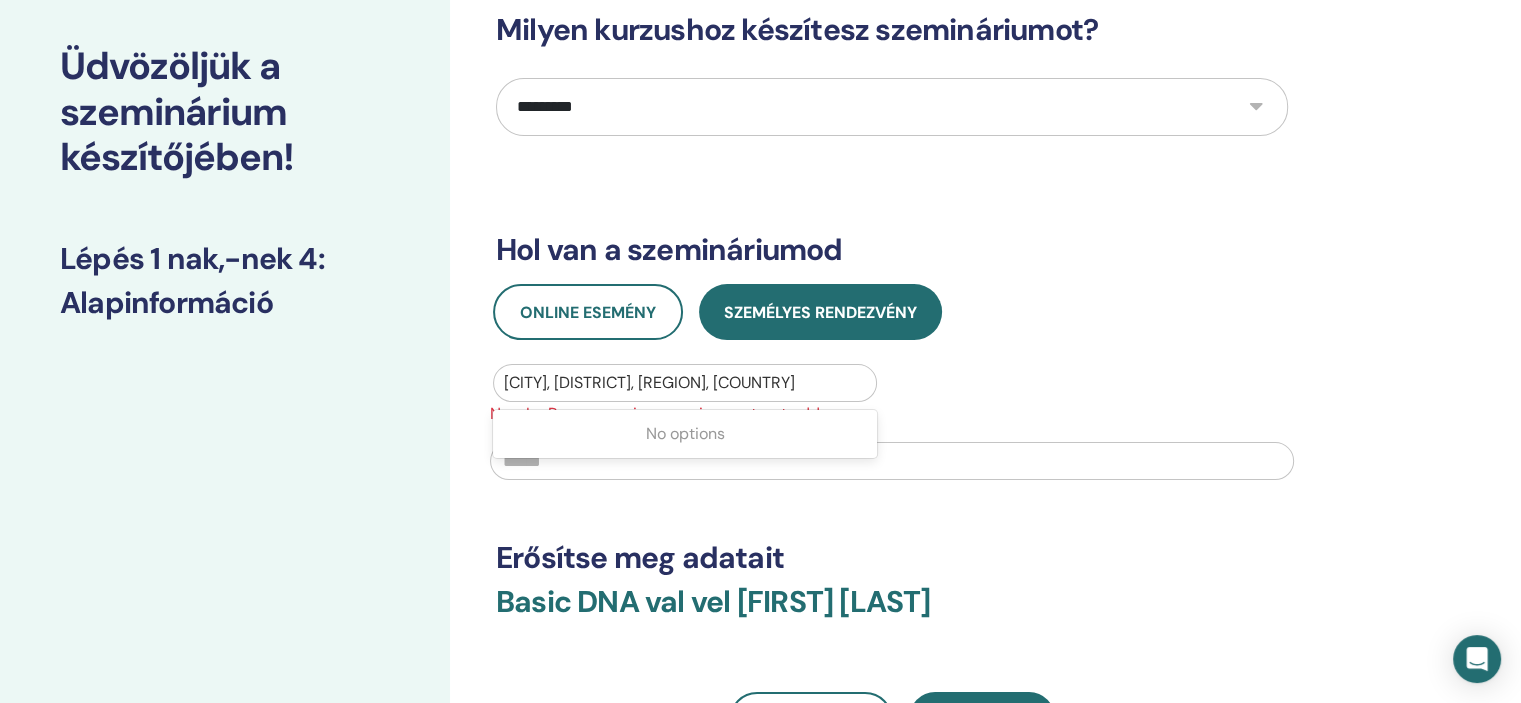 click at bounding box center (685, 383) 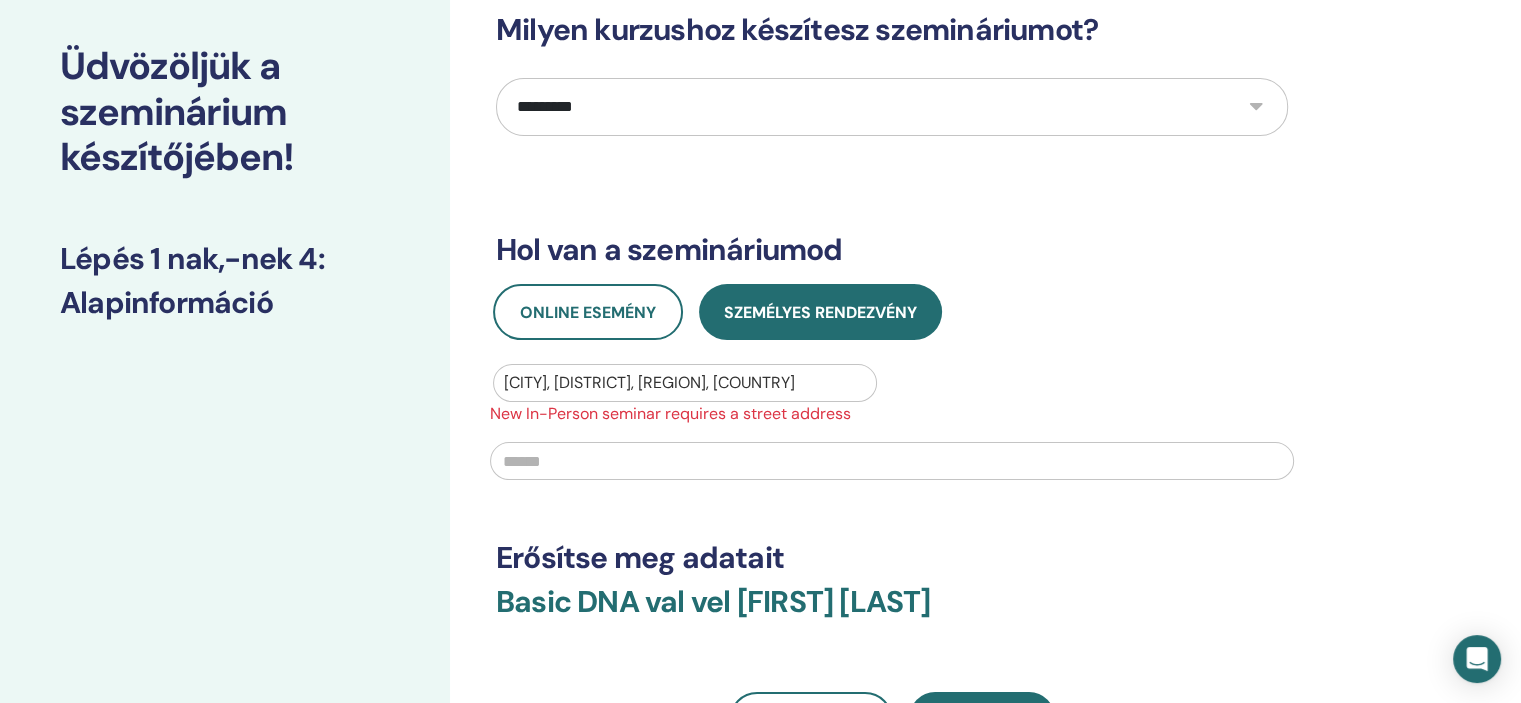 click at bounding box center (685, 383) 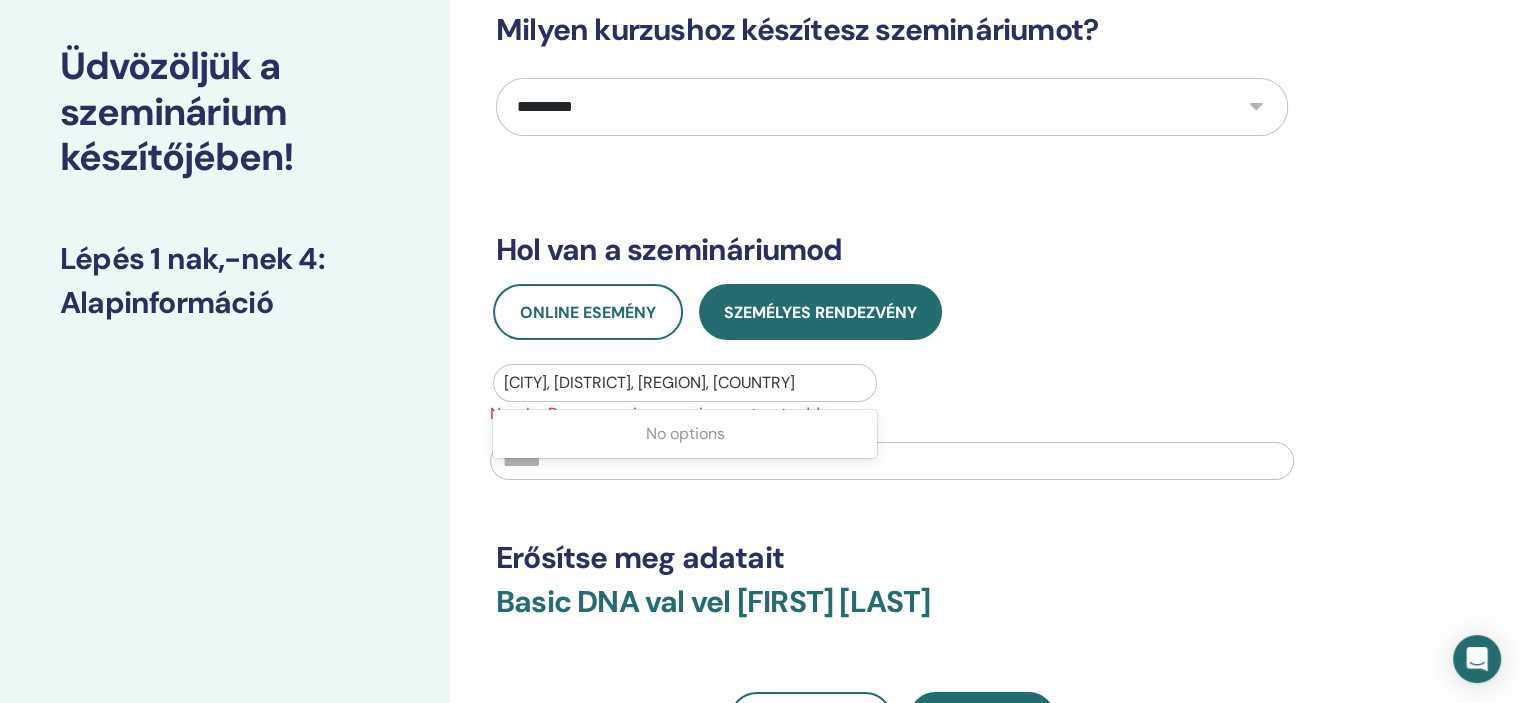 click at bounding box center (685, 383) 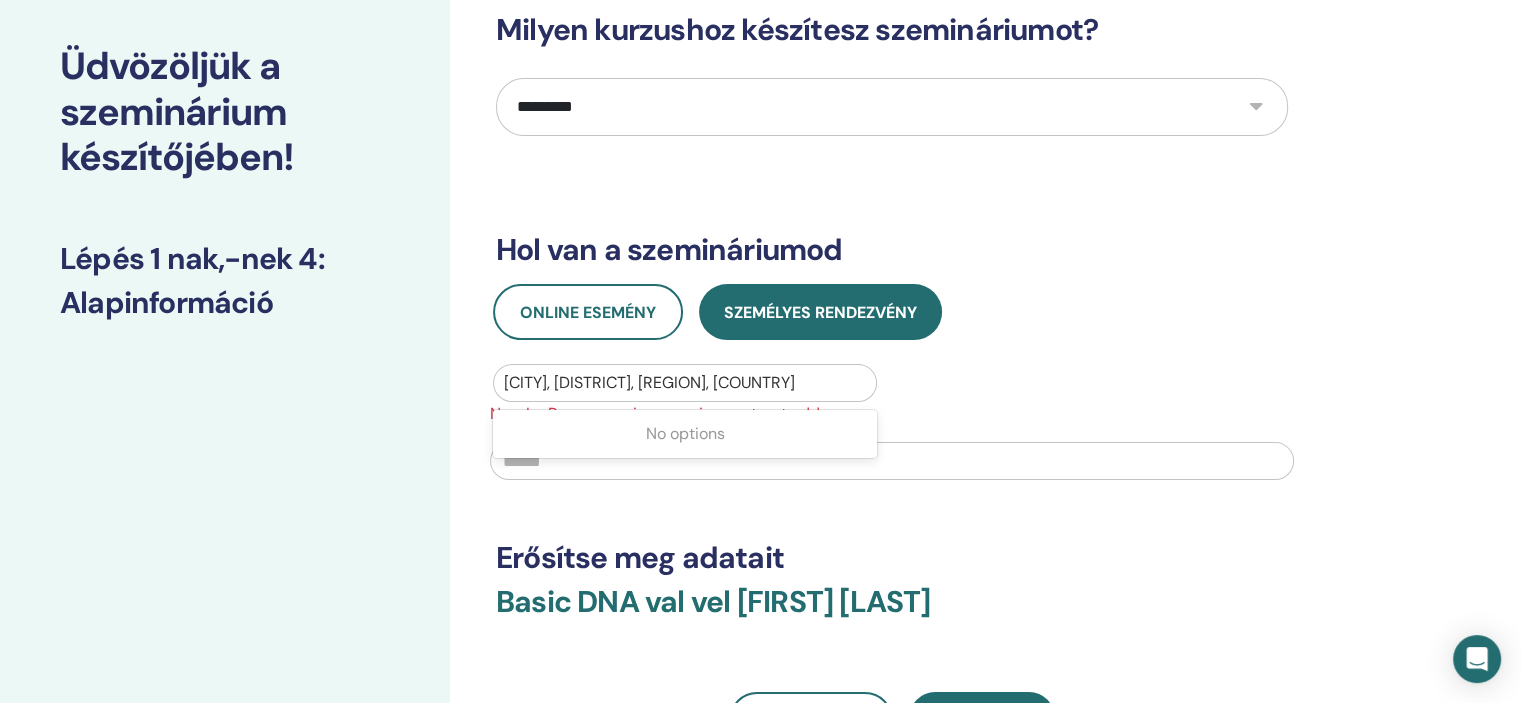 click at bounding box center [685, 383] 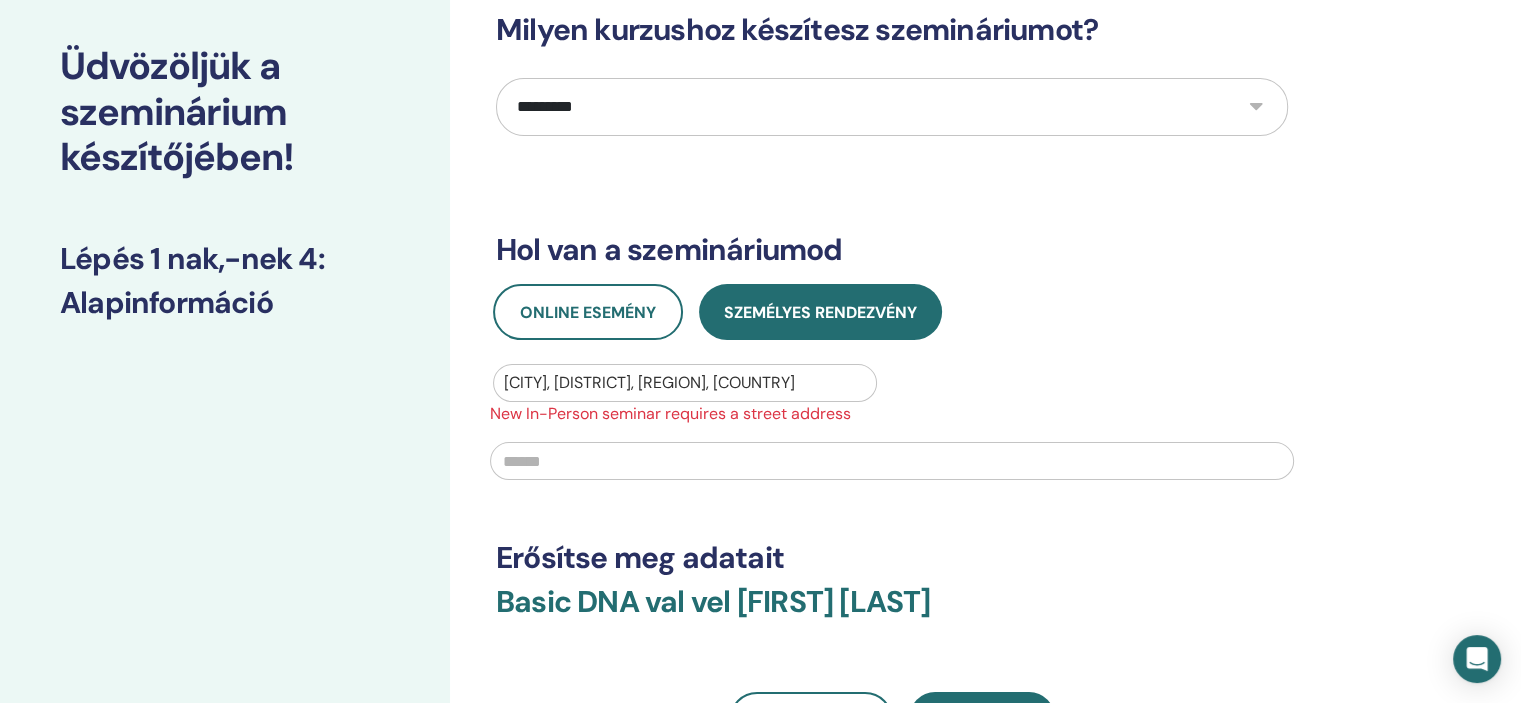 click on "**********" at bounding box center (892, 107) 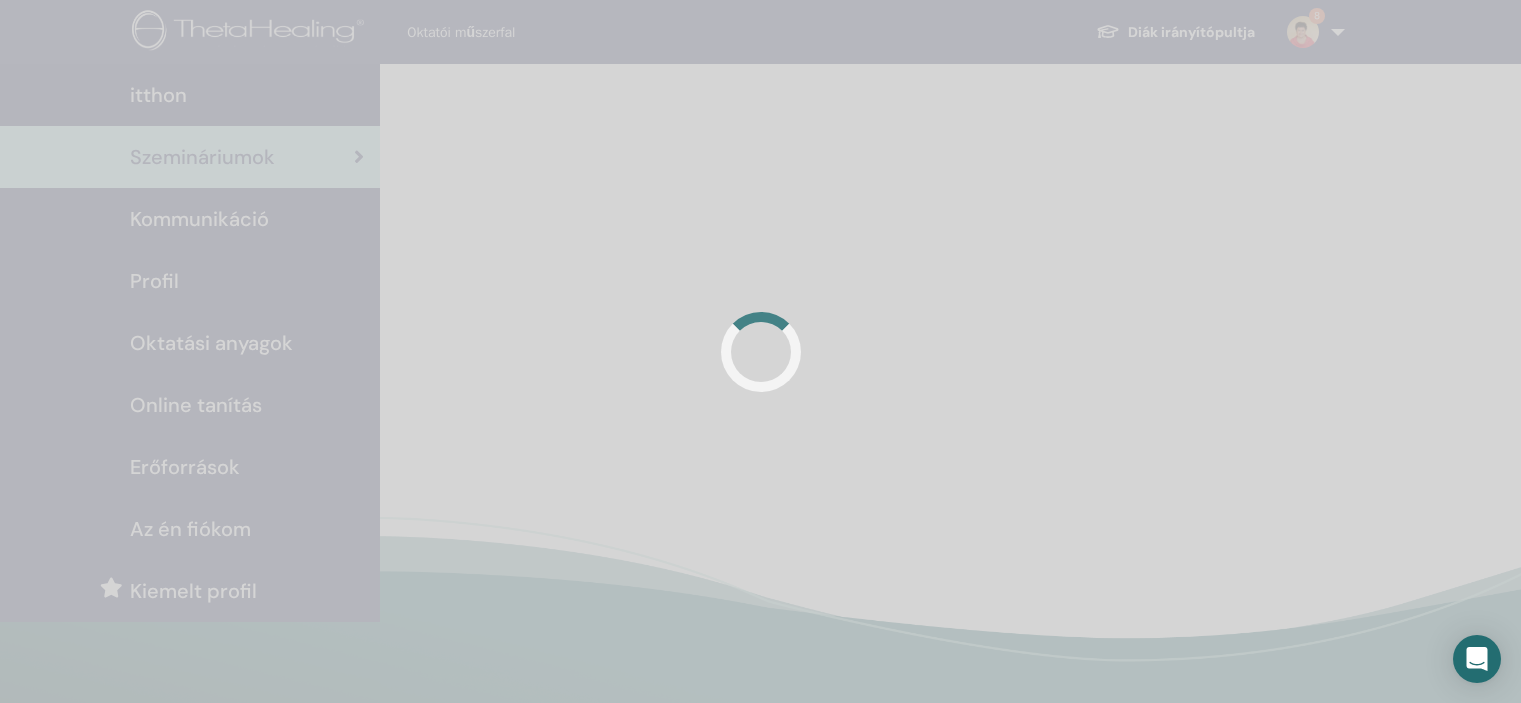 scroll, scrollTop: 0, scrollLeft: 0, axis: both 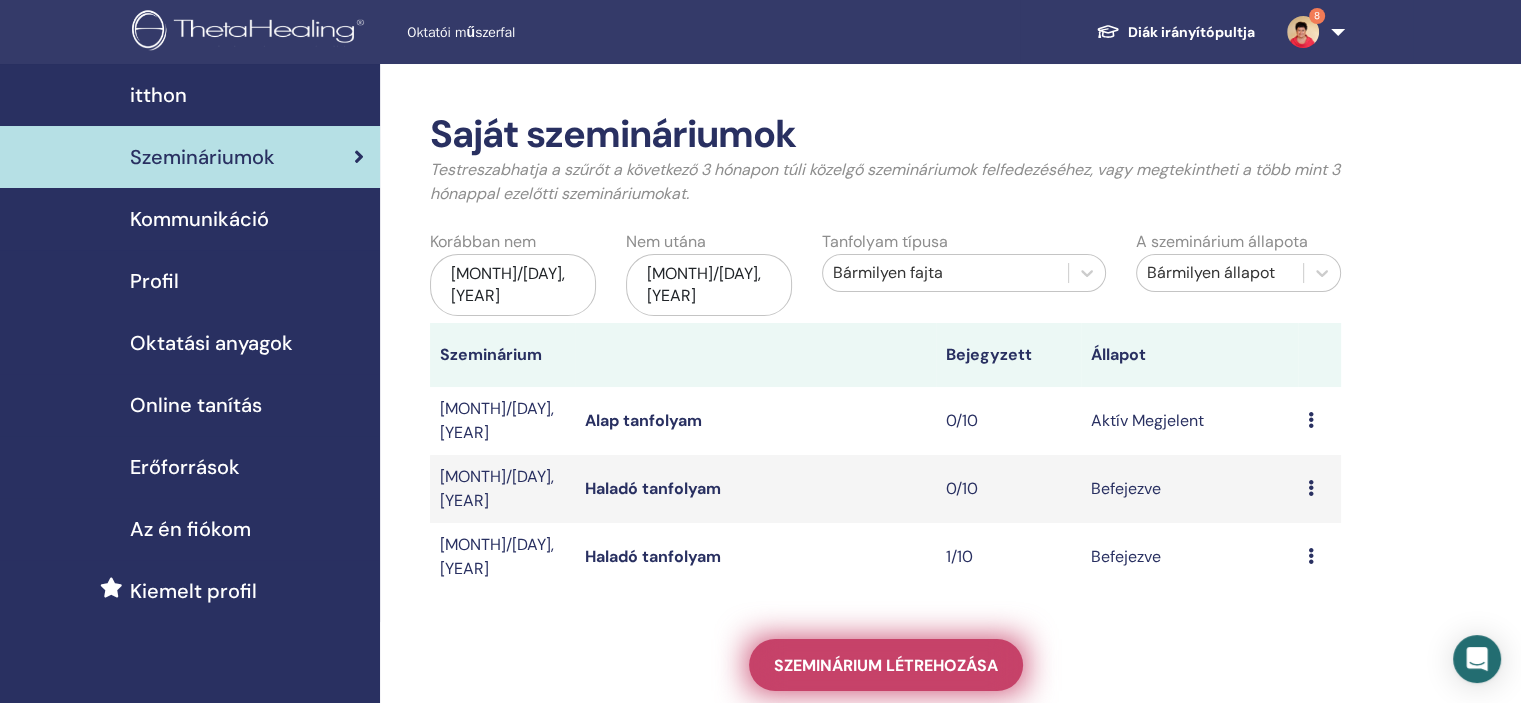 click on "Szeminárium létrehozása" at bounding box center [886, 665] 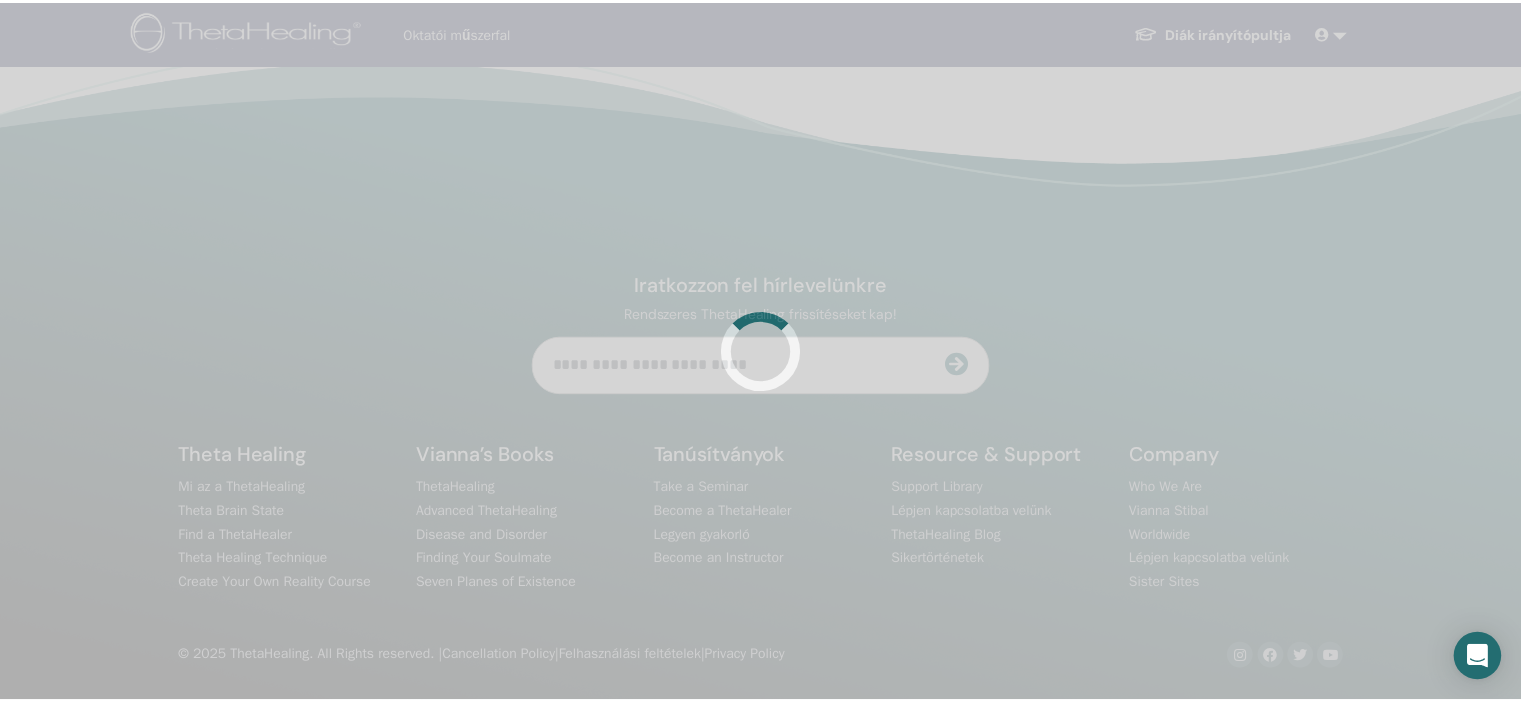 scroll, scrollTop: 0, scrollLeft: 0, axis: both 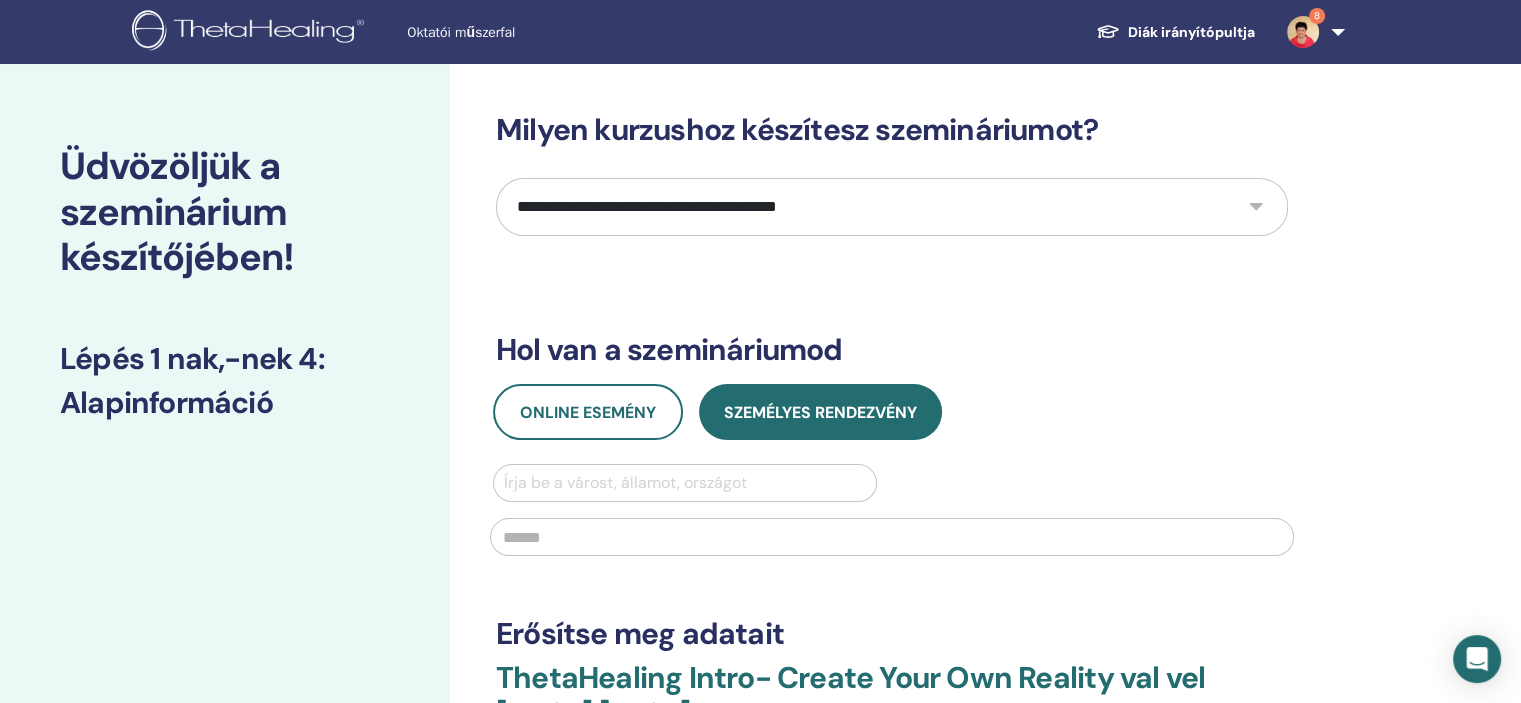 click on "**********" at bounding box center (892, 207) 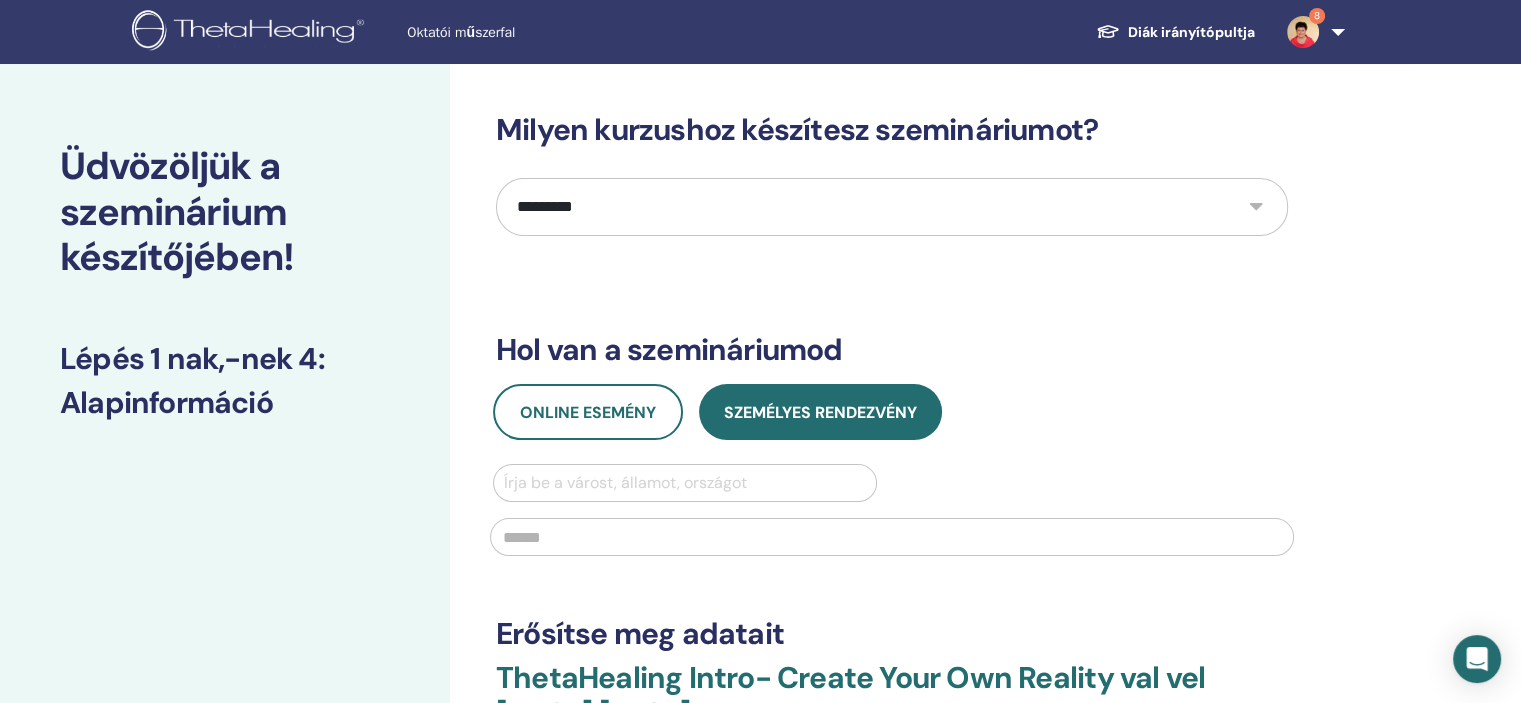 click on "**********" at bounding box center [892, 207] 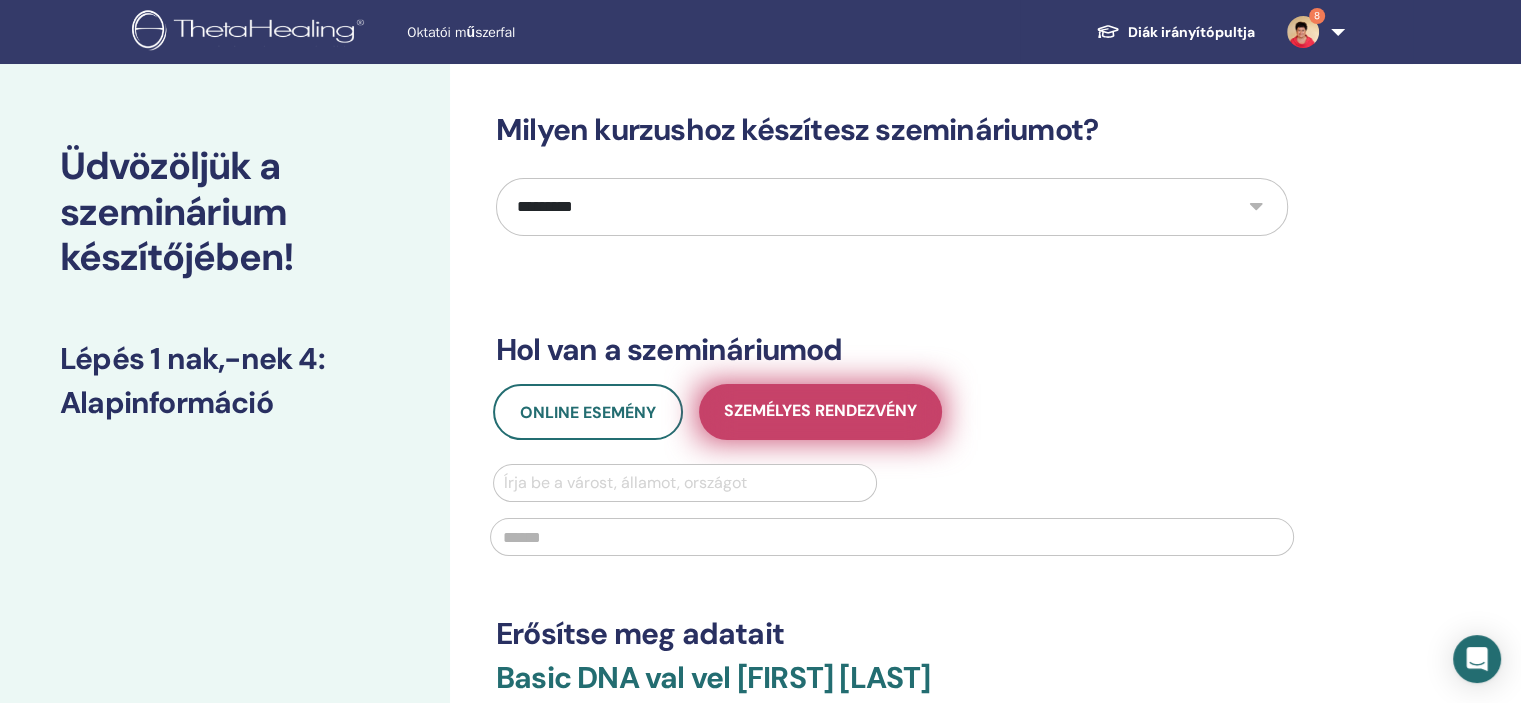 click on "Személyes rendezvény" at bounding box center [820, 412] 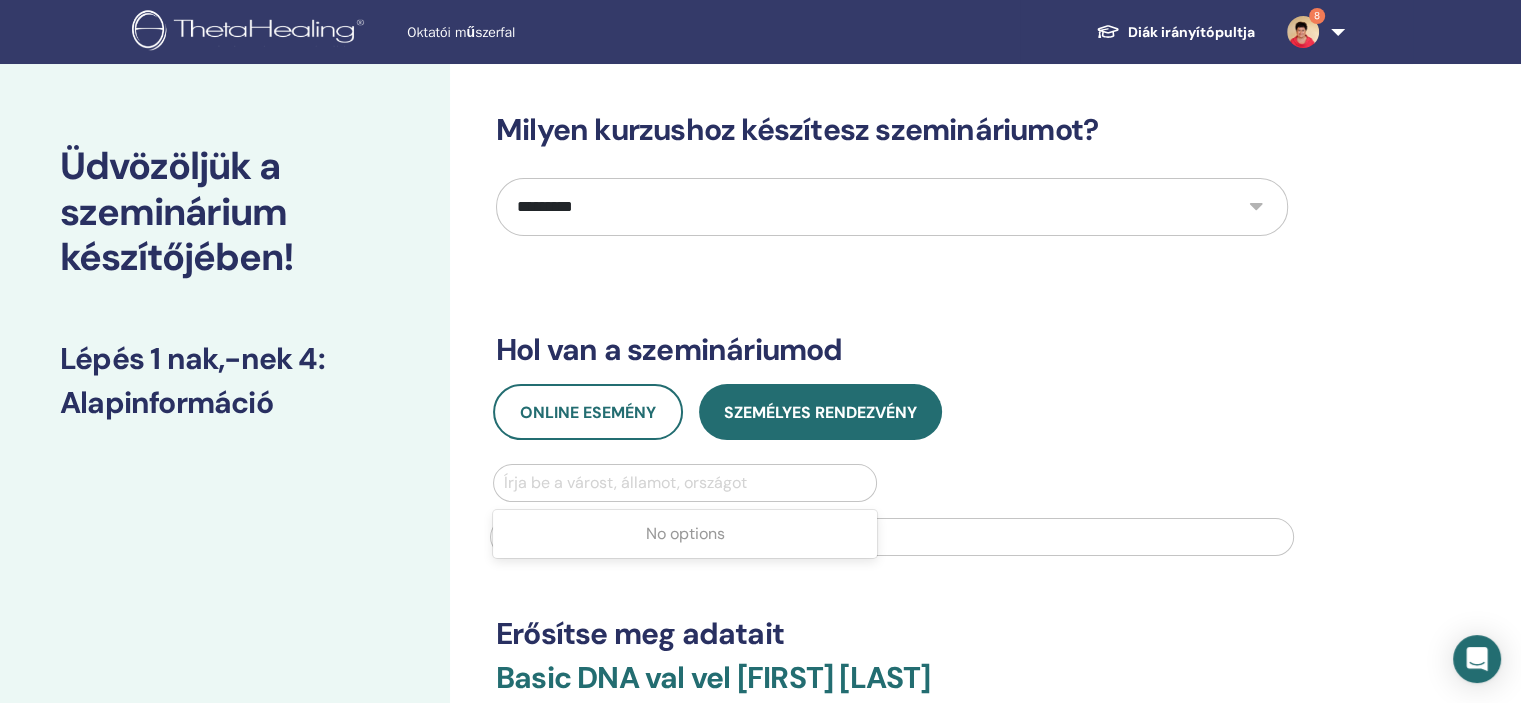 click at bounding box center (685, 483) 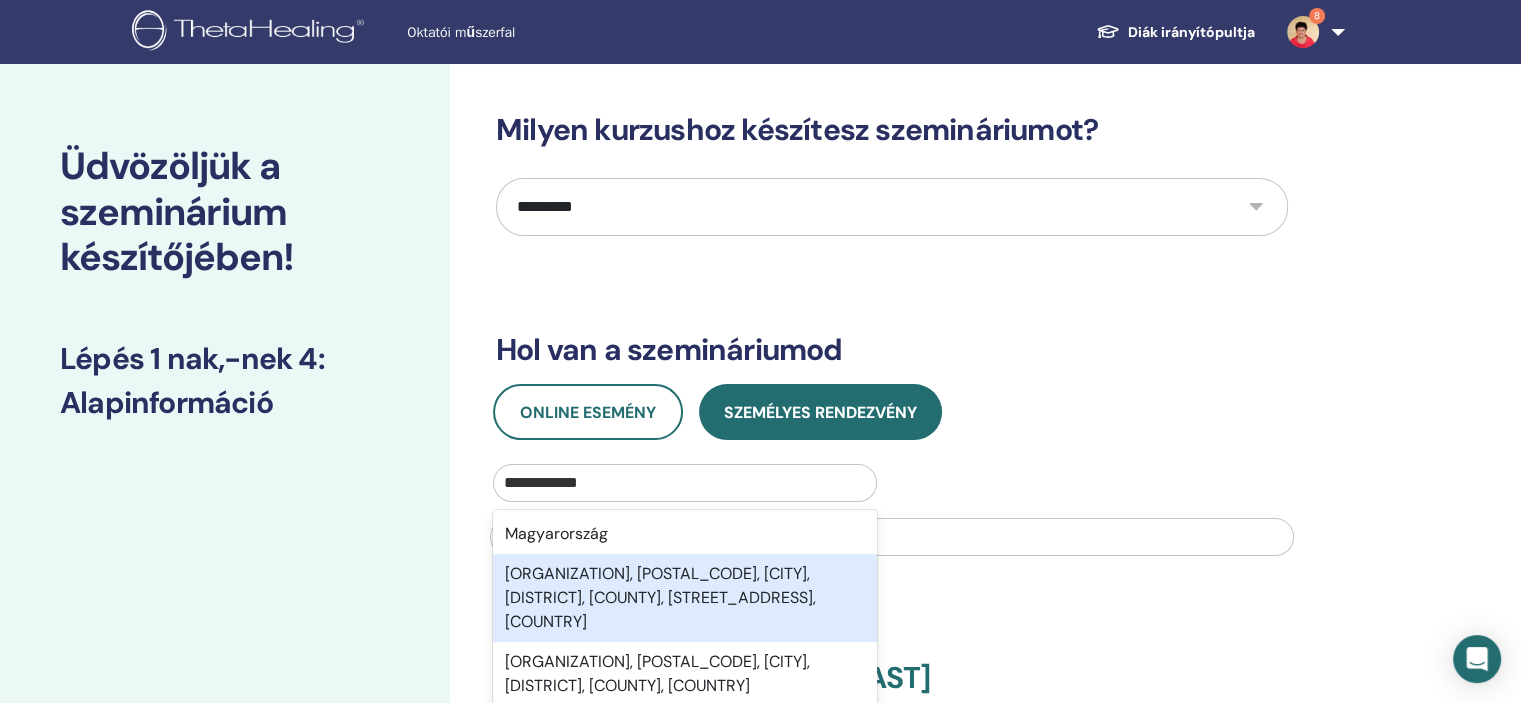 scroll, scrollTop: 76, scrollLeft: 0, axis: vertical 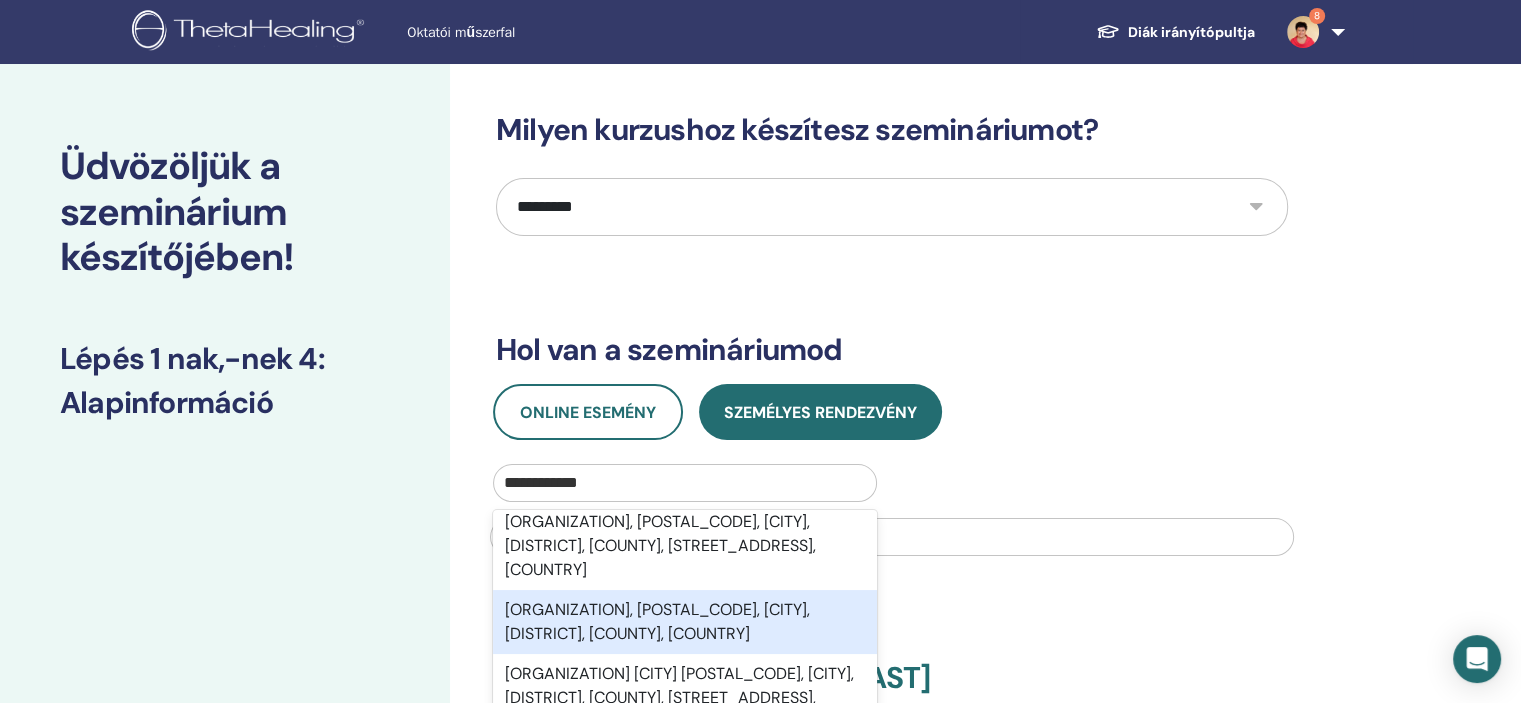 type on "**********" 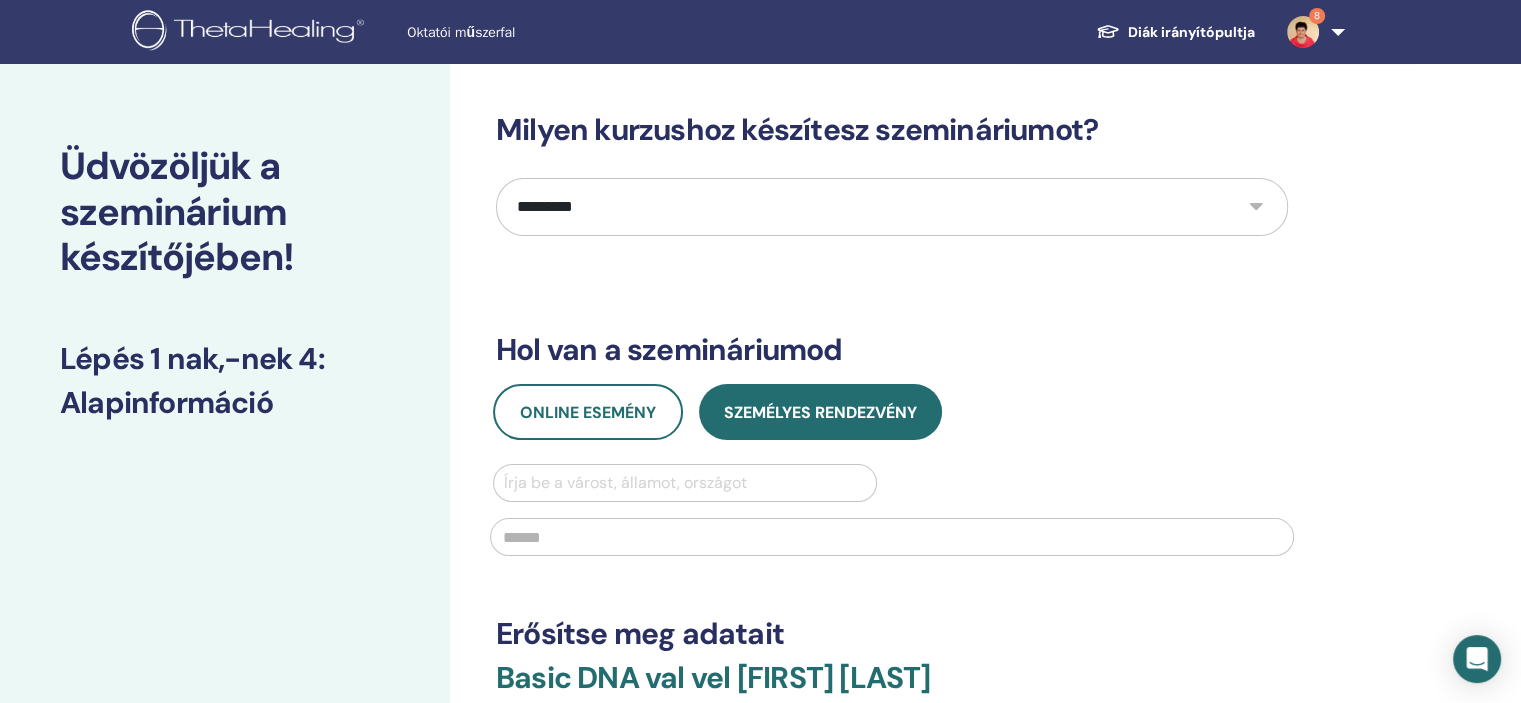 click on "Írja be a várost, államot, országot" at bounding box center (892, 516) 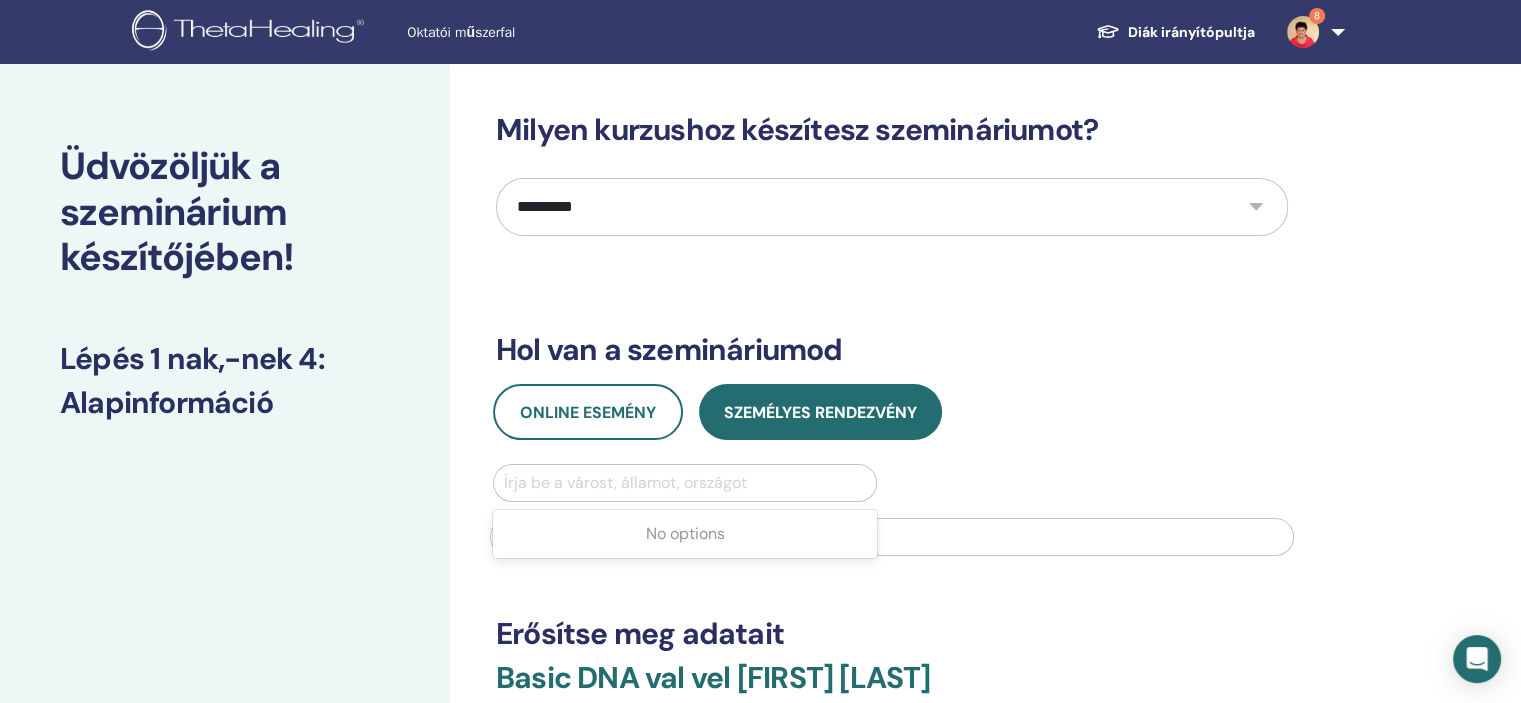 click at bounding box center [685, 483] 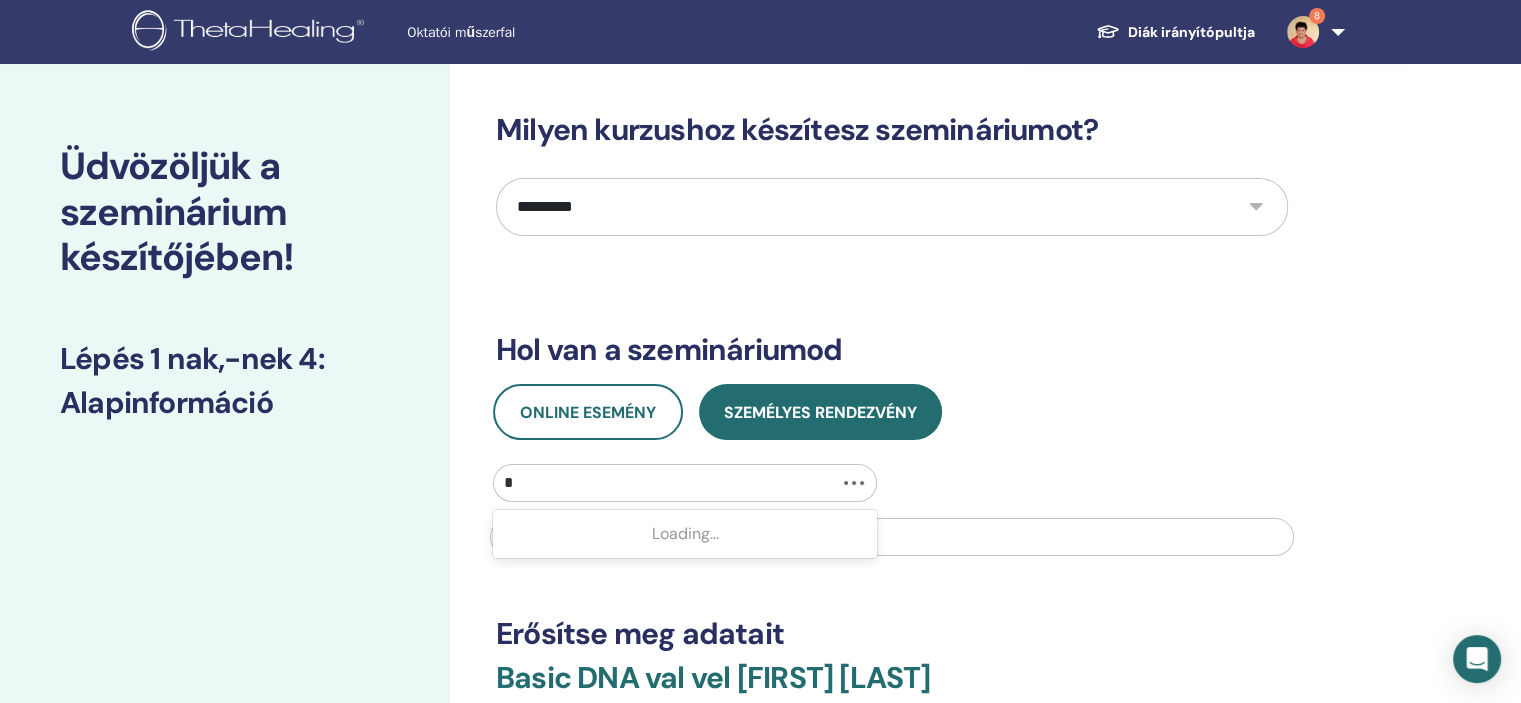 type on "**" 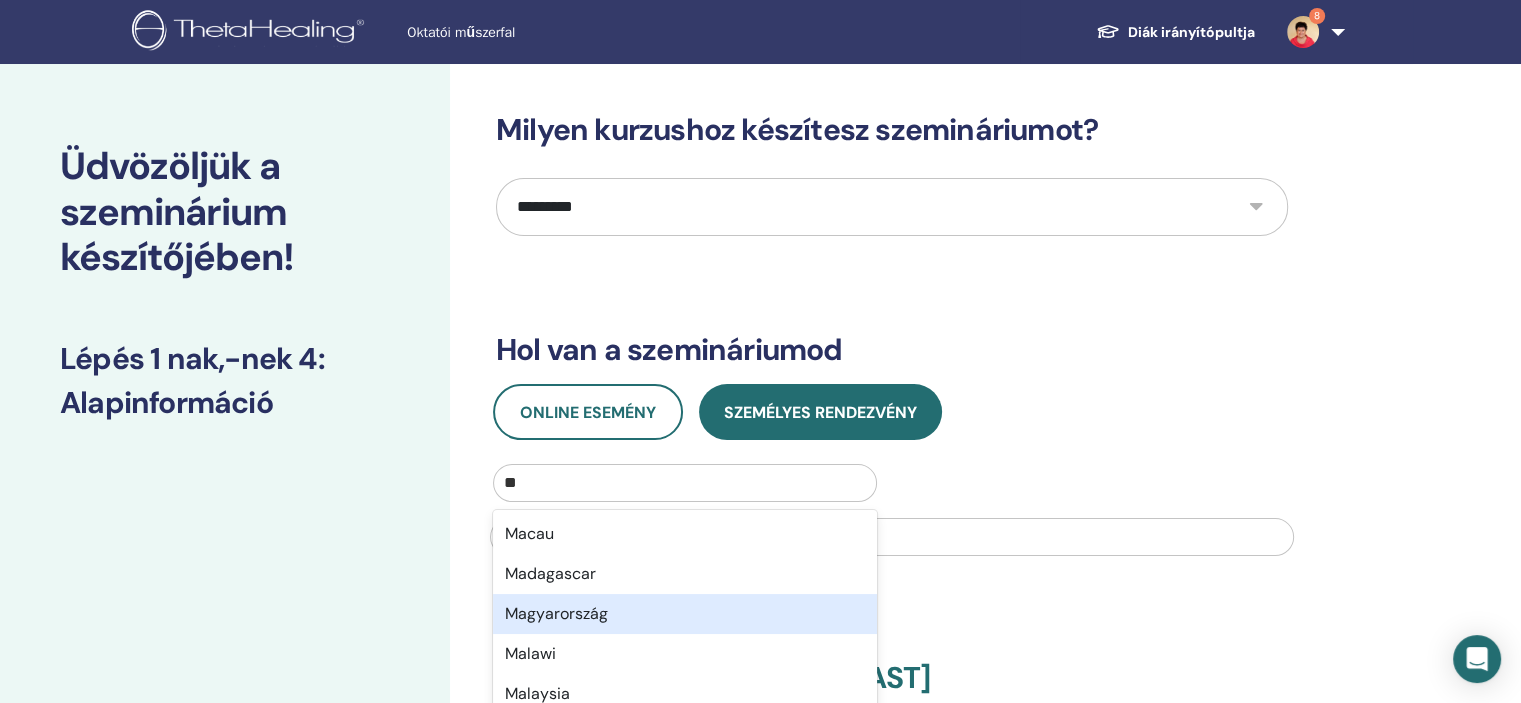 click on "Magyarország" at bounding box center (685, 614) 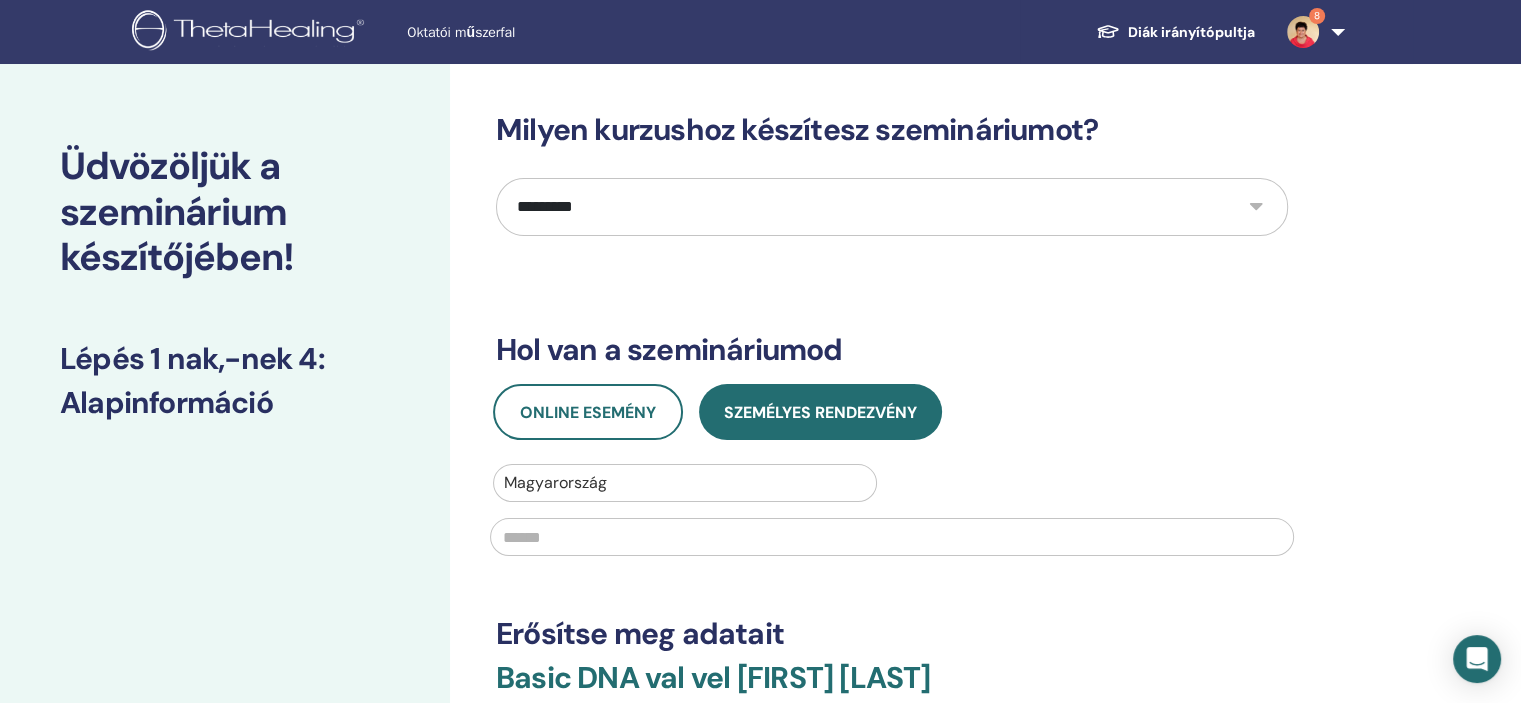 click at bounding box center (892, 537) 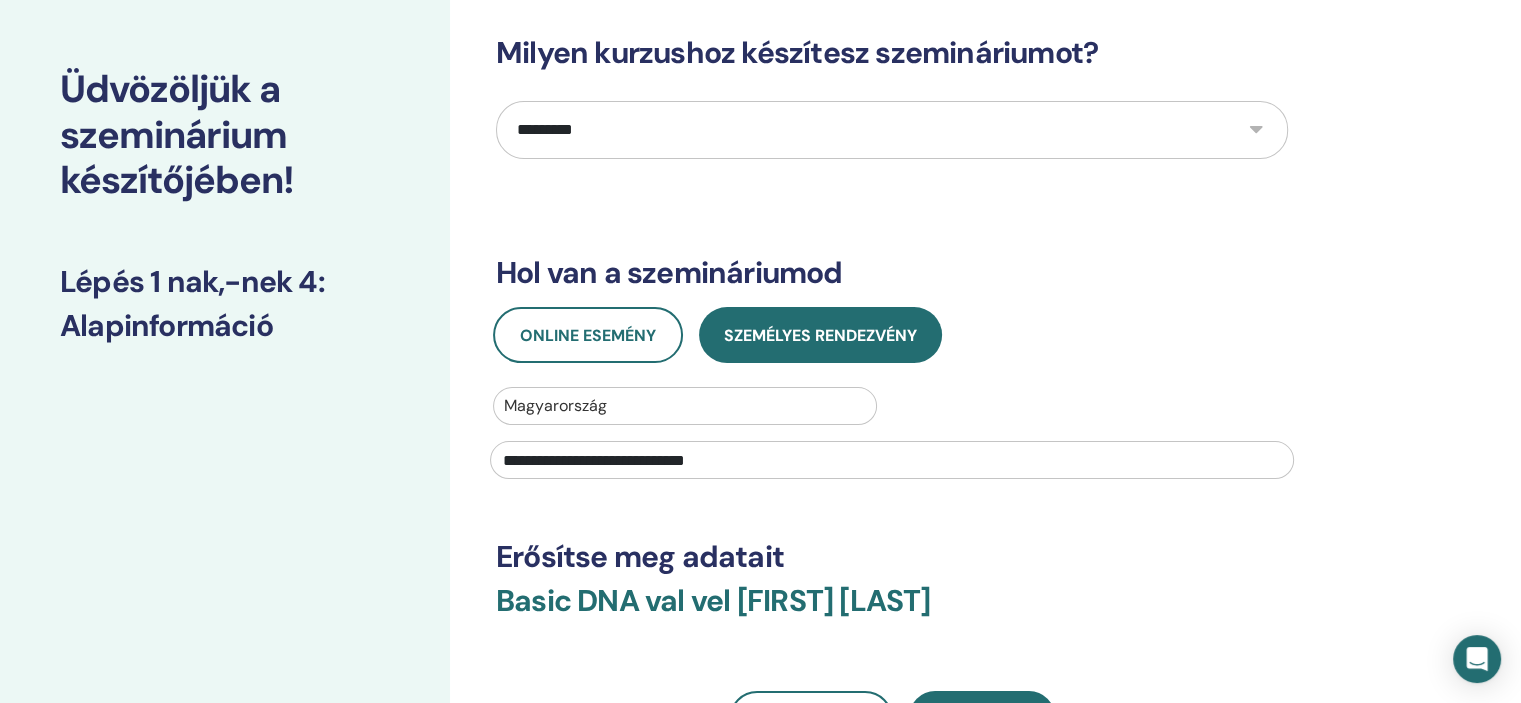 scroll, scrollTop: 200, scrollLeft: 0, axis: vertical 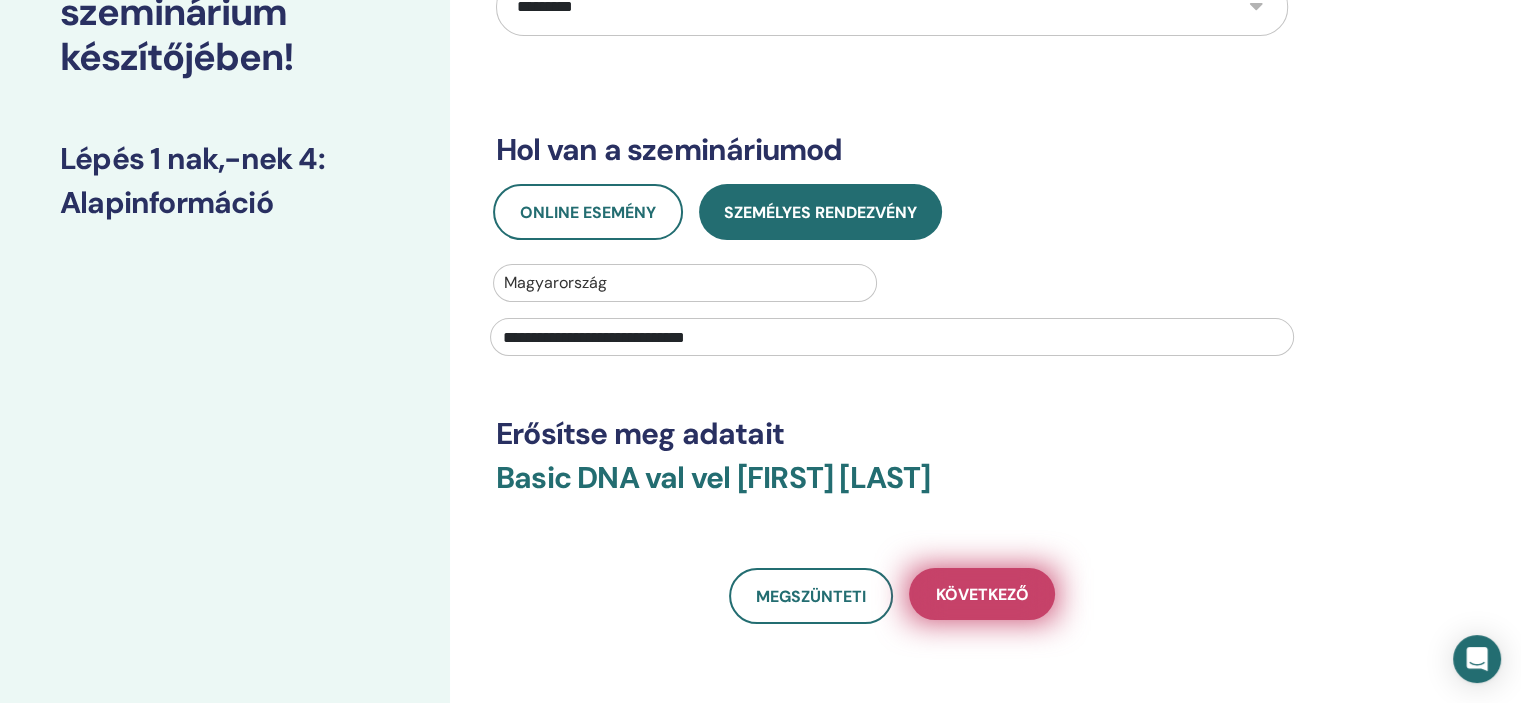 type on "**********" 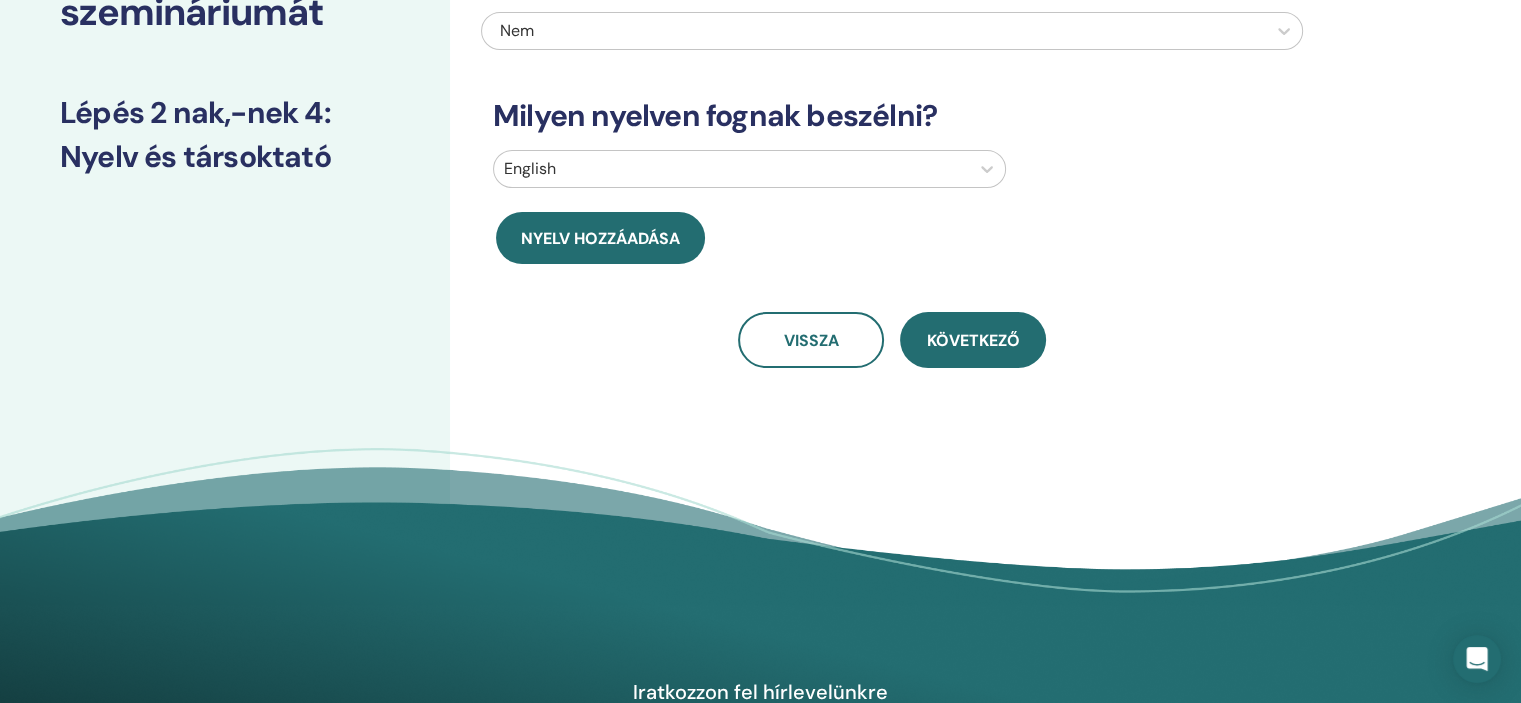 scroll, scrollTop: 0, scrollLeft: 0, axis: both 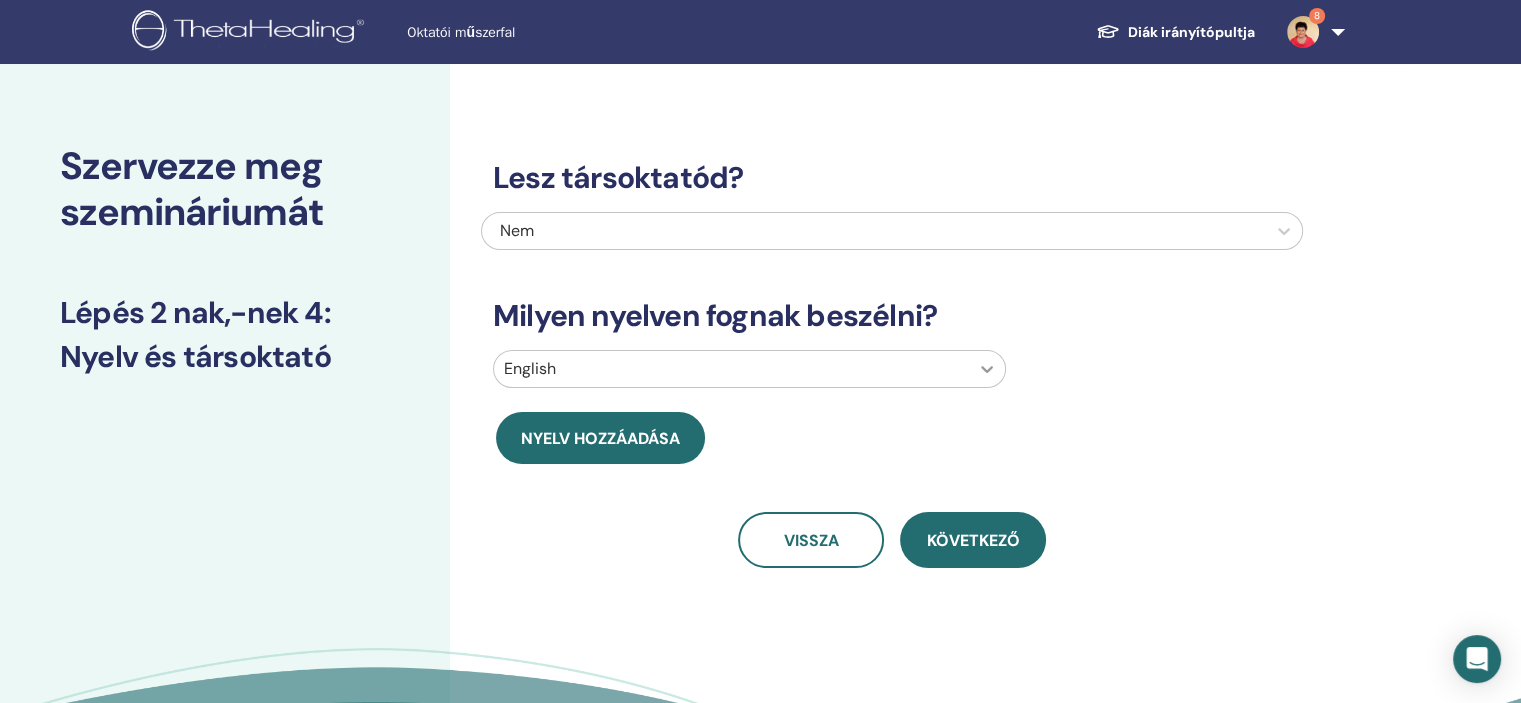 click 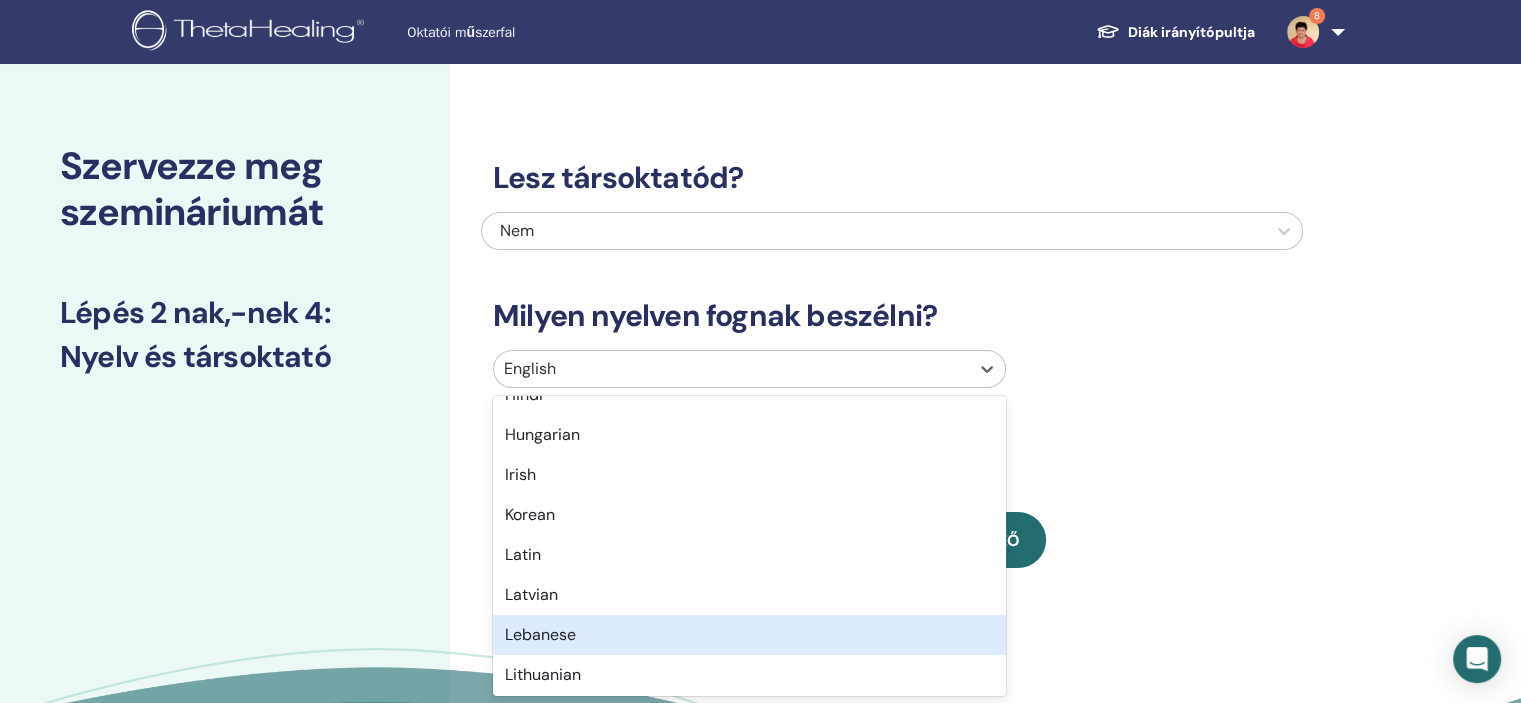 scroll, scrollTop: 900, scrollLeft: 0, axis: vertical 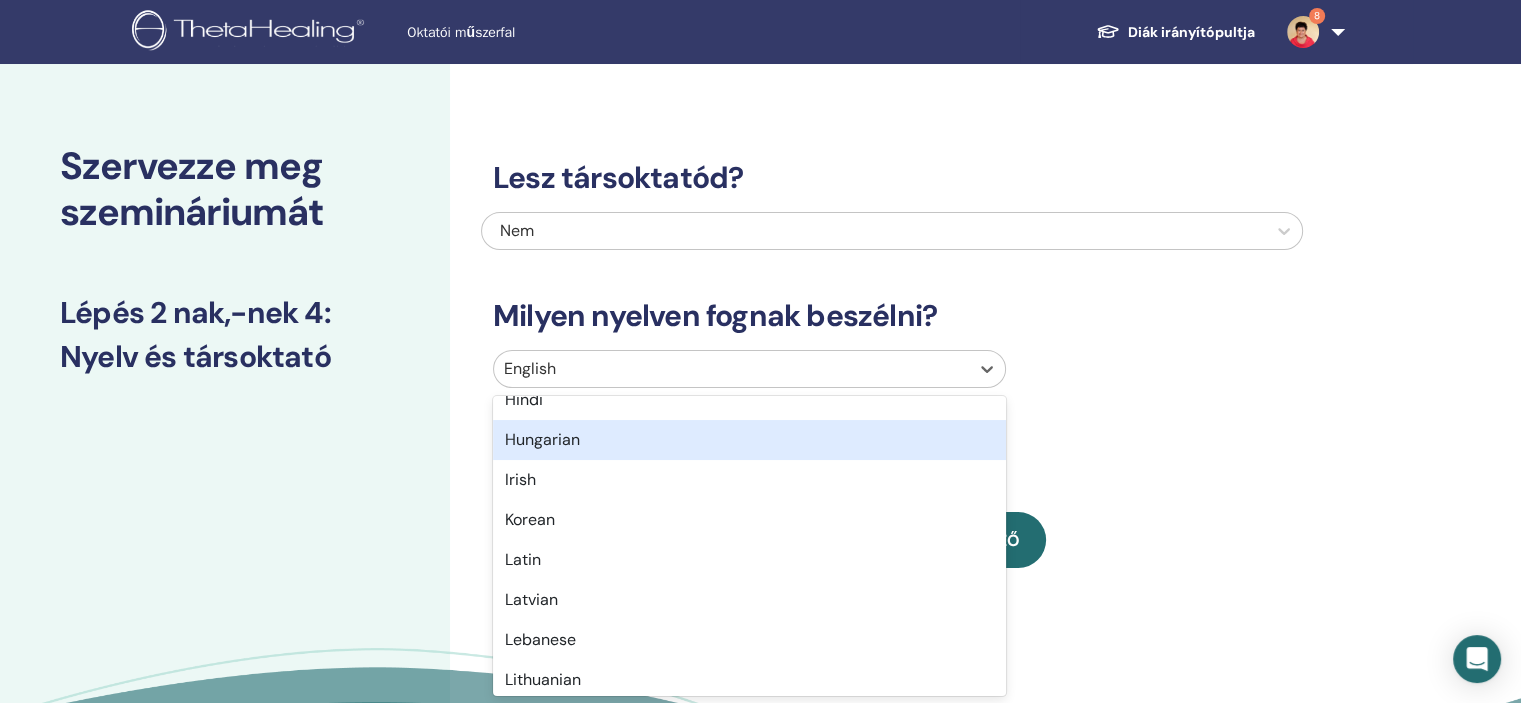 click on "Hungarian" at bounding box center [749, 440] 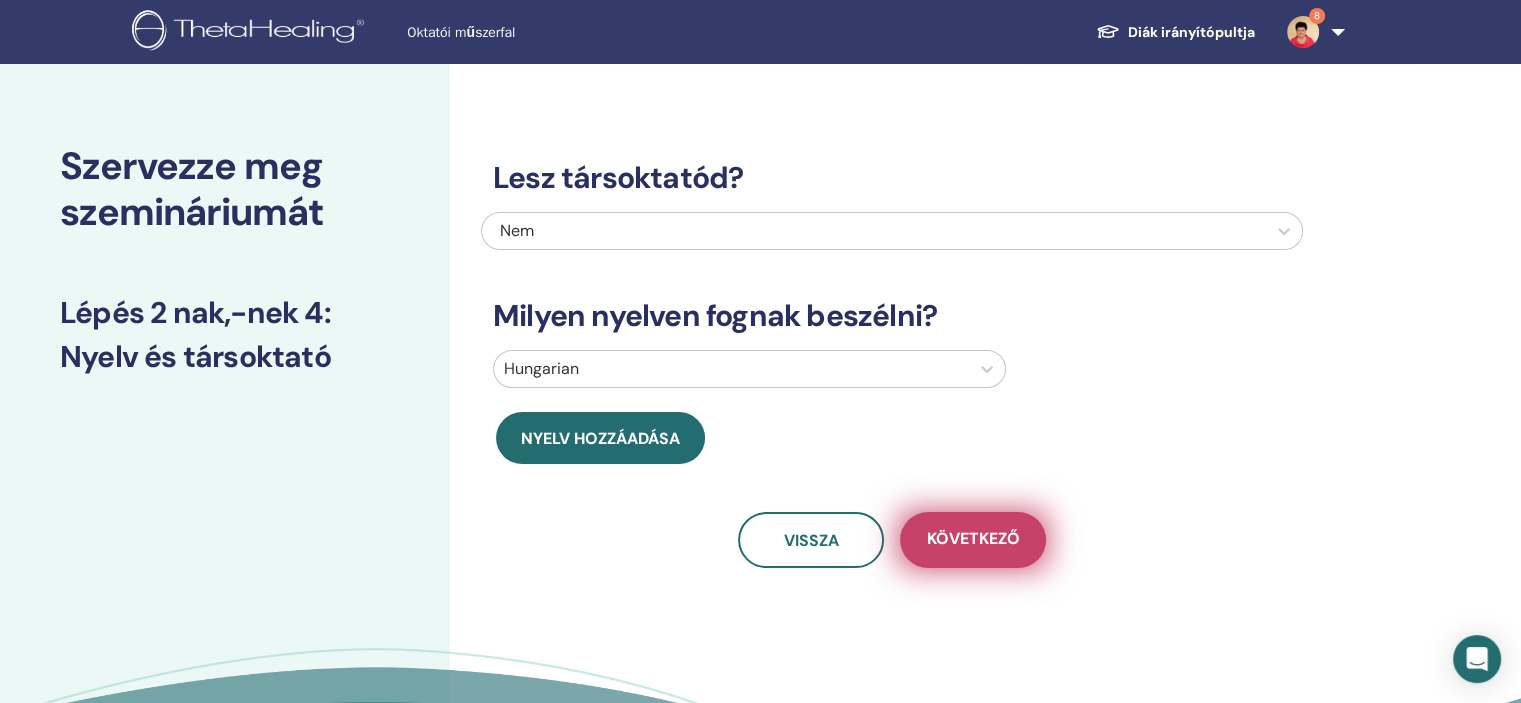 click on "Következő" at bounding box center (973, 540) 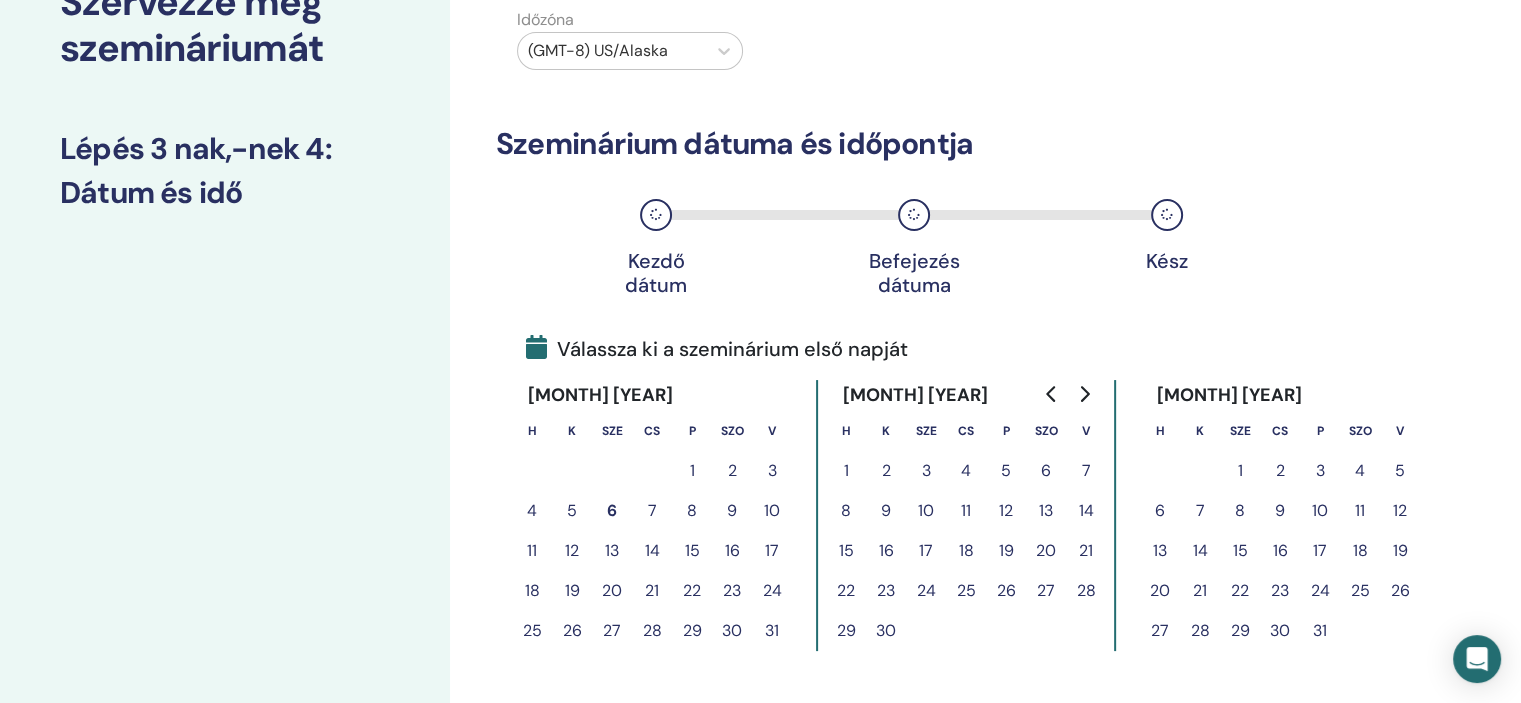 scroll, scrollTop: 200, scrollLeft: 0, axis: vertical 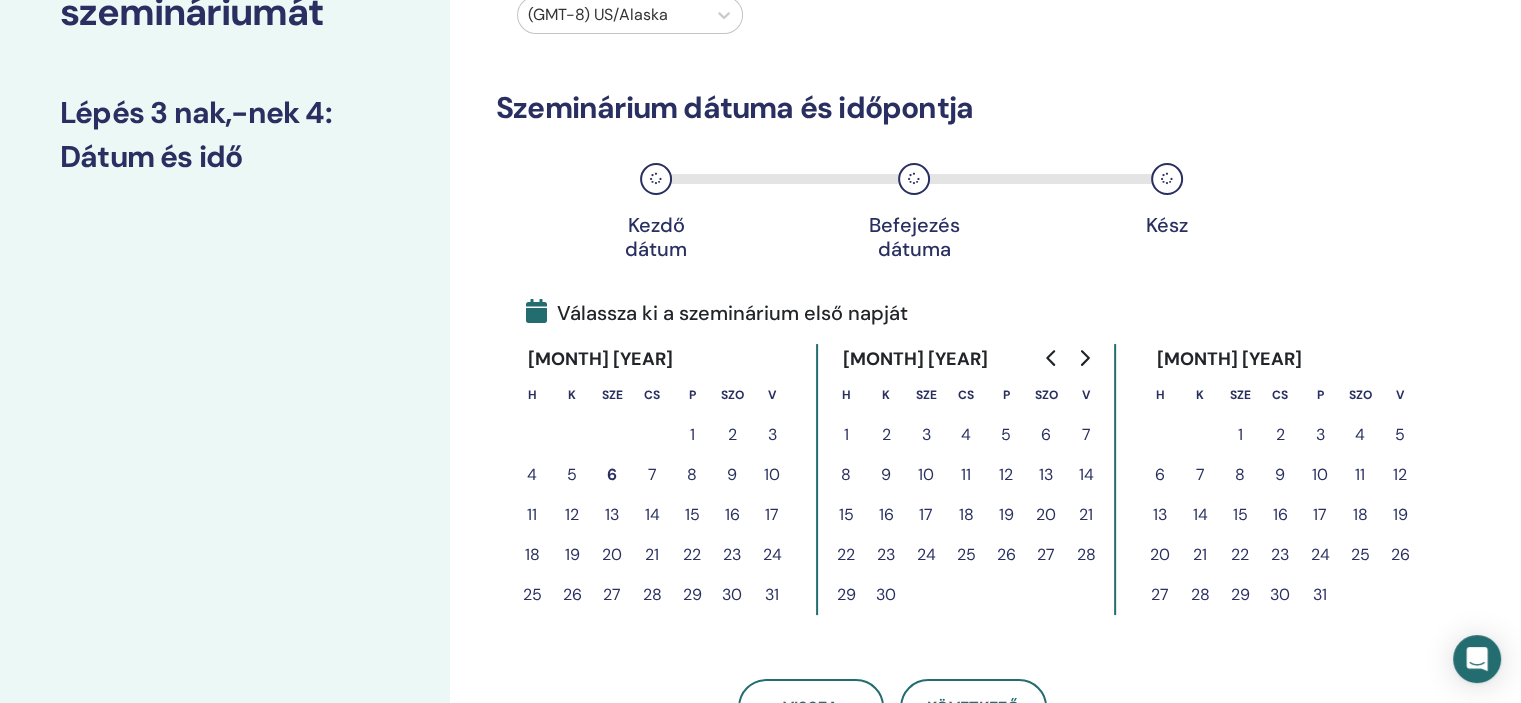 click on "18" at bounding box center (966, 515) 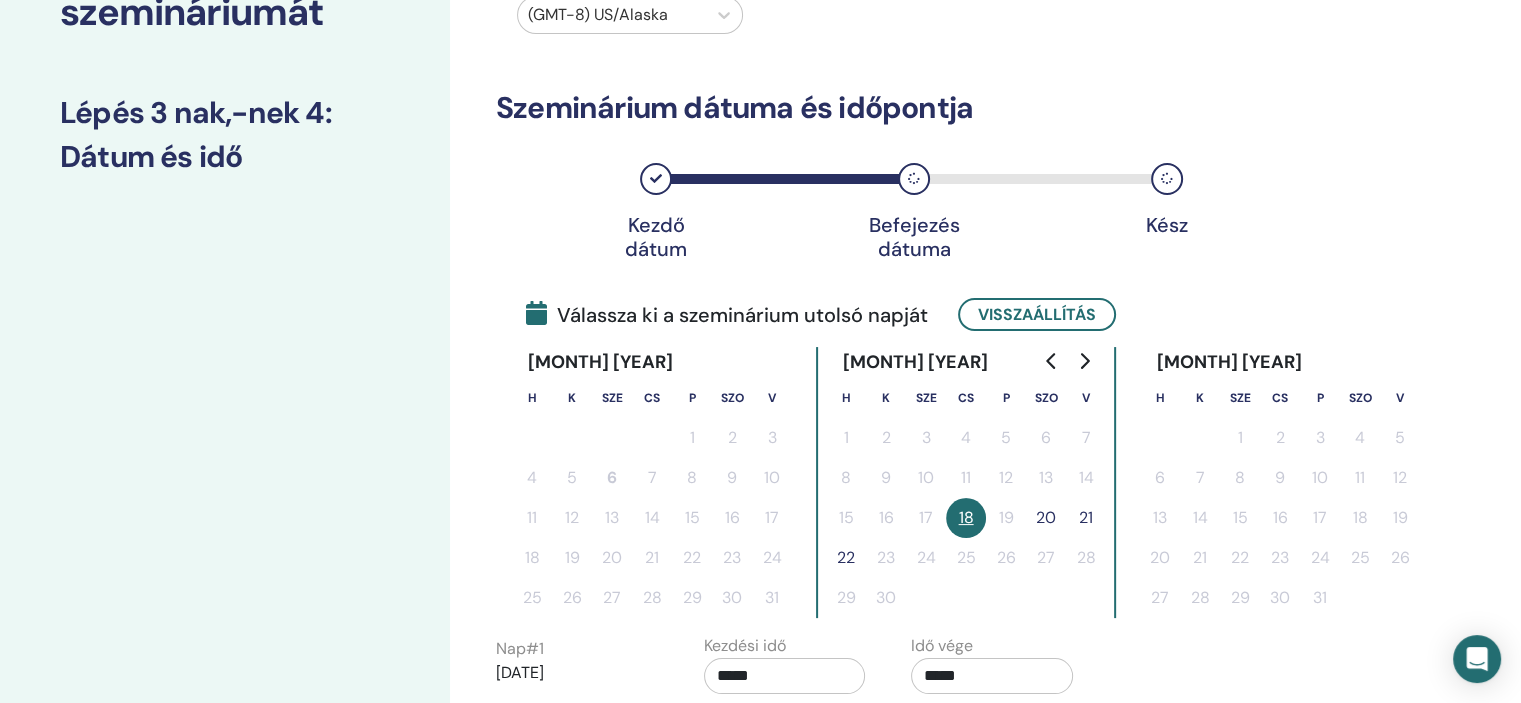 click on "20" at bounding box center (1046, 518) 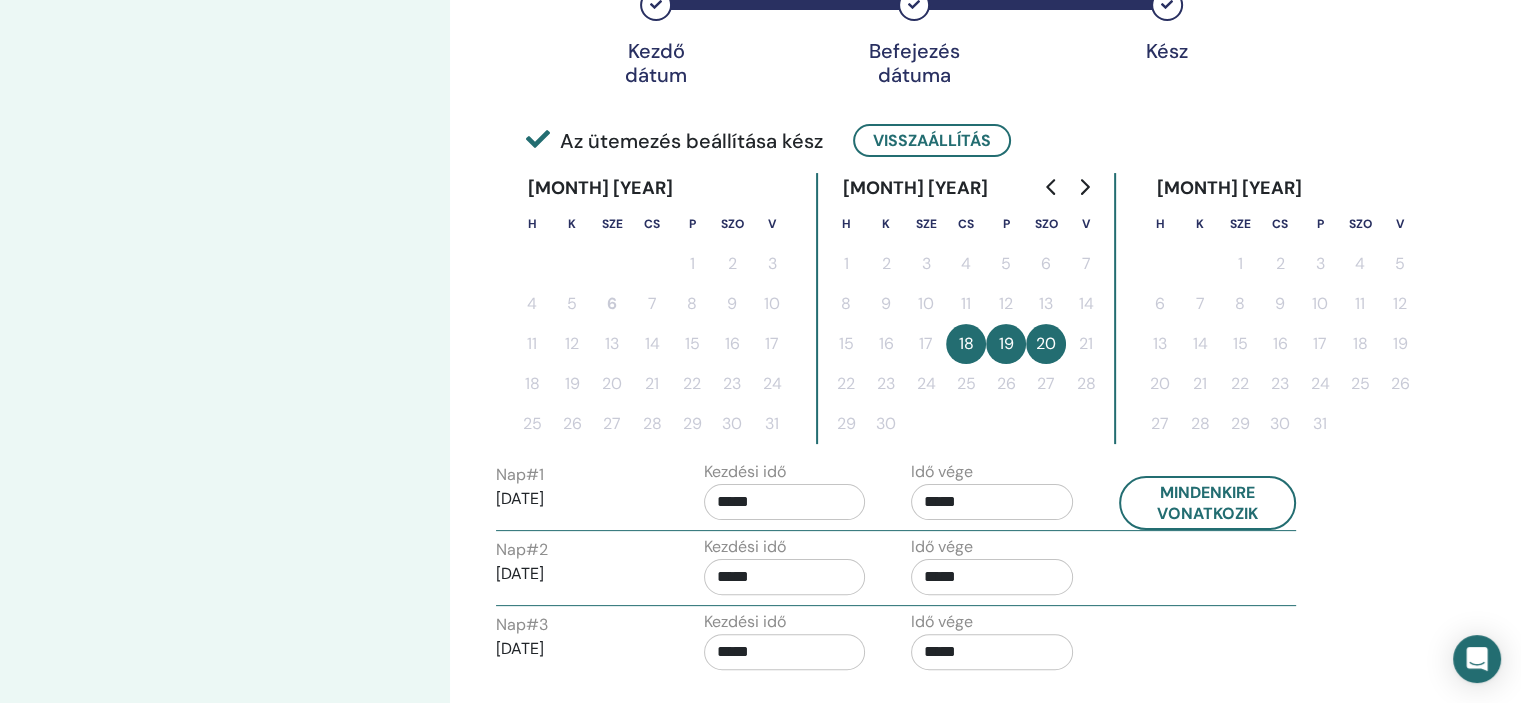 scroll, scrollTop: 500, scrollLeft: 0, axis: vertical 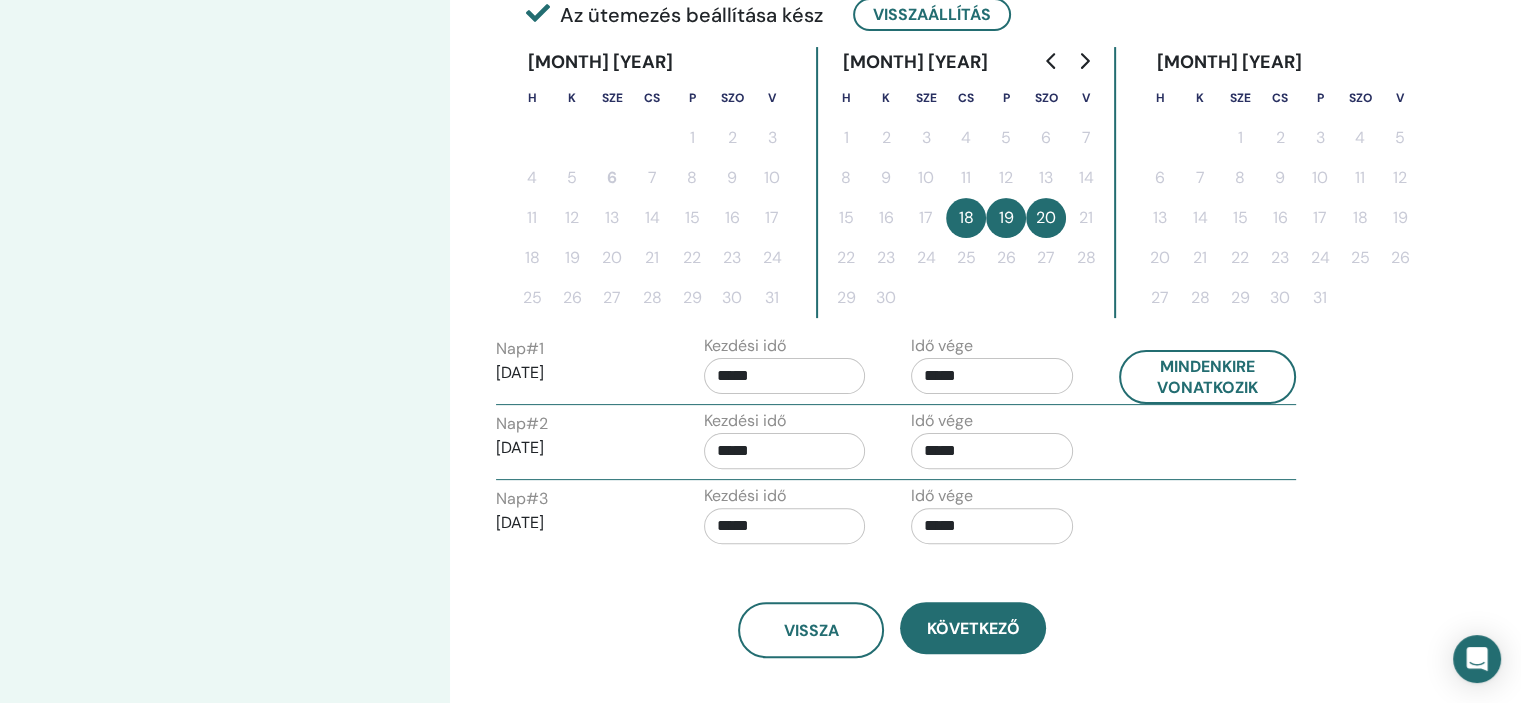 click on "*****" at bounding box center (785, 376) 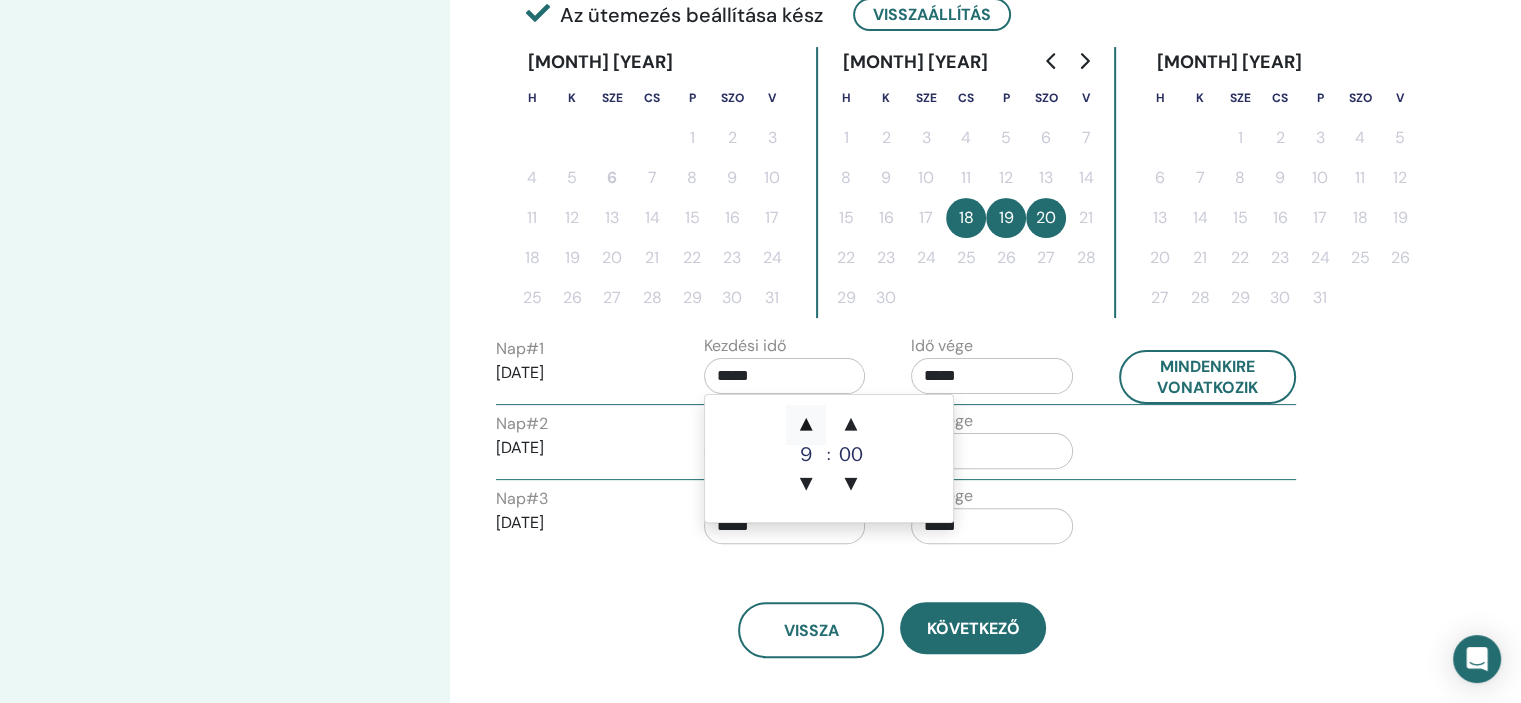 click on "▲" at bounding box center (806, 425) 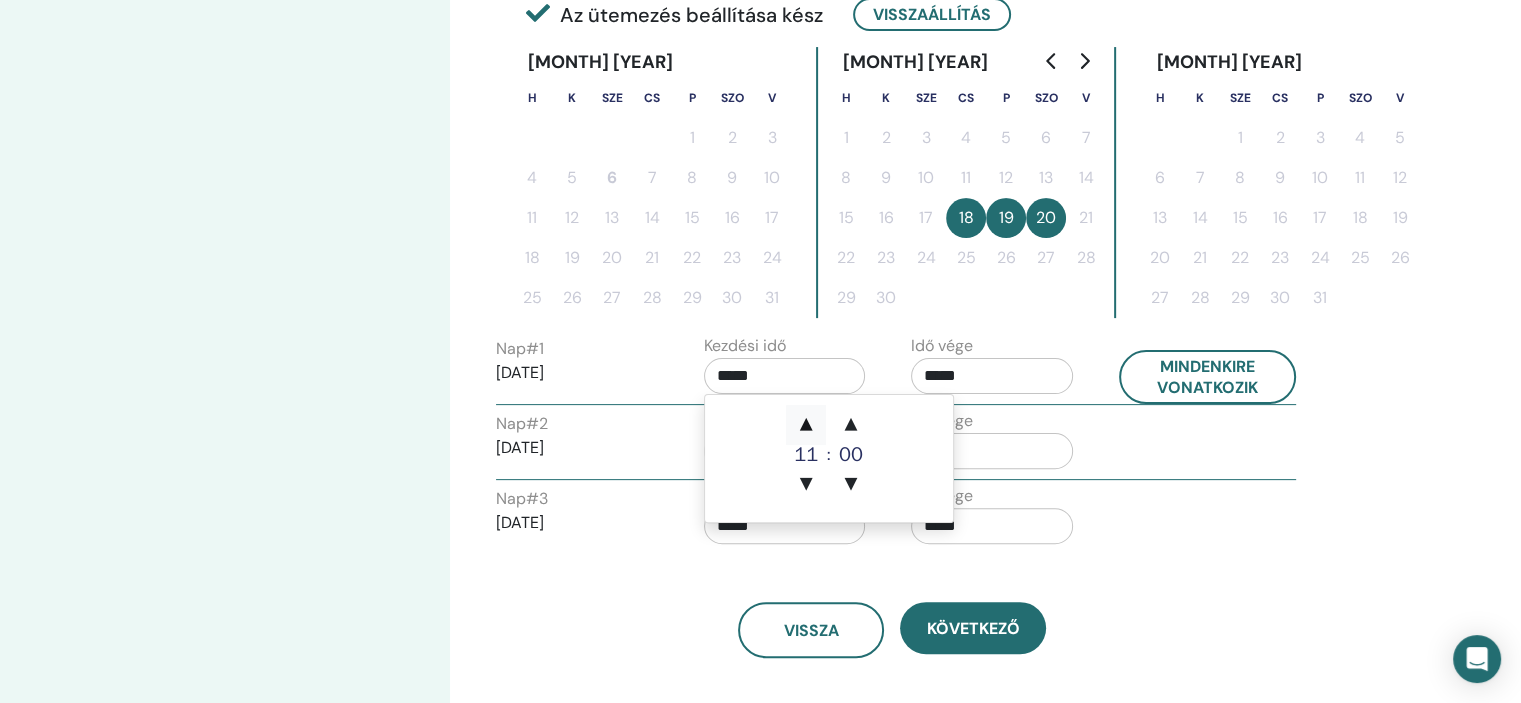 click on "▲" at bounding box center [806, 425] 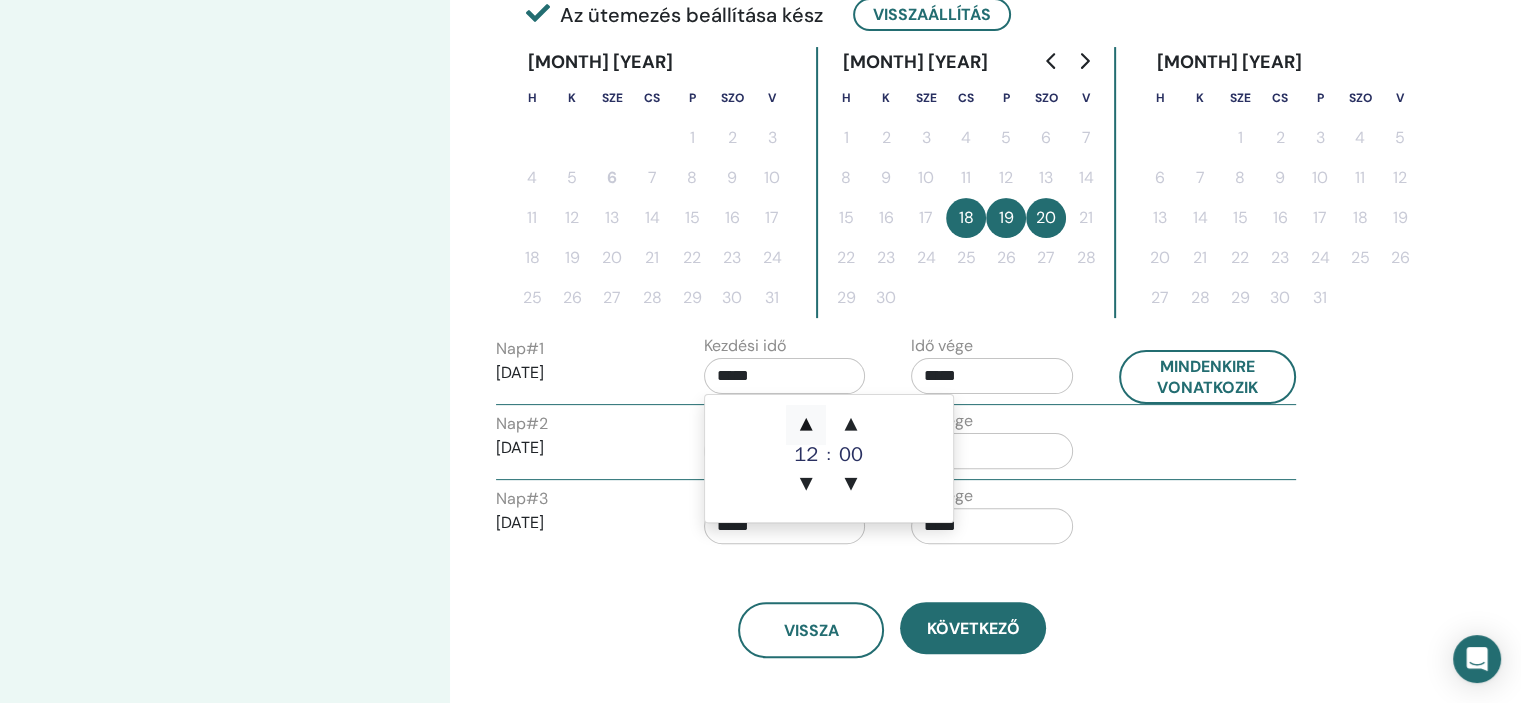 click on "▲" at bounding box center [806, 425] 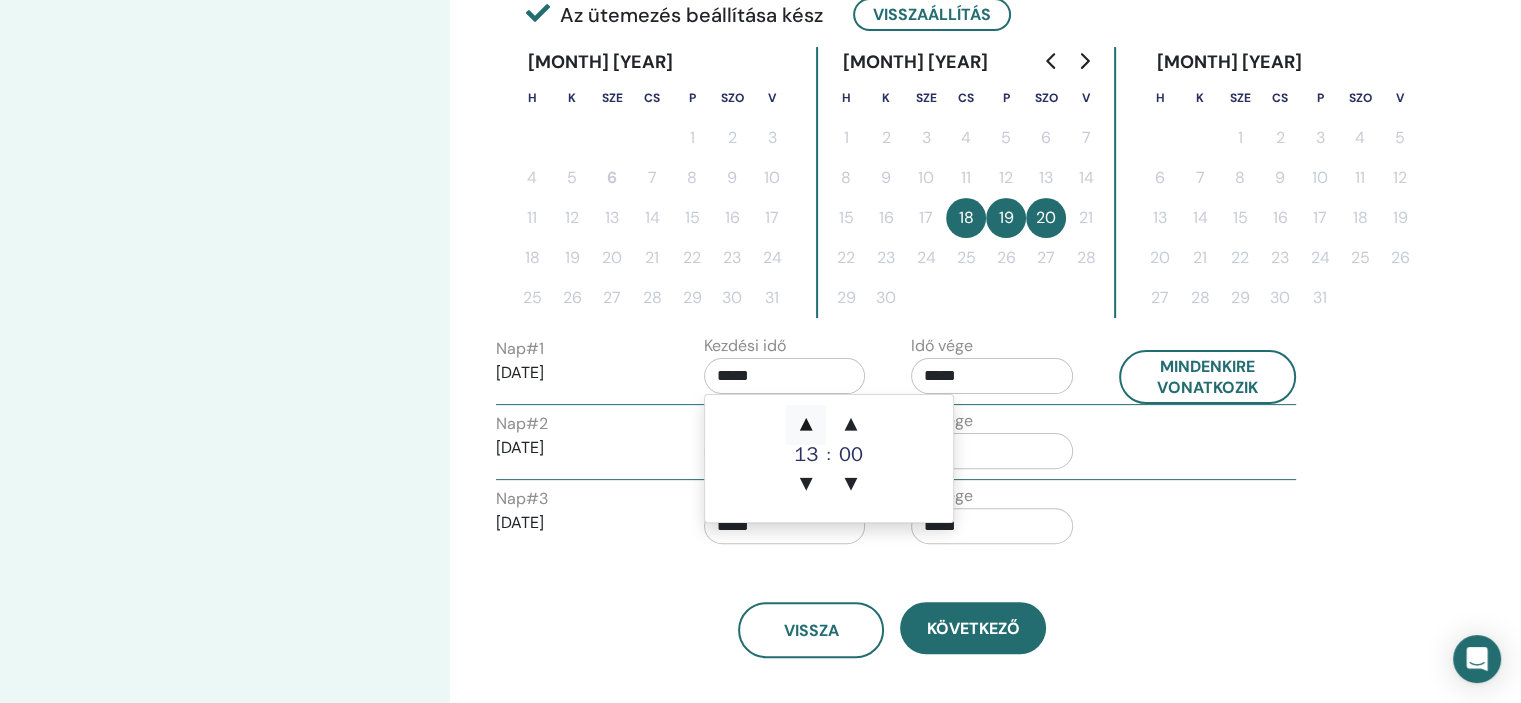 click on "▲" at bounding box center (806, 425) 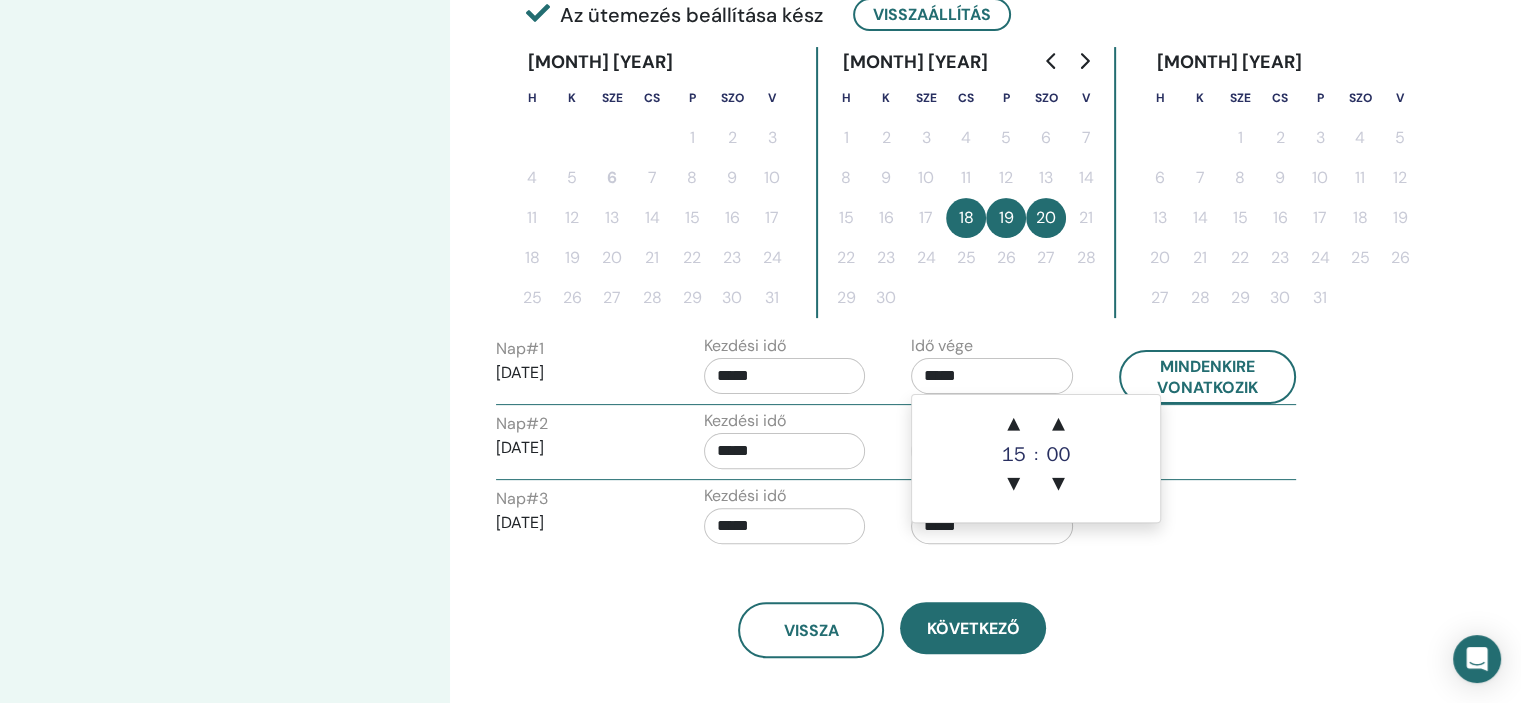 click on "*****" at bounding box center [992, 376] 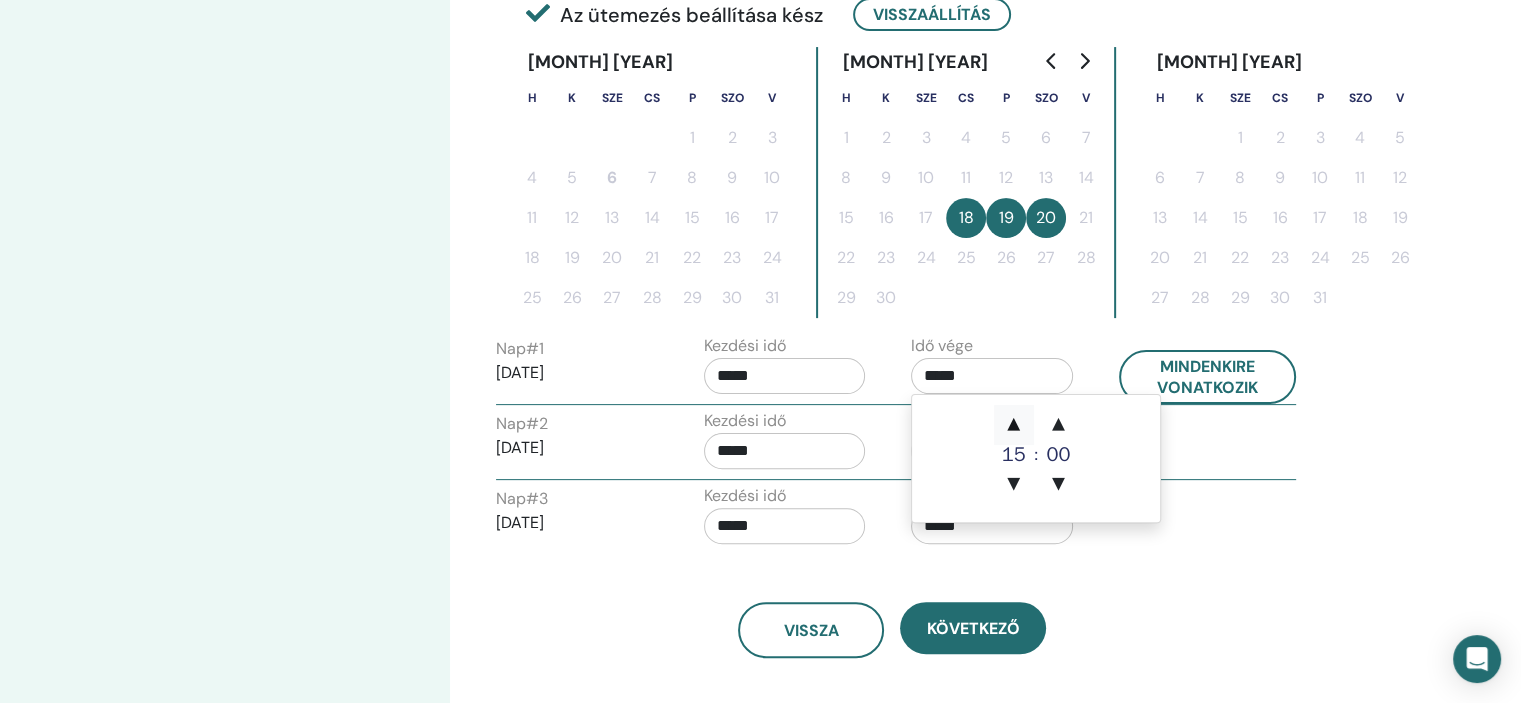 click on "▲" at bounding box center (1014, 425) 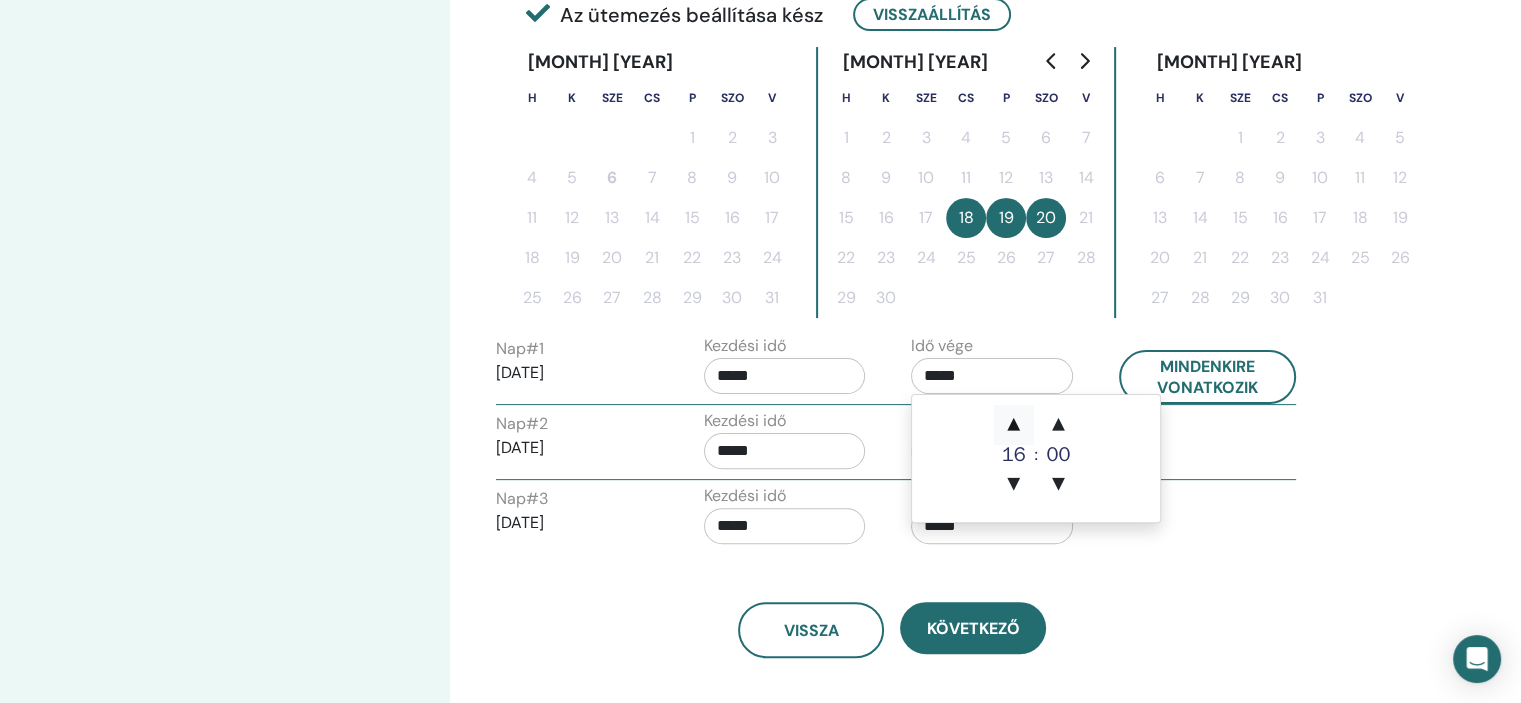 click on "▲" at bounding box center [1014, 425] 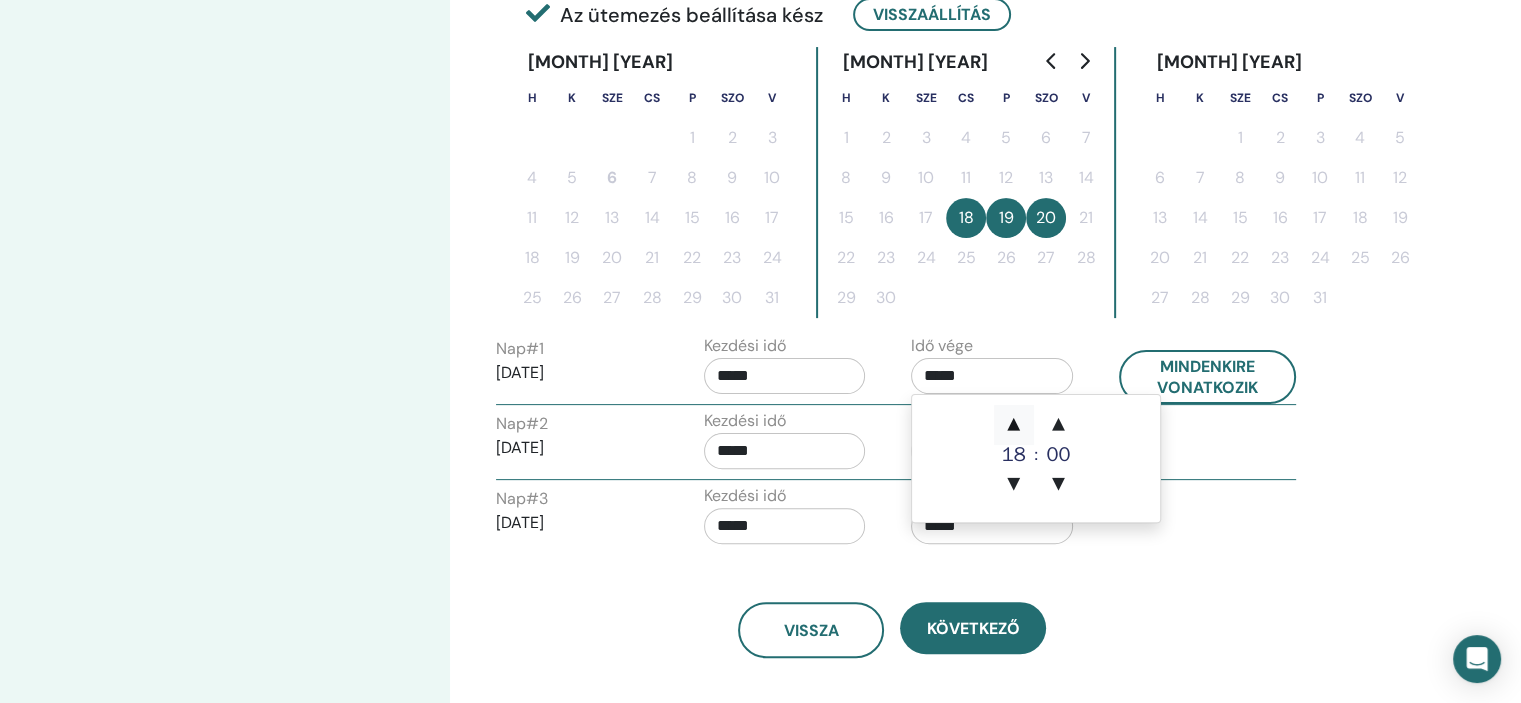 click on "▲" at bounding box center [1014, 425] 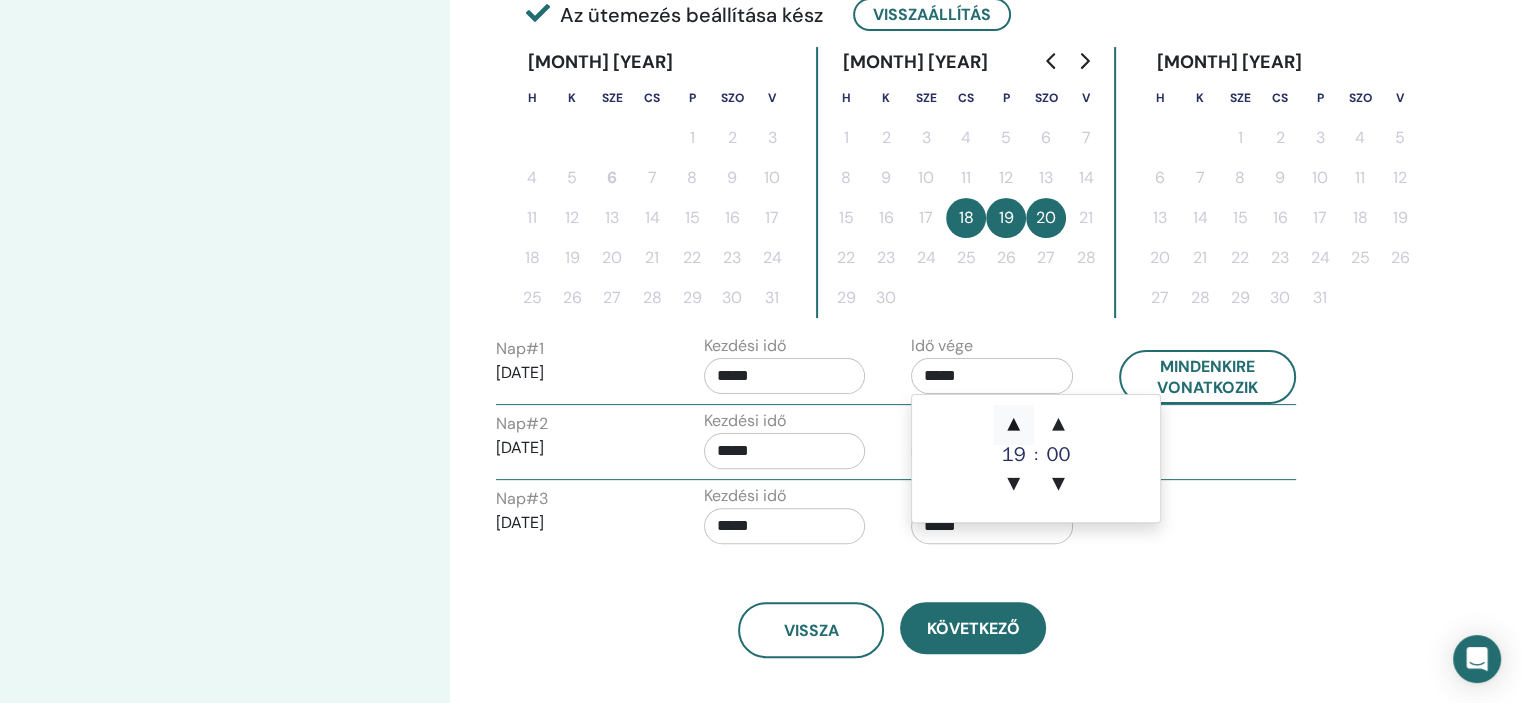 click on "▲" at bounding box center (1014, 425) 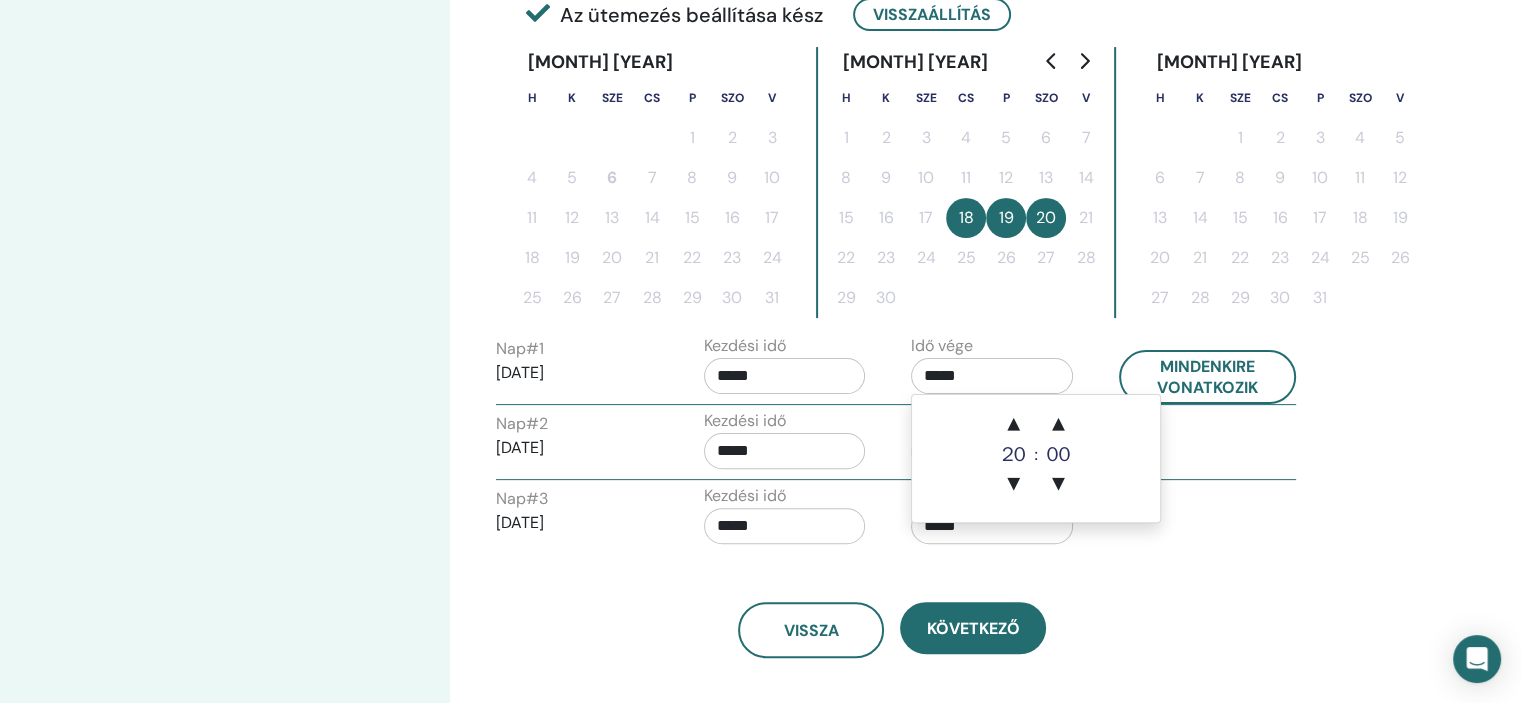click on "Időzóna Időzóna (GMT-8) US/Alaska Szeminárium dátuma és időpontja Kezdő dátum Befejezés dátuma Kész Az ütemezés beállítása kész Visszaállítás [MONTH] [YEAR] H K Sze Cs P Szo V 1 2 3 4 5 6 7 8 9 10 11 12 13 14 15 16 17 18 19 20 21 22 23 24 25 26 27 28 29 30 31 [MONTH] [YEAR] H K Sze Cs P Szo V 1 2 3 4 5 6 7 8 9 10 11 12 13 14 15 16 17 18 19 20 21 22 23 24 25 26 27 28 29 30 31 [MONTH] [YEAR] H K Sze Cs P Szo V 1 2 3 4 5 6 7 8 9 10 11 12 13 14 15 16 17 18 19 20 21 22 23 24 25 26 27 28 29 30 31 Nap  # 1 [DATE] Kezdési idő ***** Idő vége ***** Mindenkire vonatkozik Nap  # 2 [DATE] Kezdési idő ***** Idő vége ***** Nap  # 3 [DATE] Kezdési idő ***** Idő vége ***** Vissza Következő" at bounding box center (957, 251) 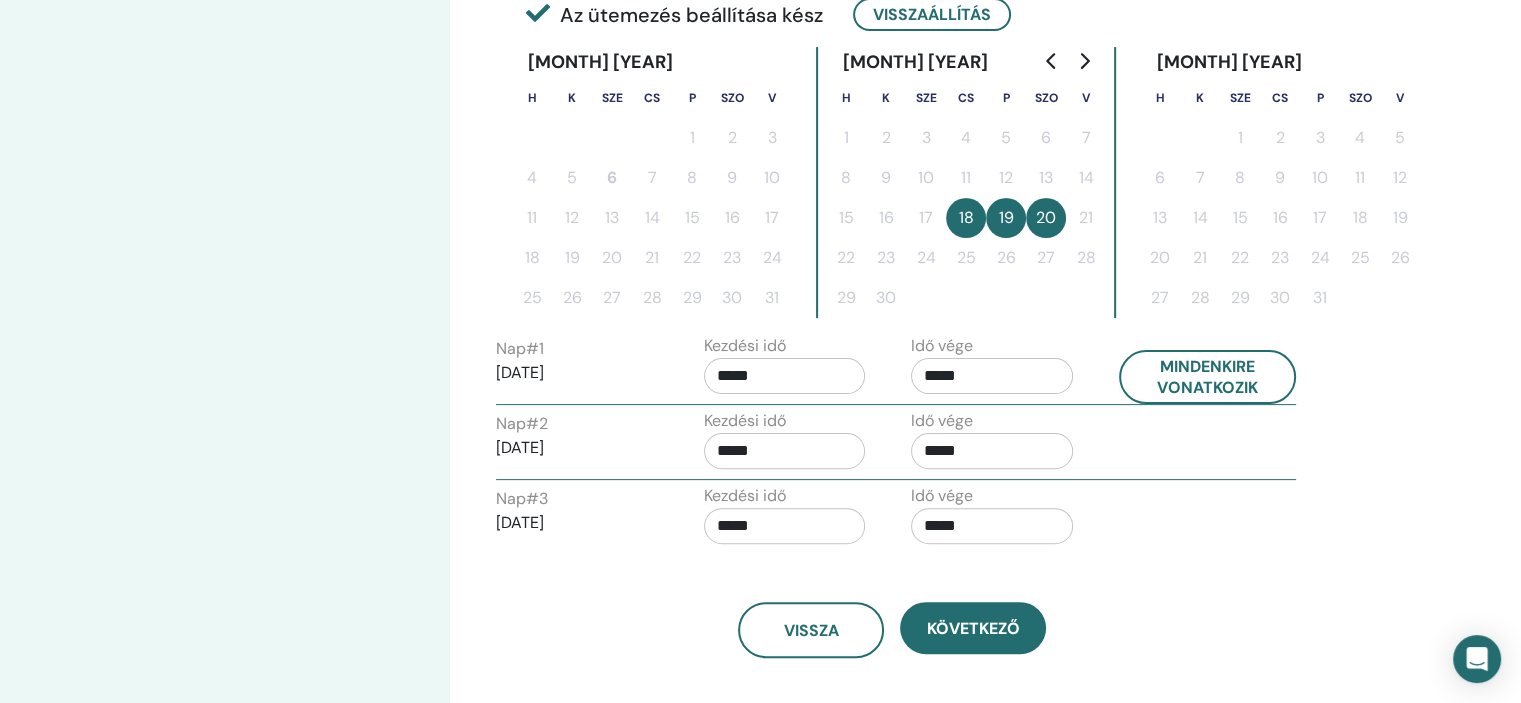 click on "*****" at bounding box center (785, 451) 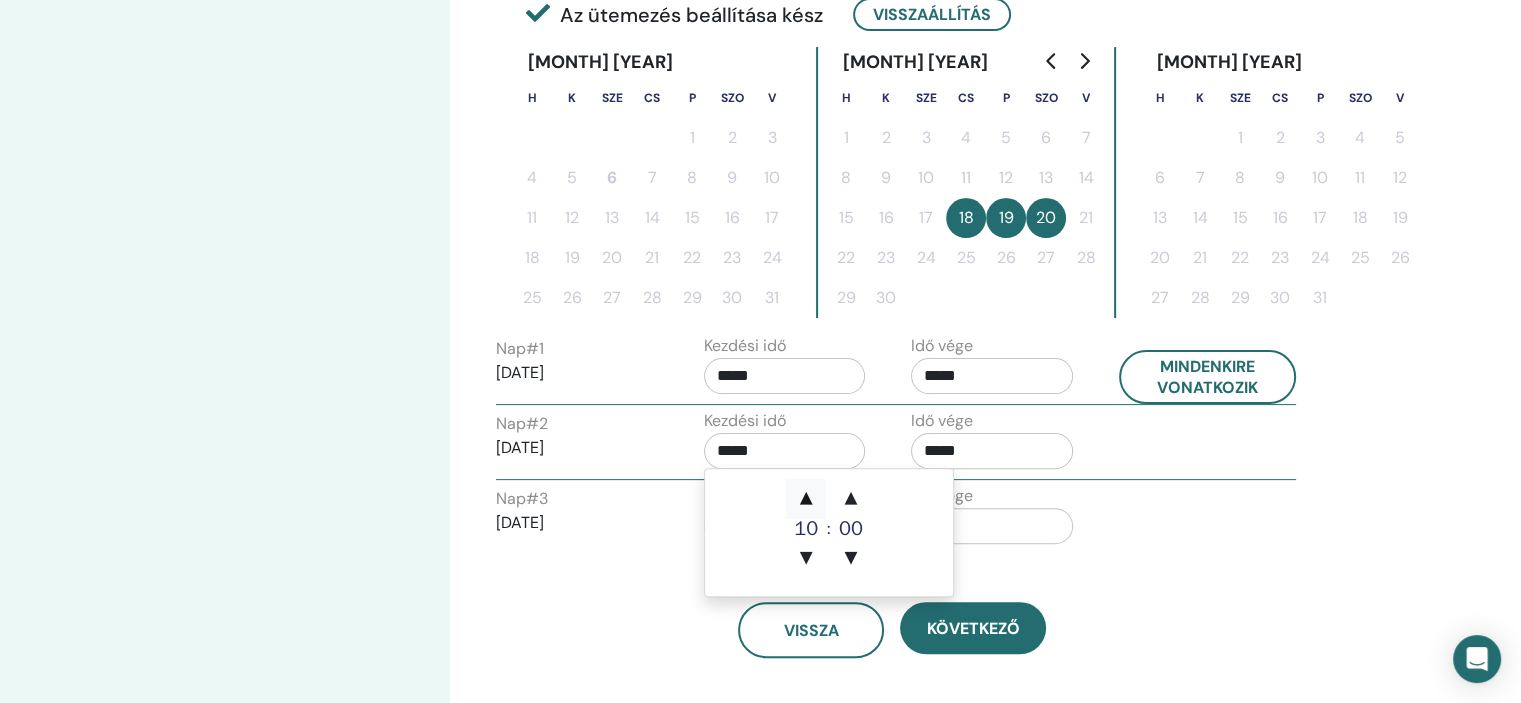 click on "▲" at bounding box center [806, 499] 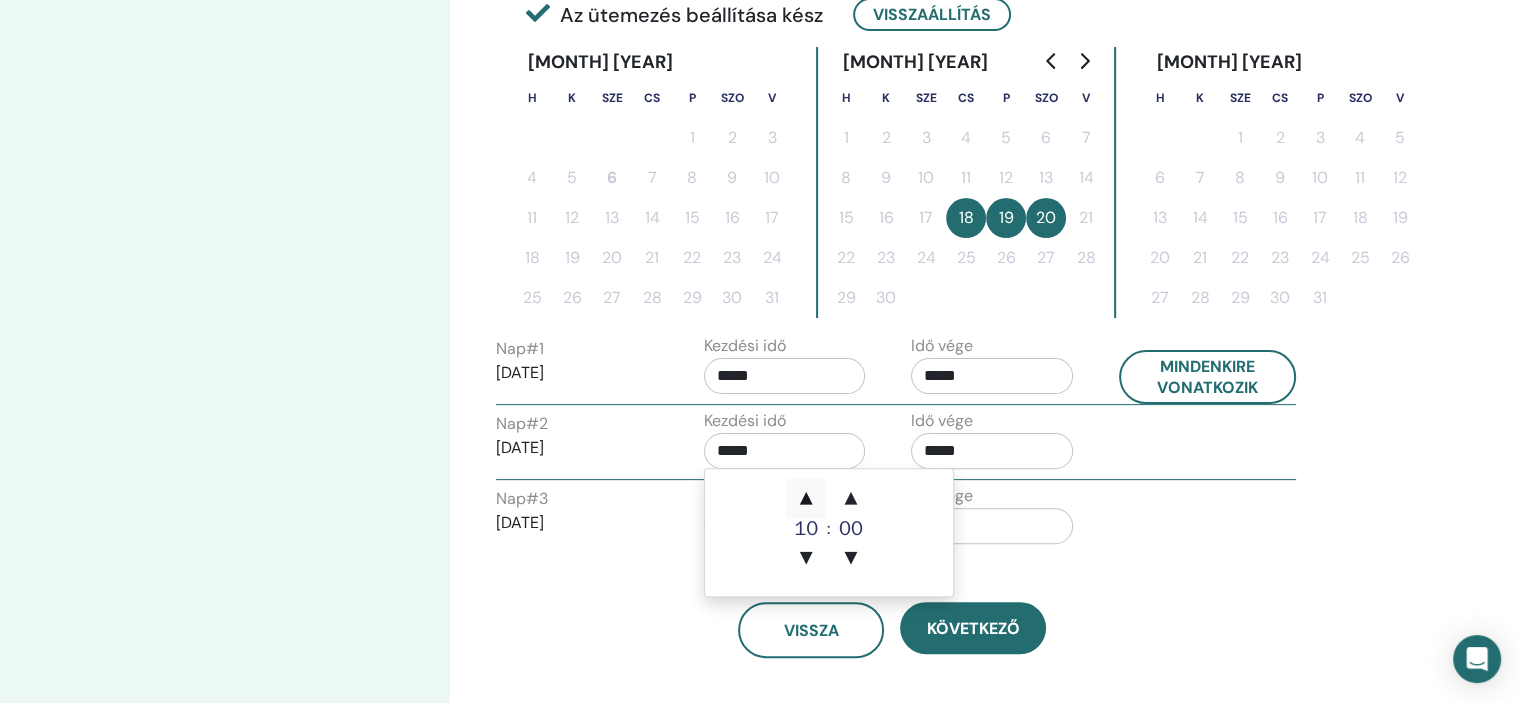 type on "*****" 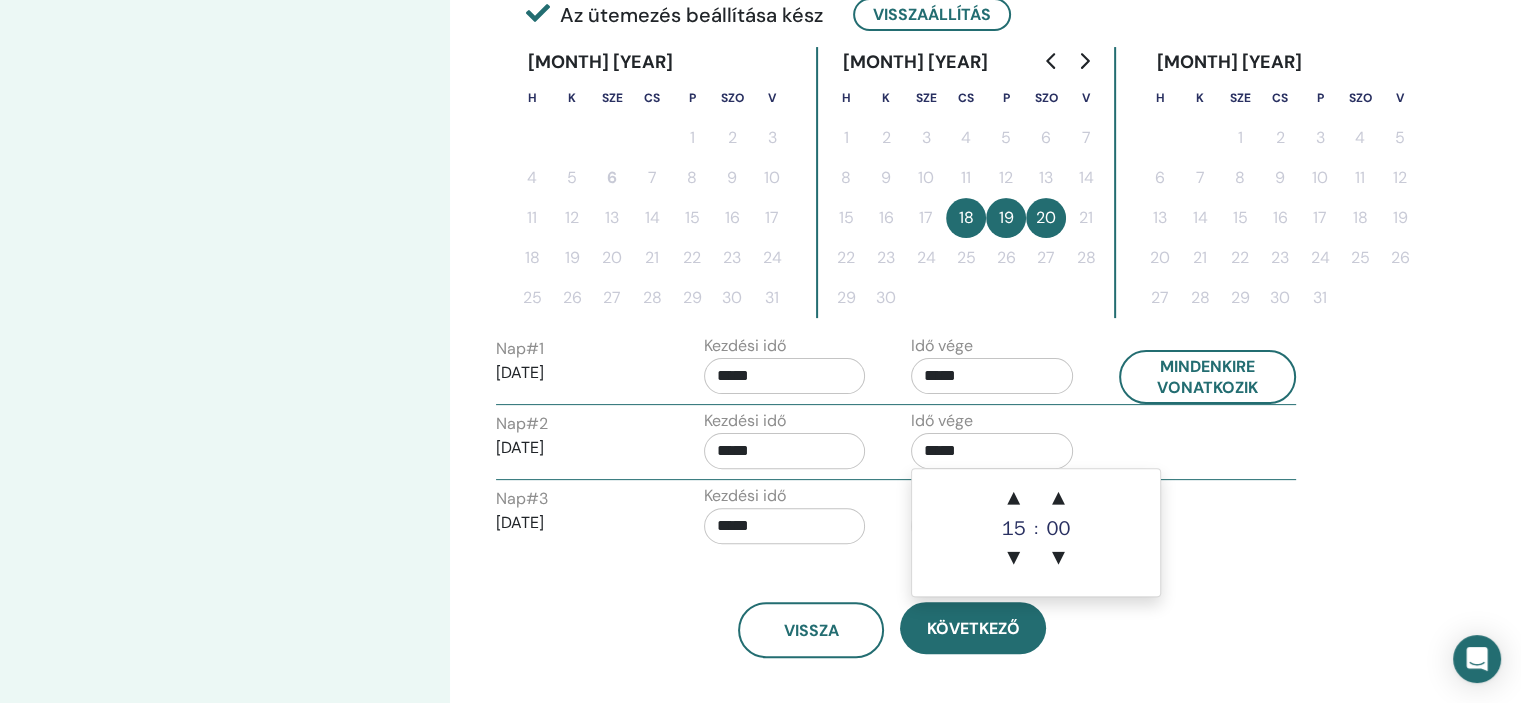click on "*****" at bounding box center (992, 451) 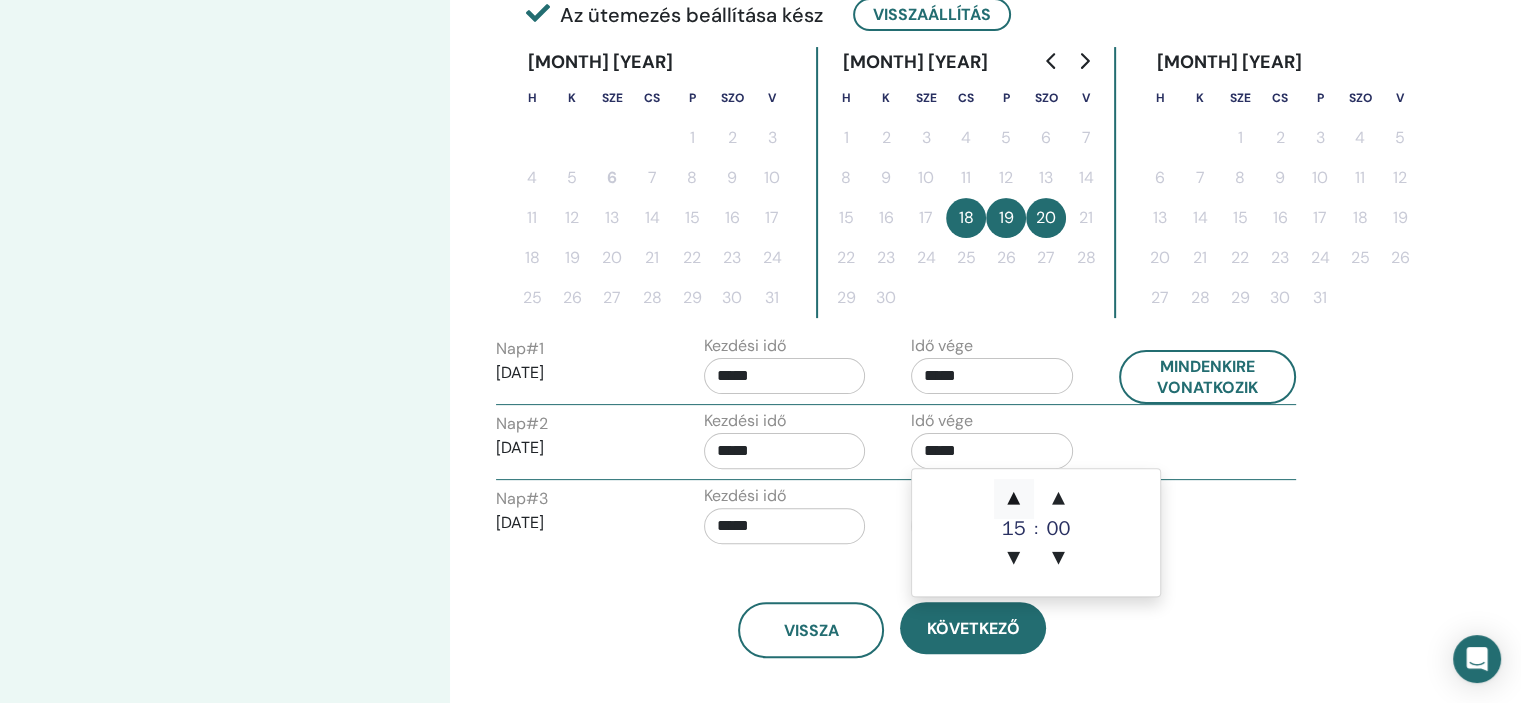 click on "▲" at bounding box center (1014, 499) 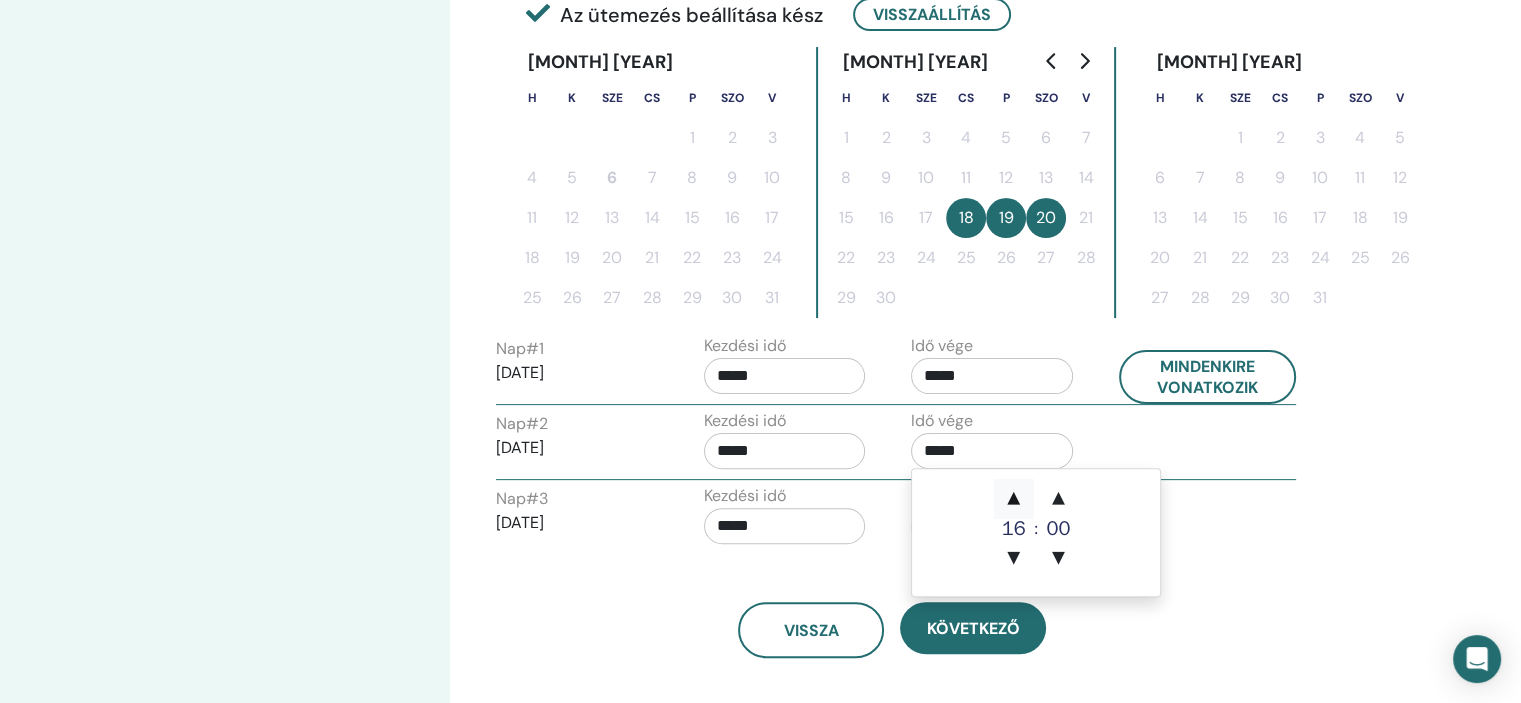 click on "▲" at bounding box center [1014, 499] 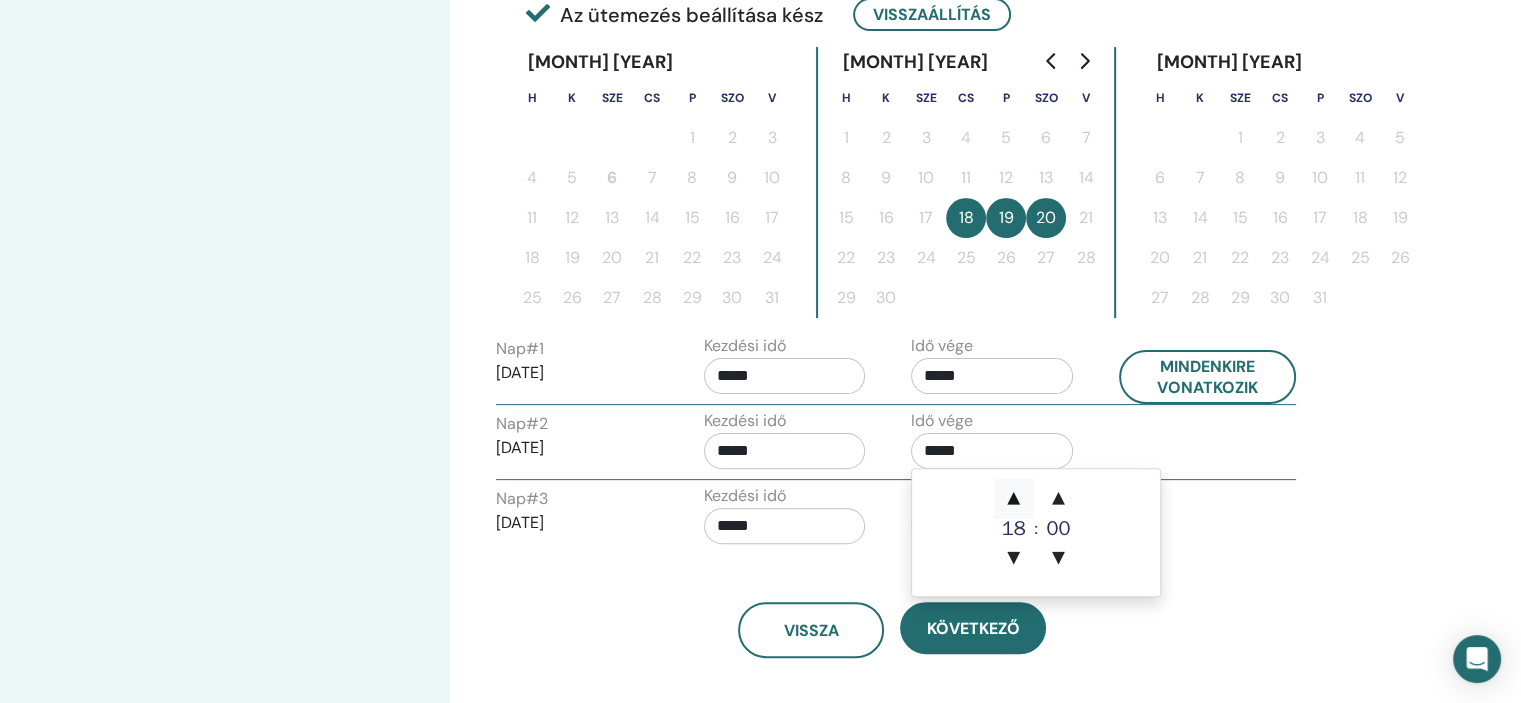 click on "▲" at bounding box center [1014, 499] 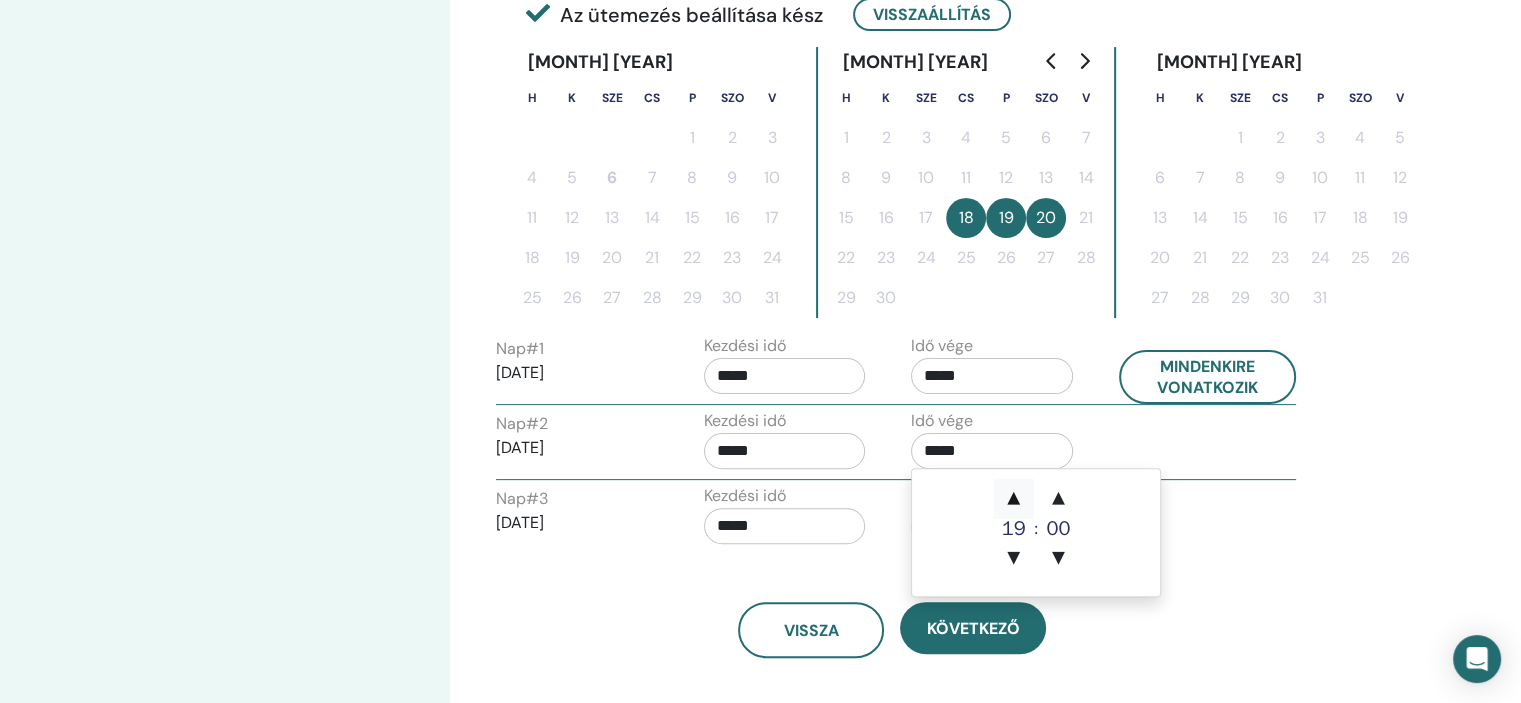 click on "▲" at bounding box center [1014, 499] 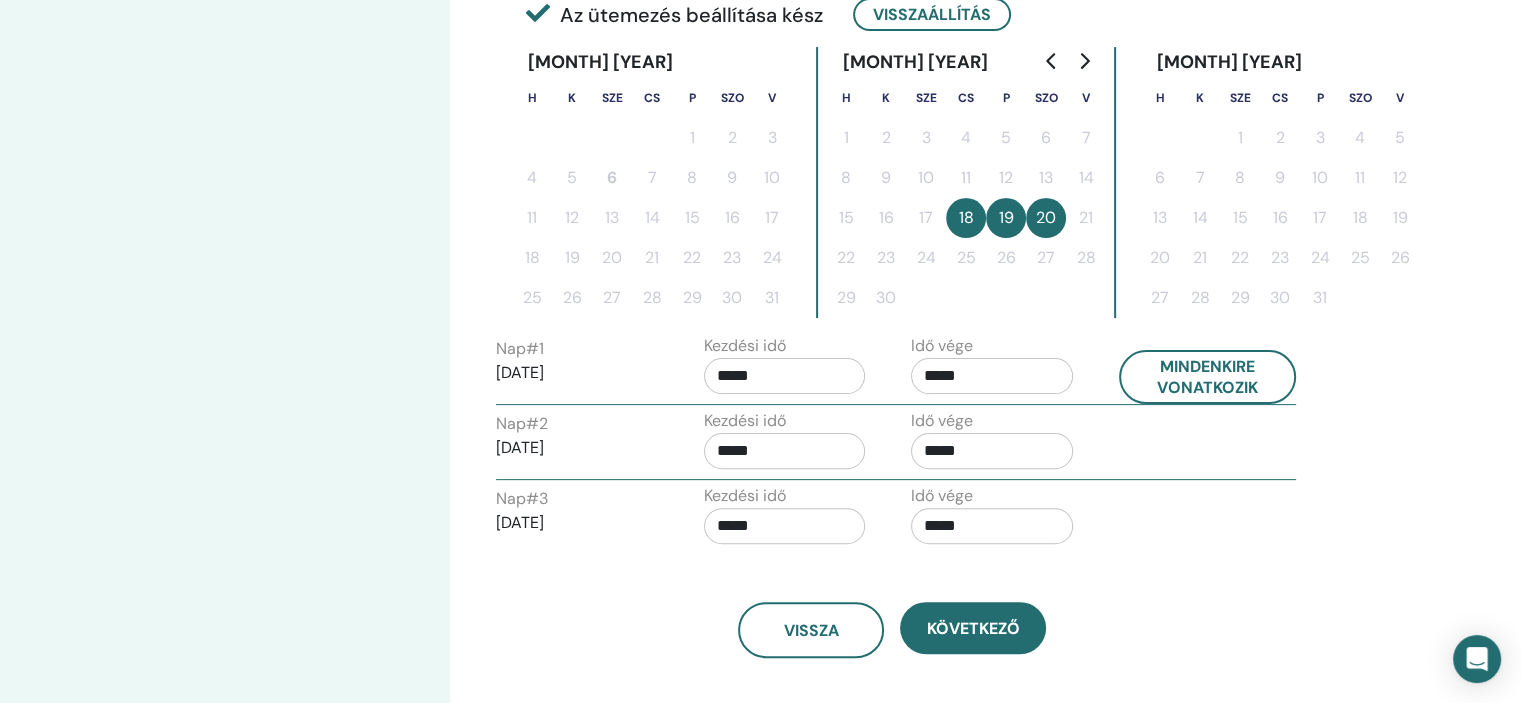 click on "Idő vége *****" at bounding box center [1000, 519] 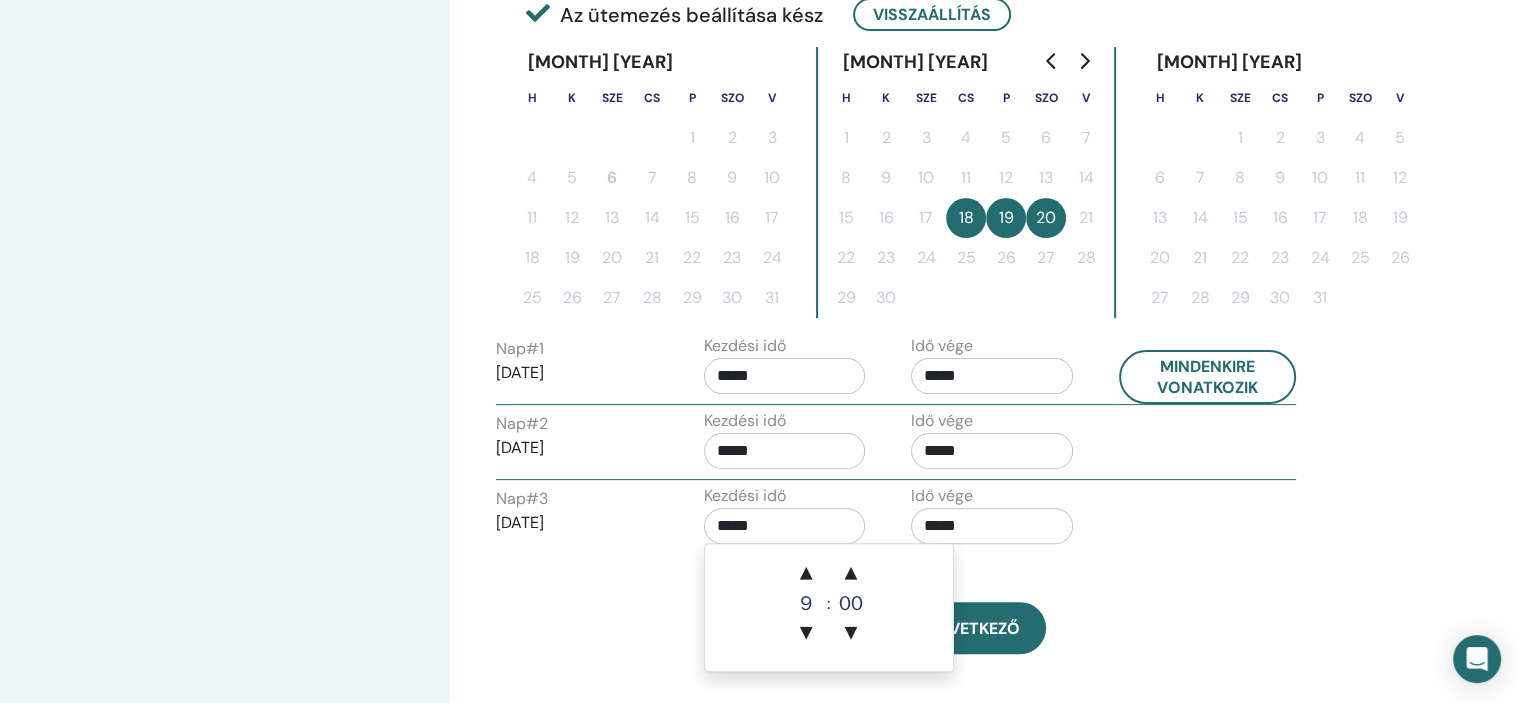 click on "*****" at bounding box center [785, 526] 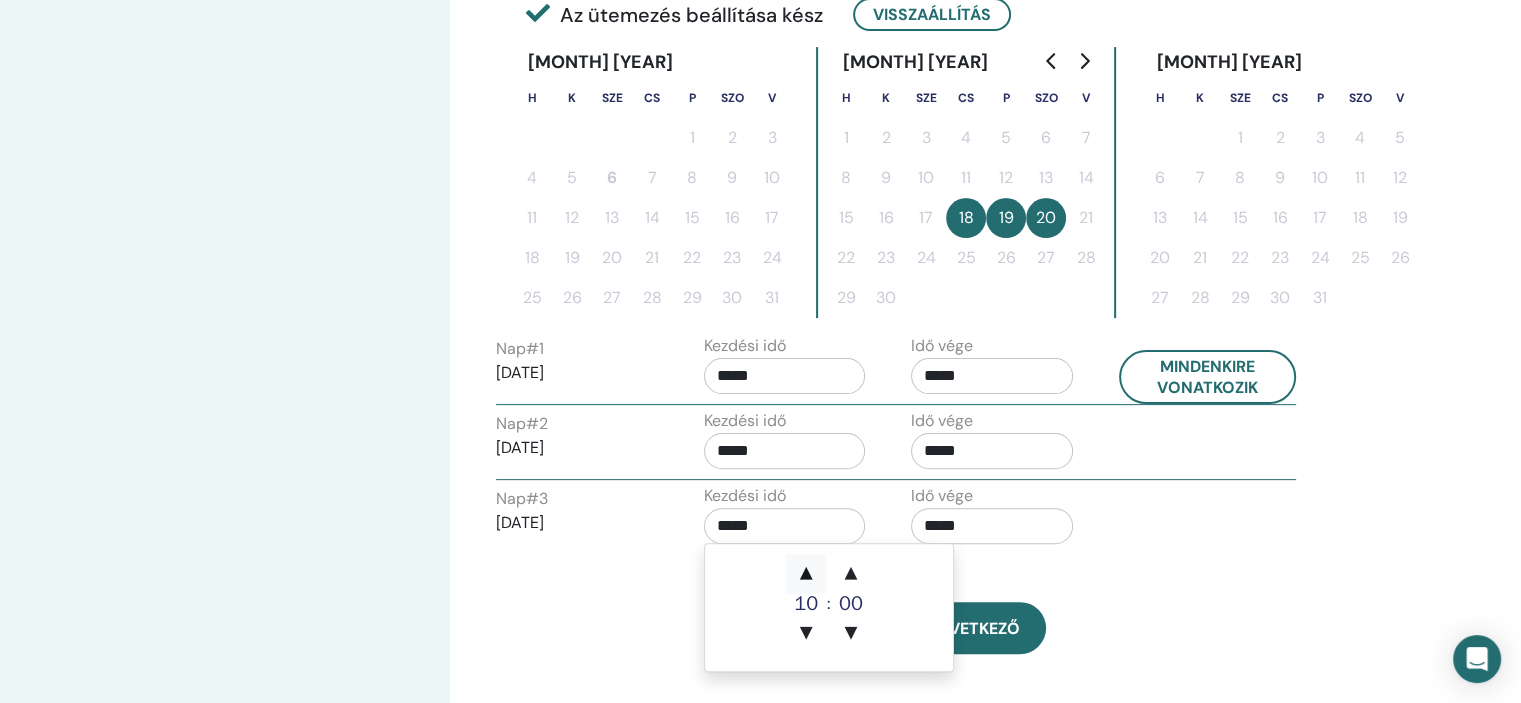 click on "▲" at bounding box center (806, 574) 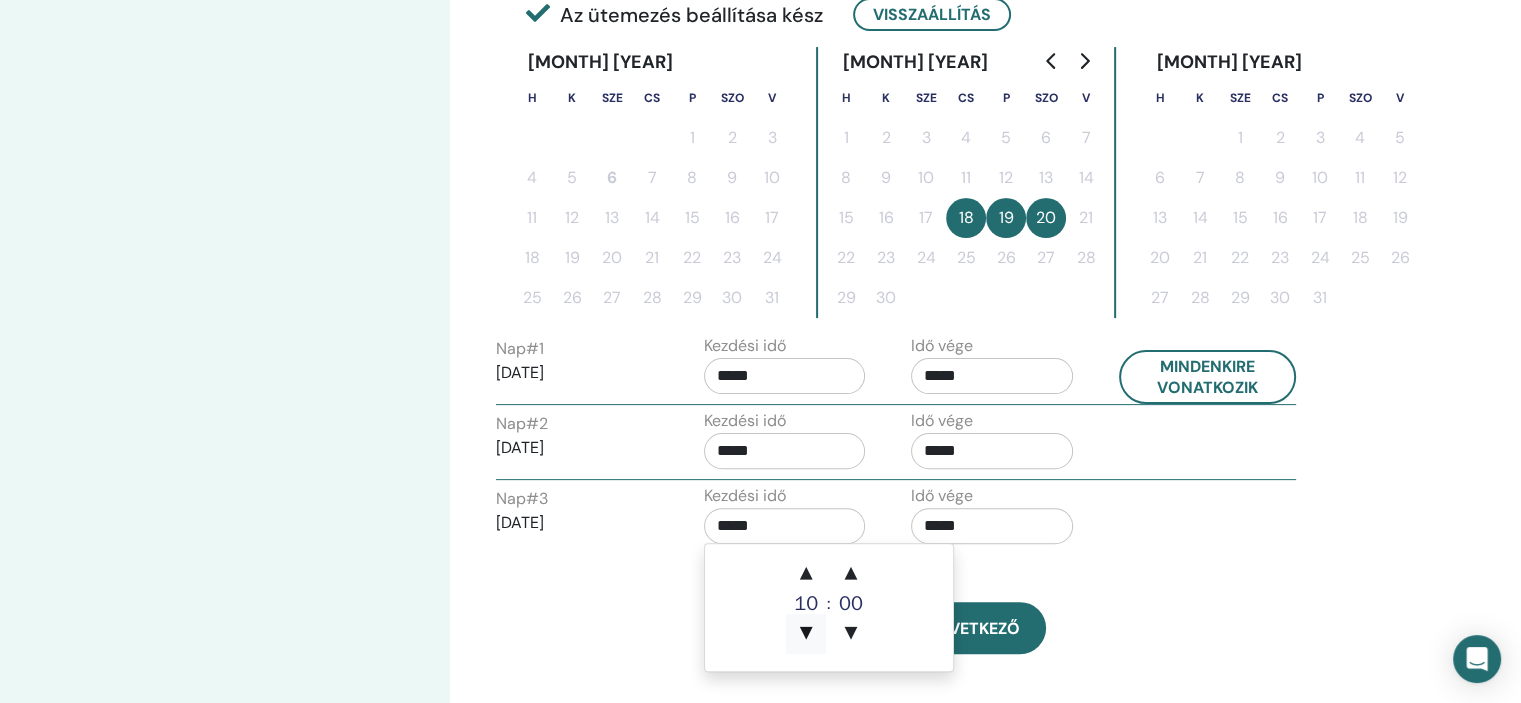 click on "▼" at bounding box center (806, 634) 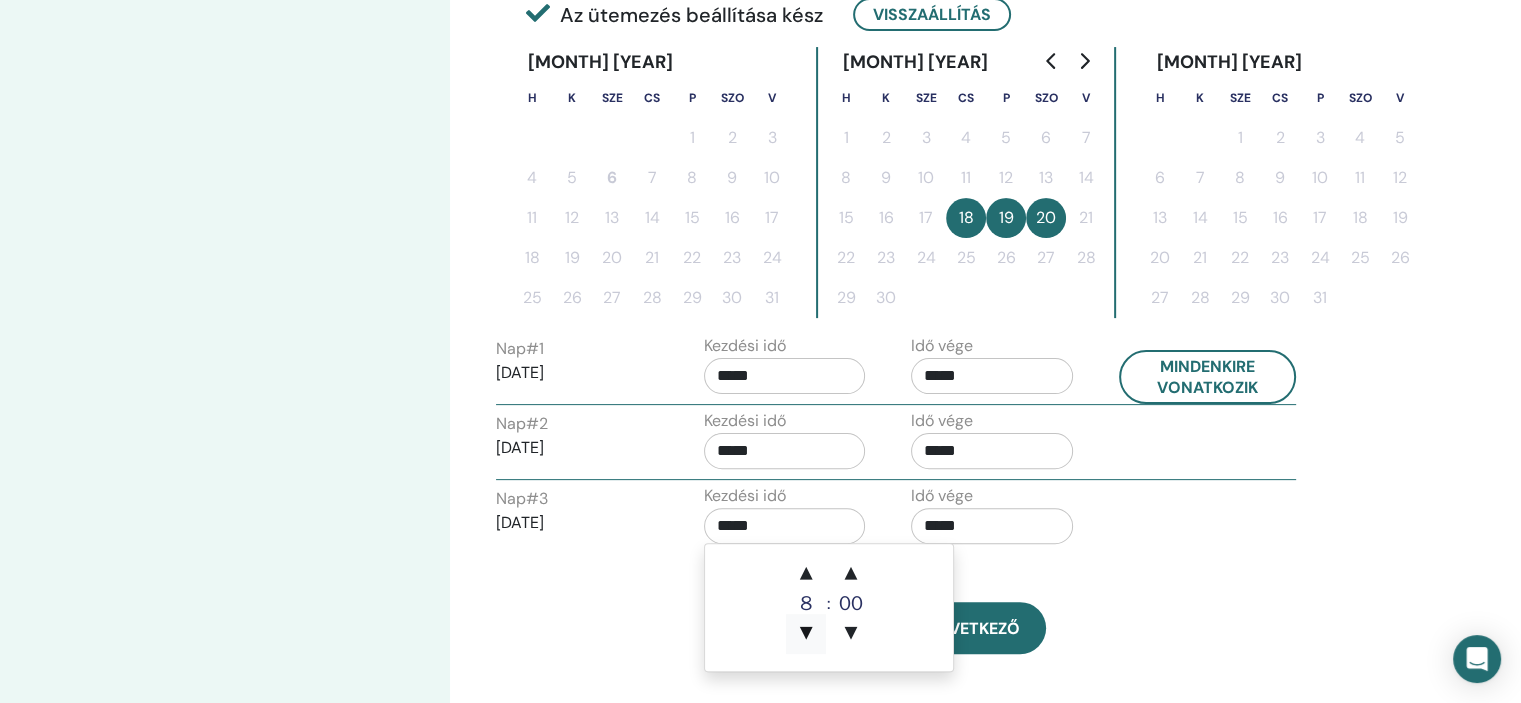 click on "▼" at bounding box center [806, 634] 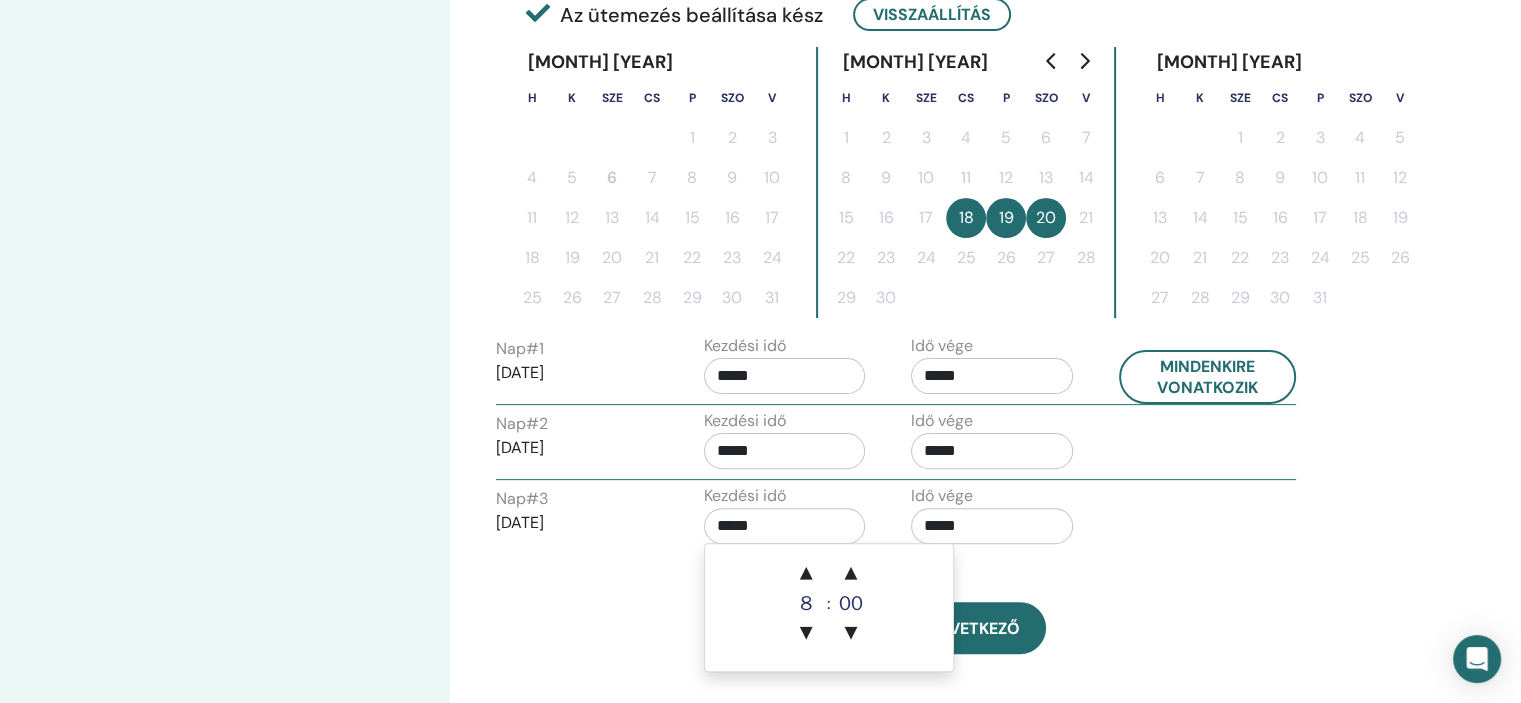 click on "*****" at bounding box center [992, 526] 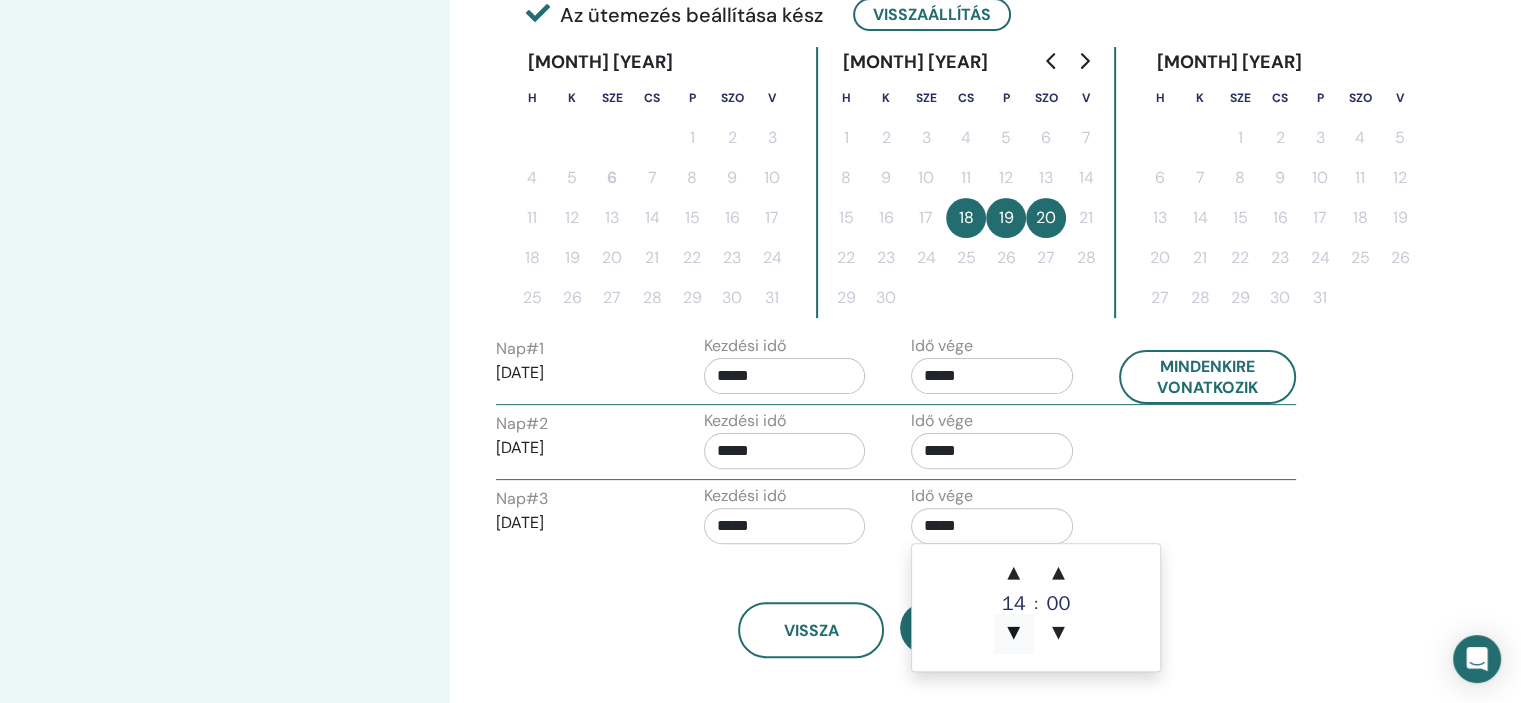 click on "▼" at bounding box center [1014, 634] 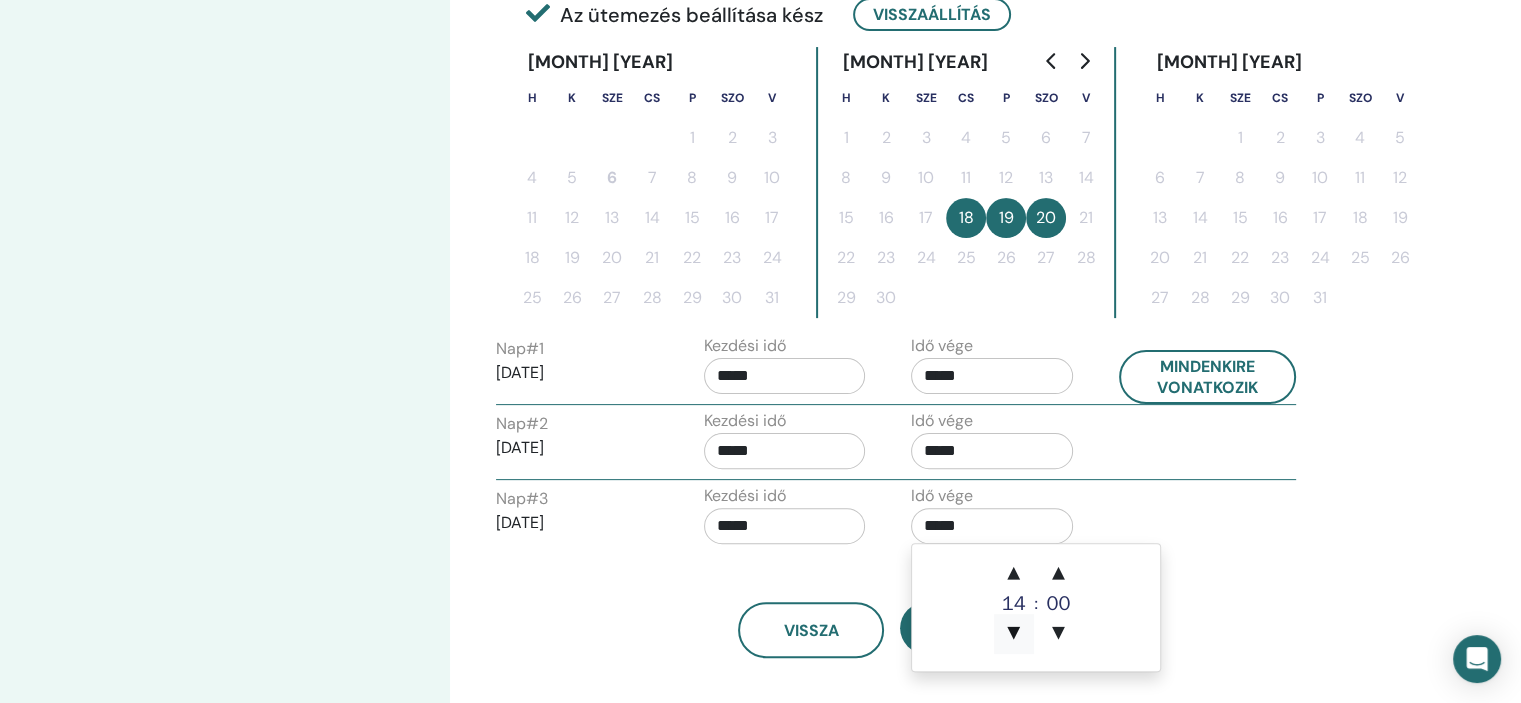 click on "▼" at bounding box center (1014, 634) 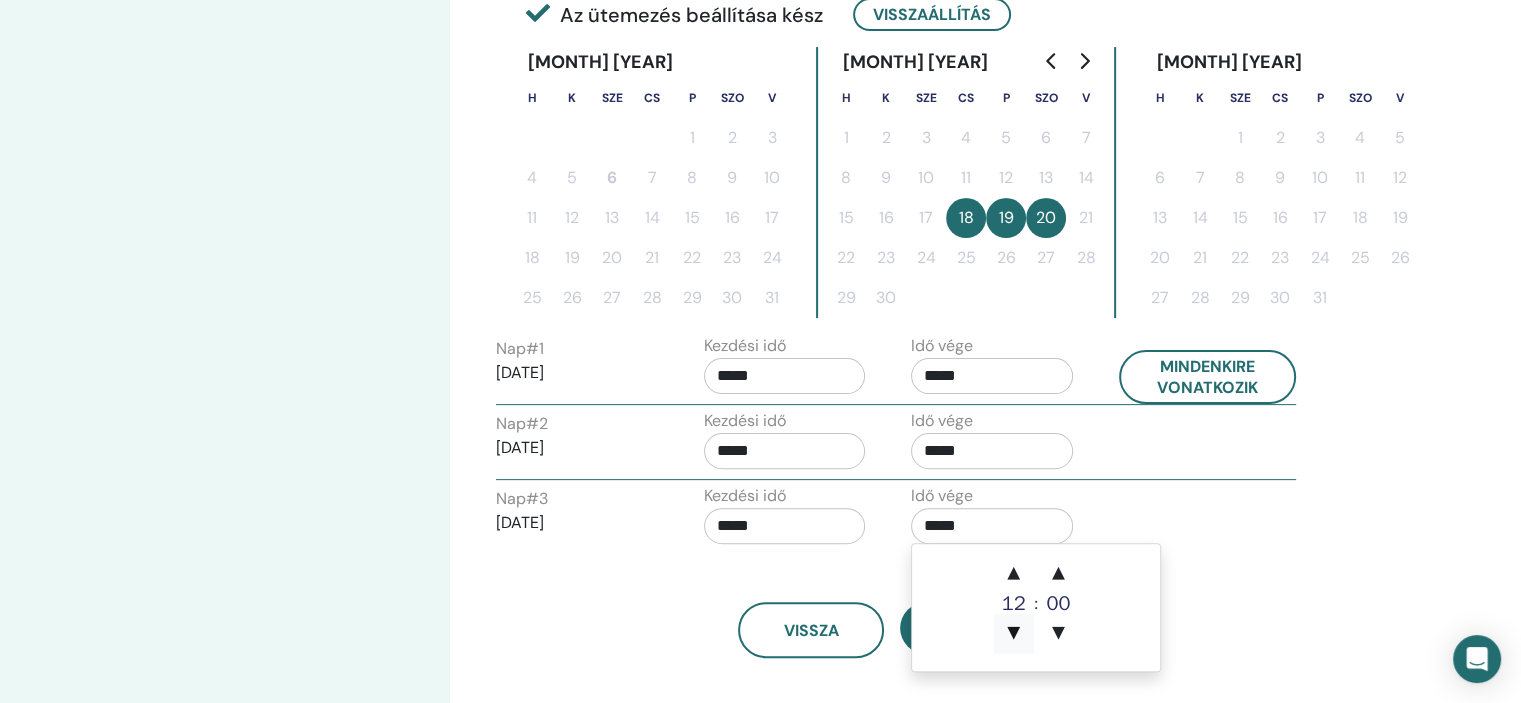 click on "▼" at bounding box center (1014, 634) 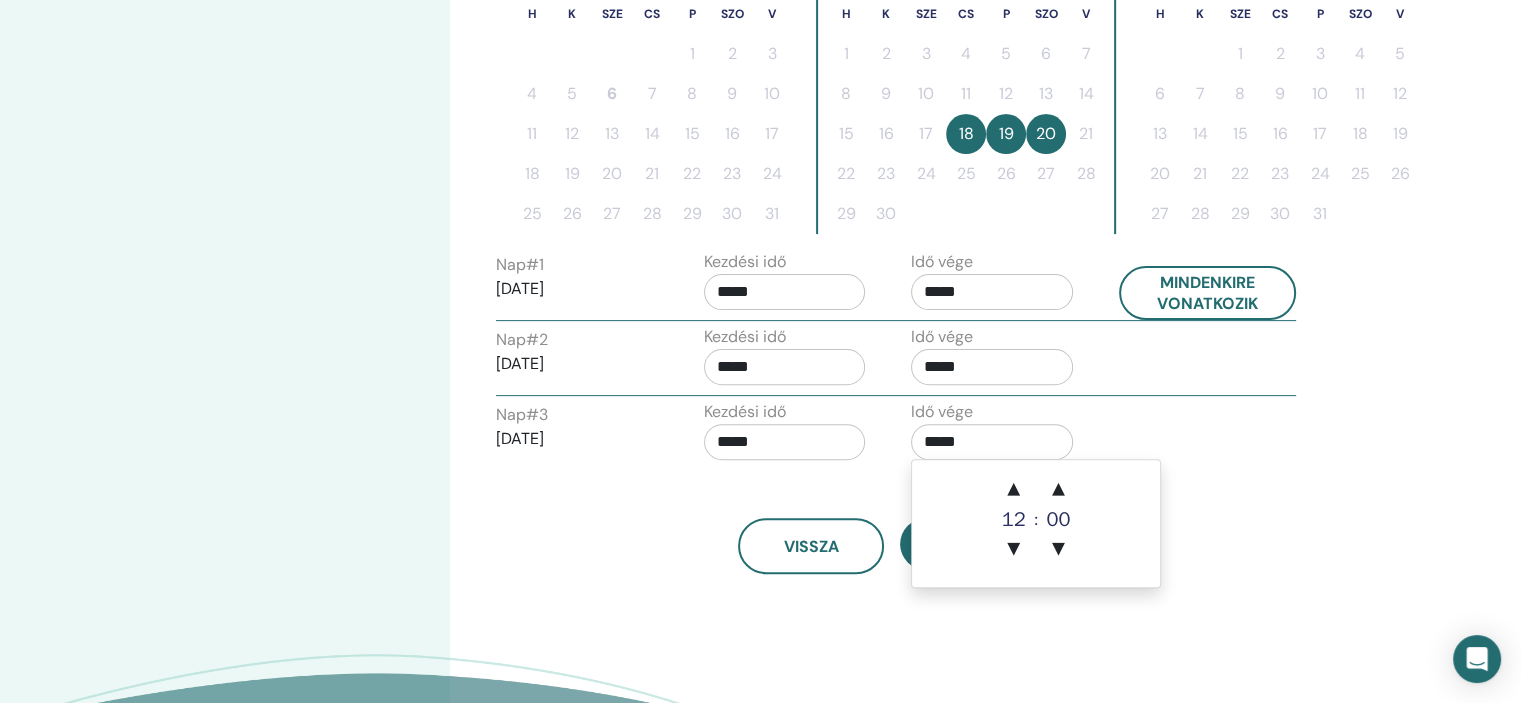 scroll, scrollTop: 700, scrollLeft: 0, axis: vertical 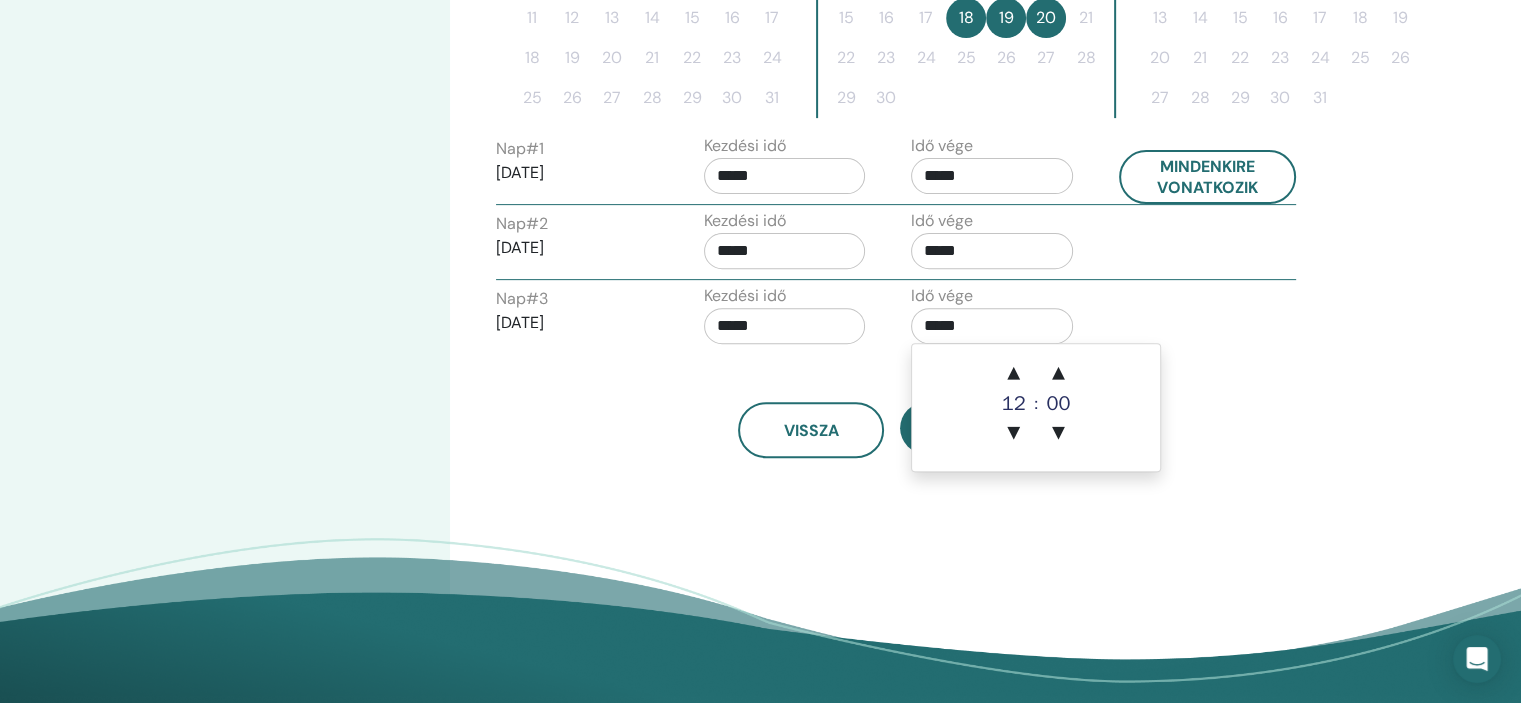 click on "Vissza Következő" at bounding box center (892, 430) 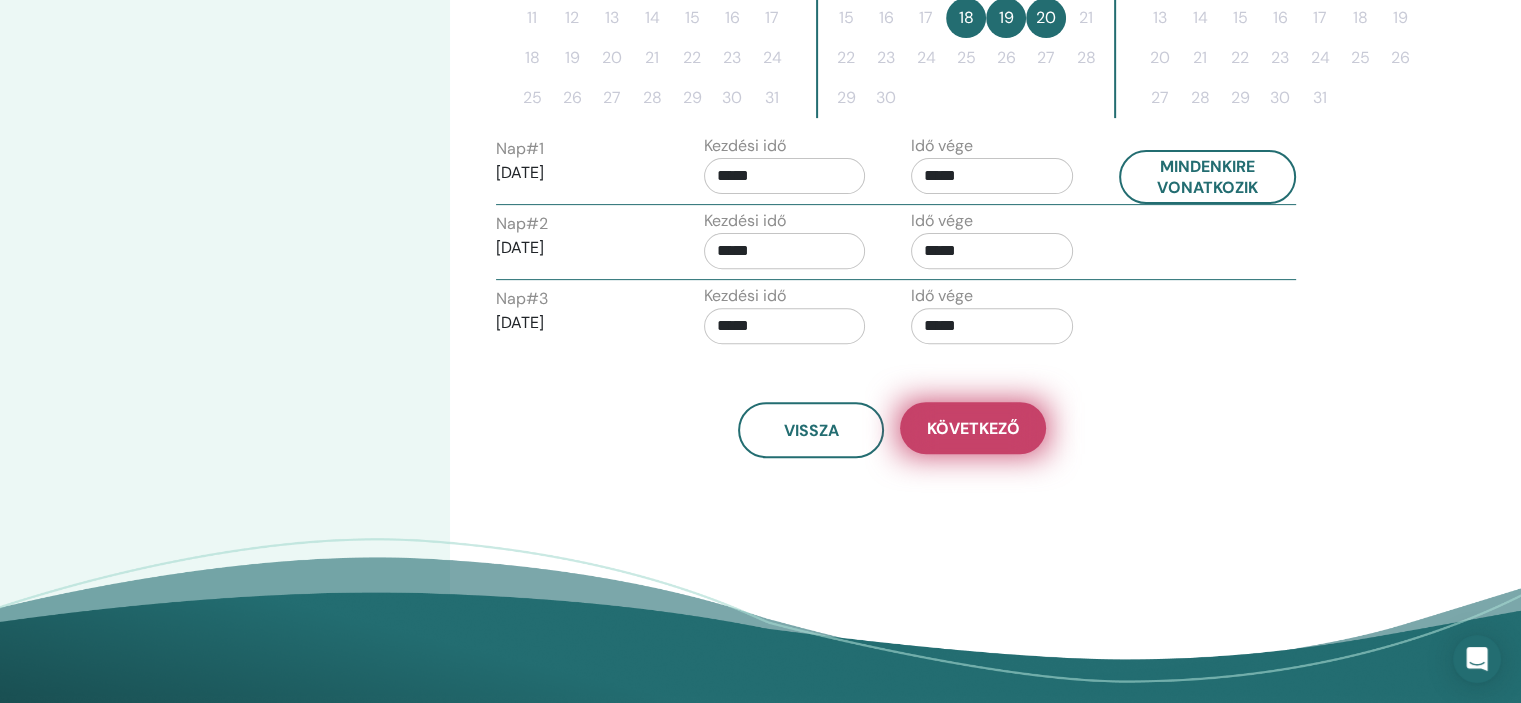 click on "Következő" at bounding box center [973, 428] 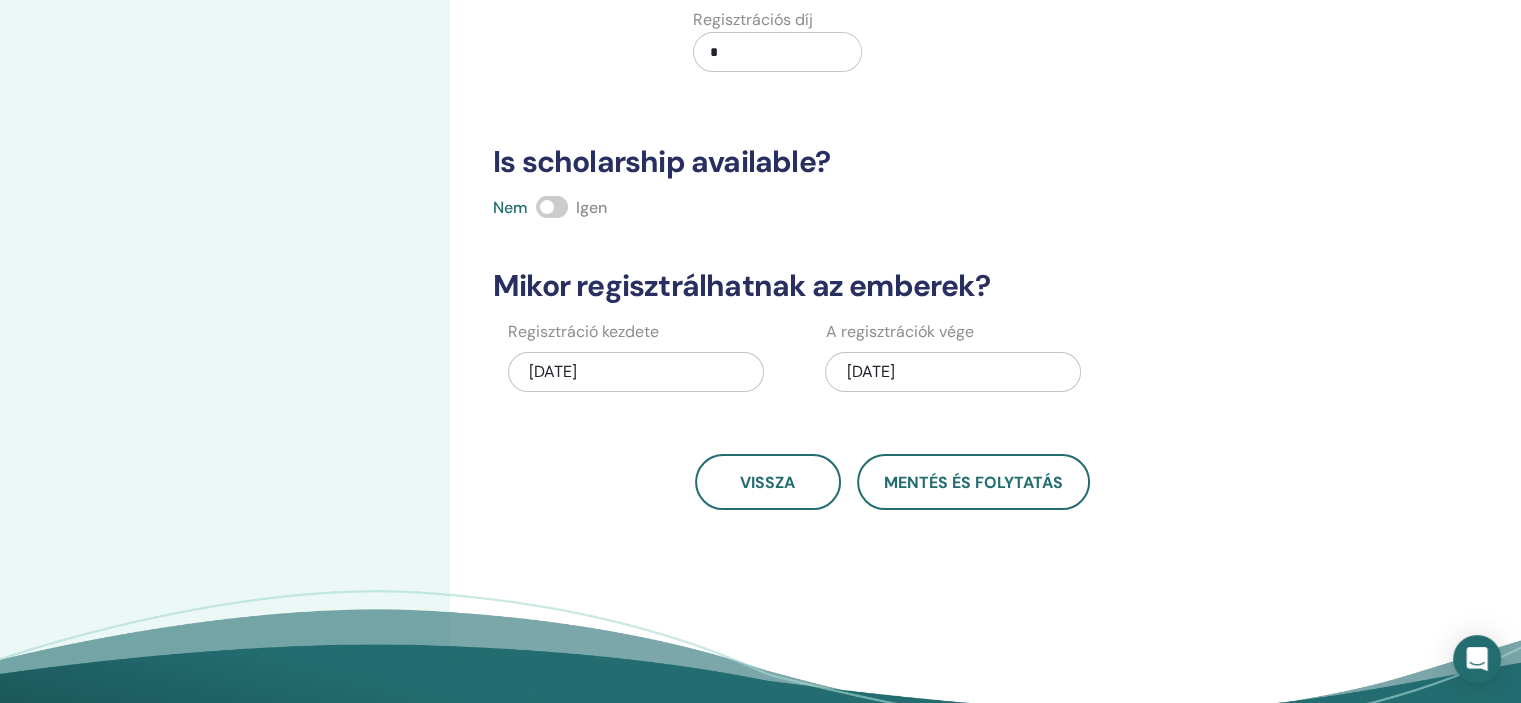 scroll, scrollTop: 0, scrollLeft: 0, axis: both 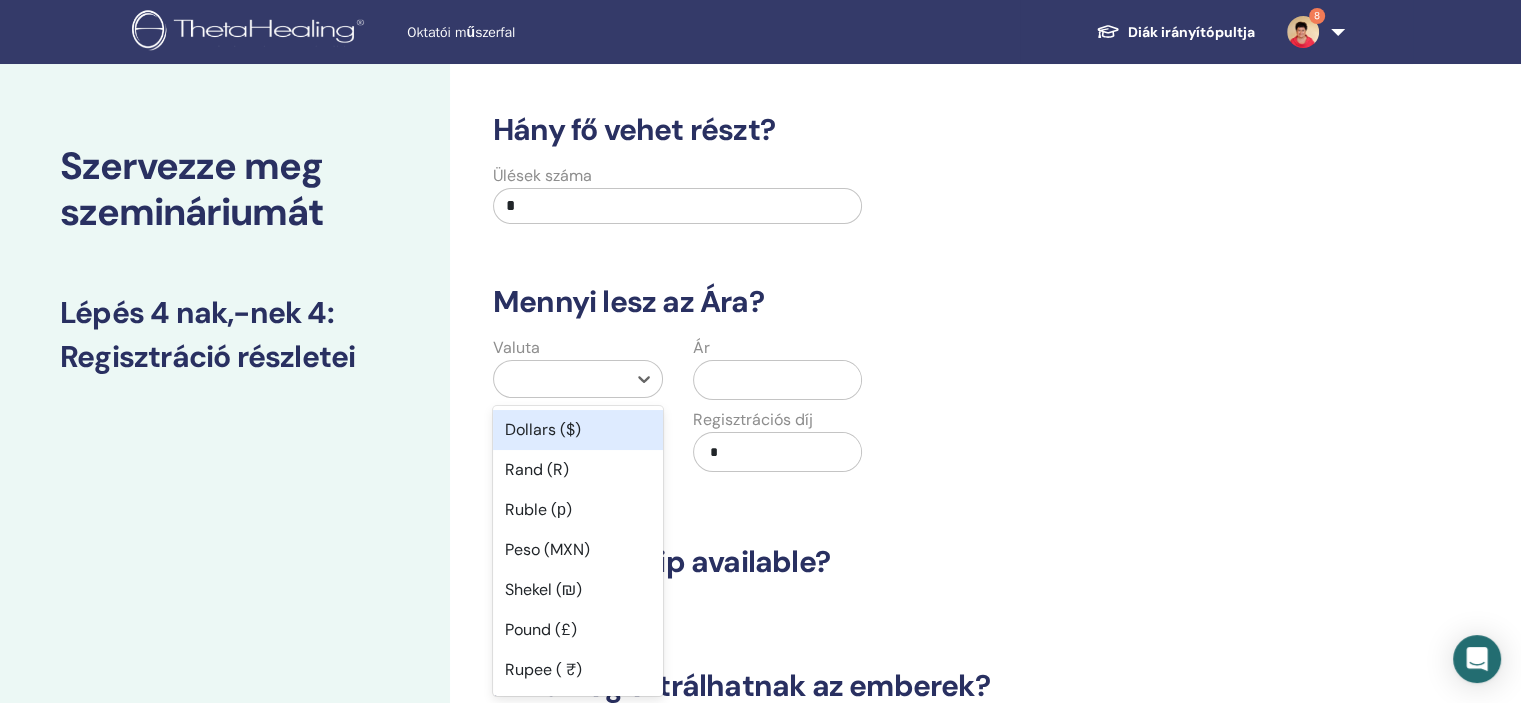 click at bounding box center (560, 379) 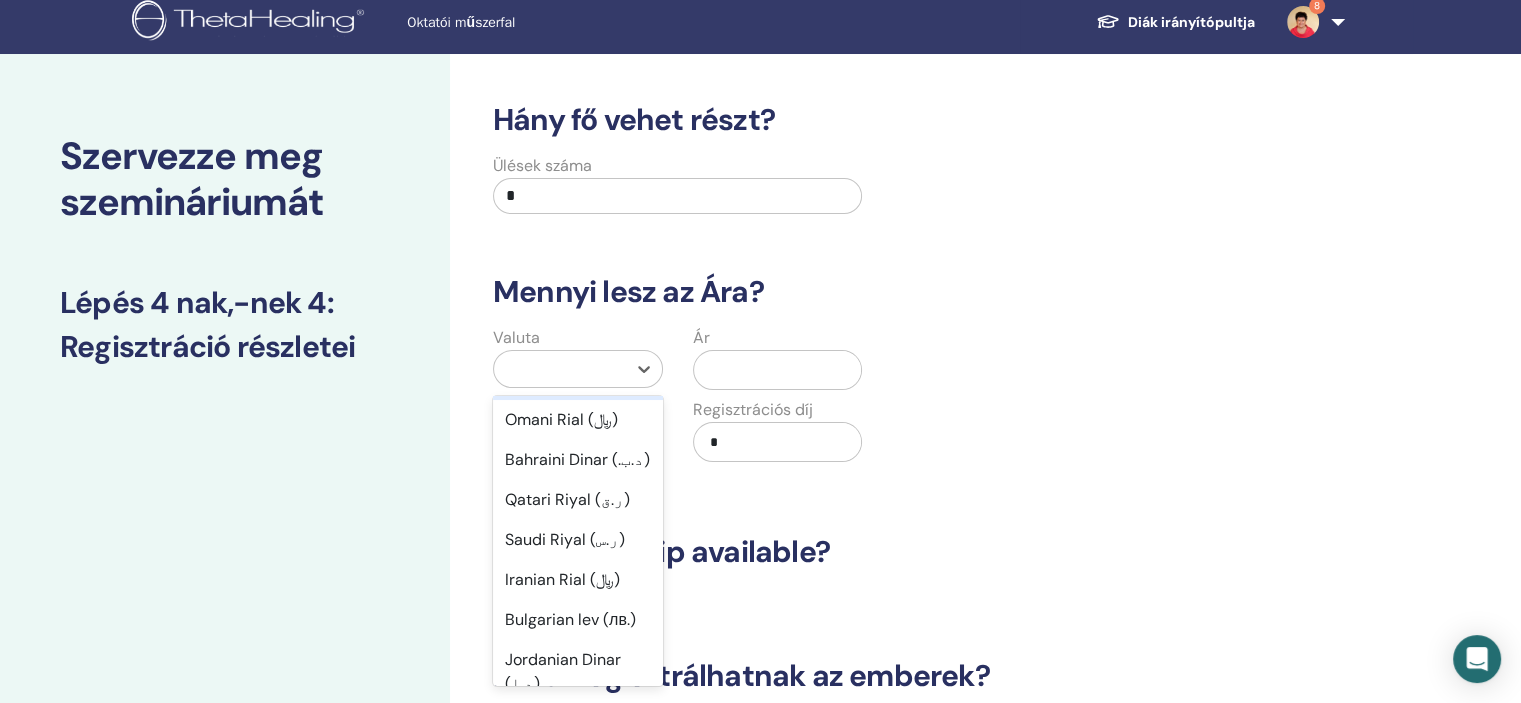 scroll, scrollTop: 1400, scrollLeft: 0, axis: vertical 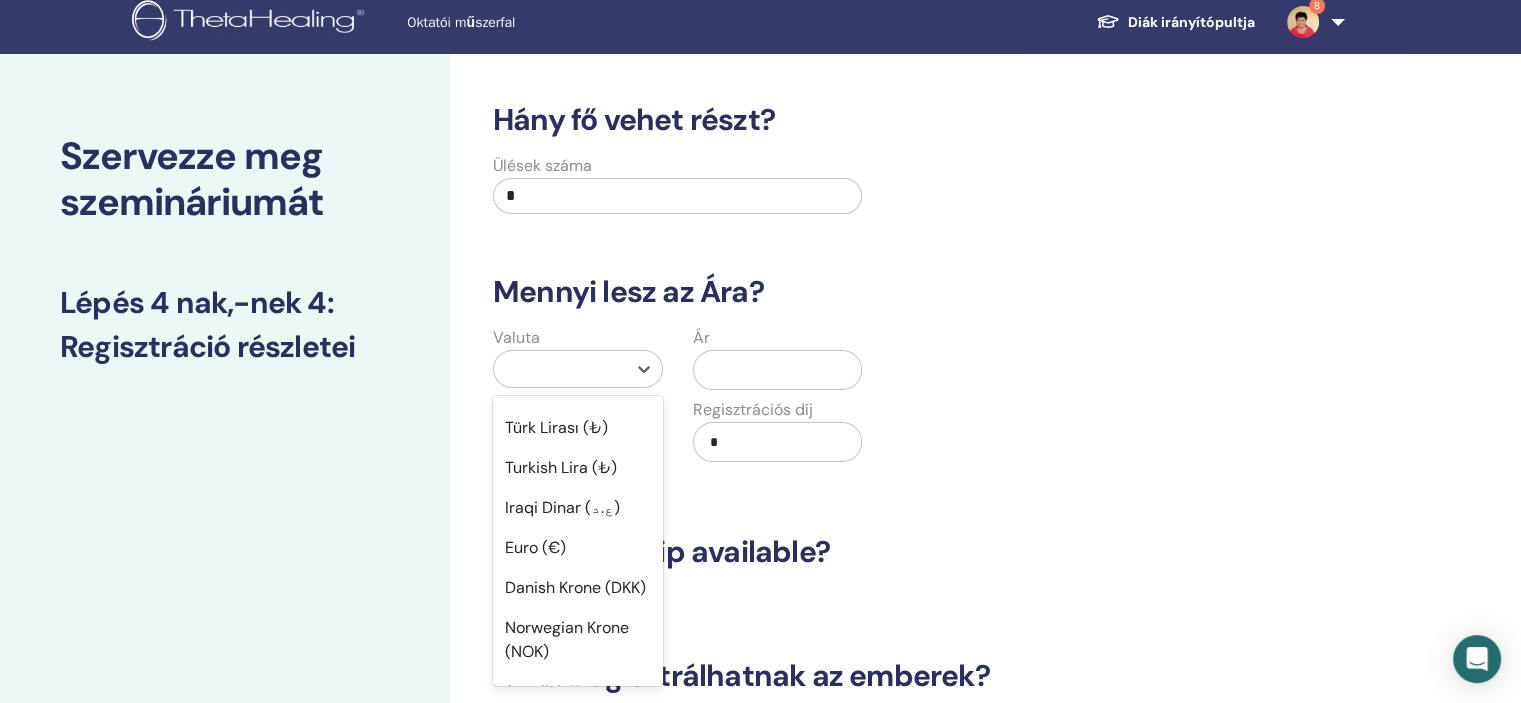click on "Hungarian Forint (HUF)" at bounding box center (578, 336) 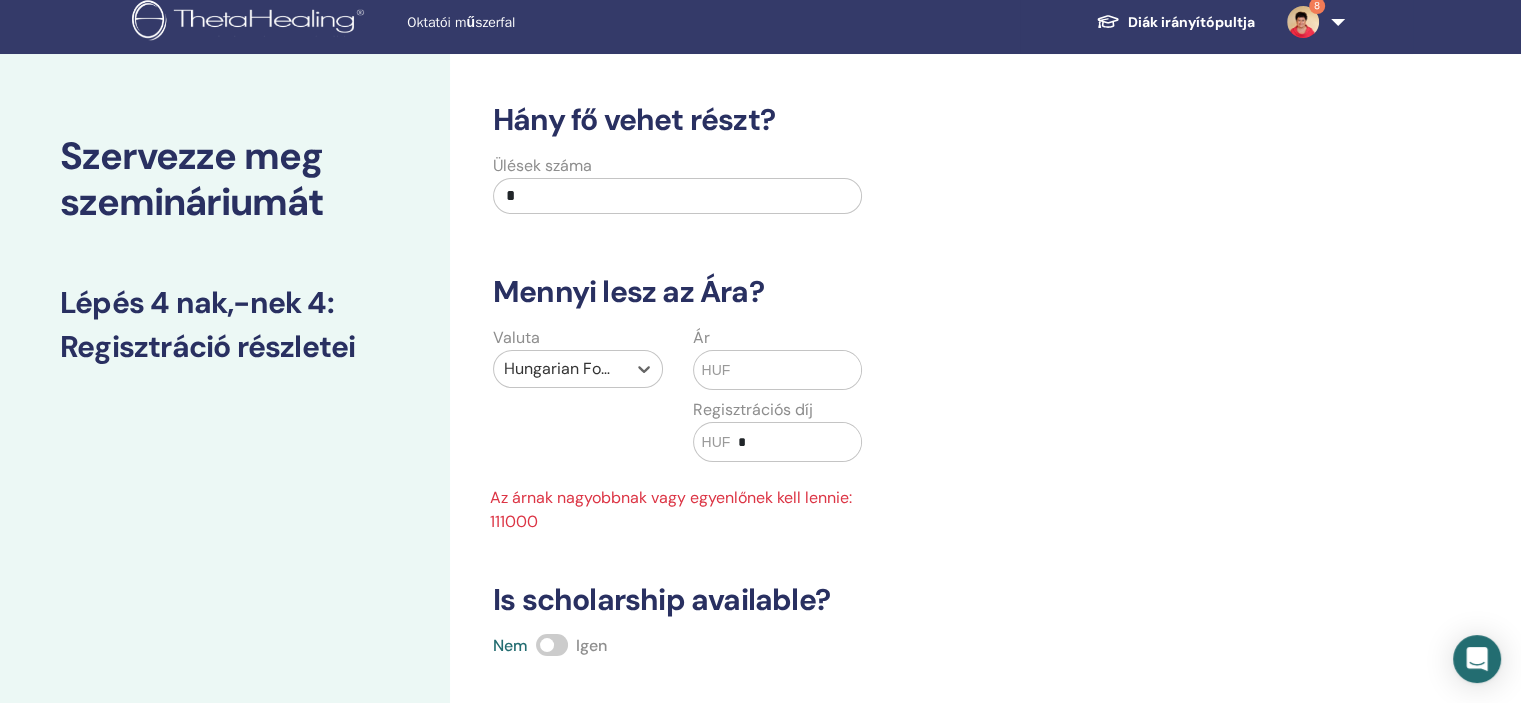 click at bounding box center [795, 370] 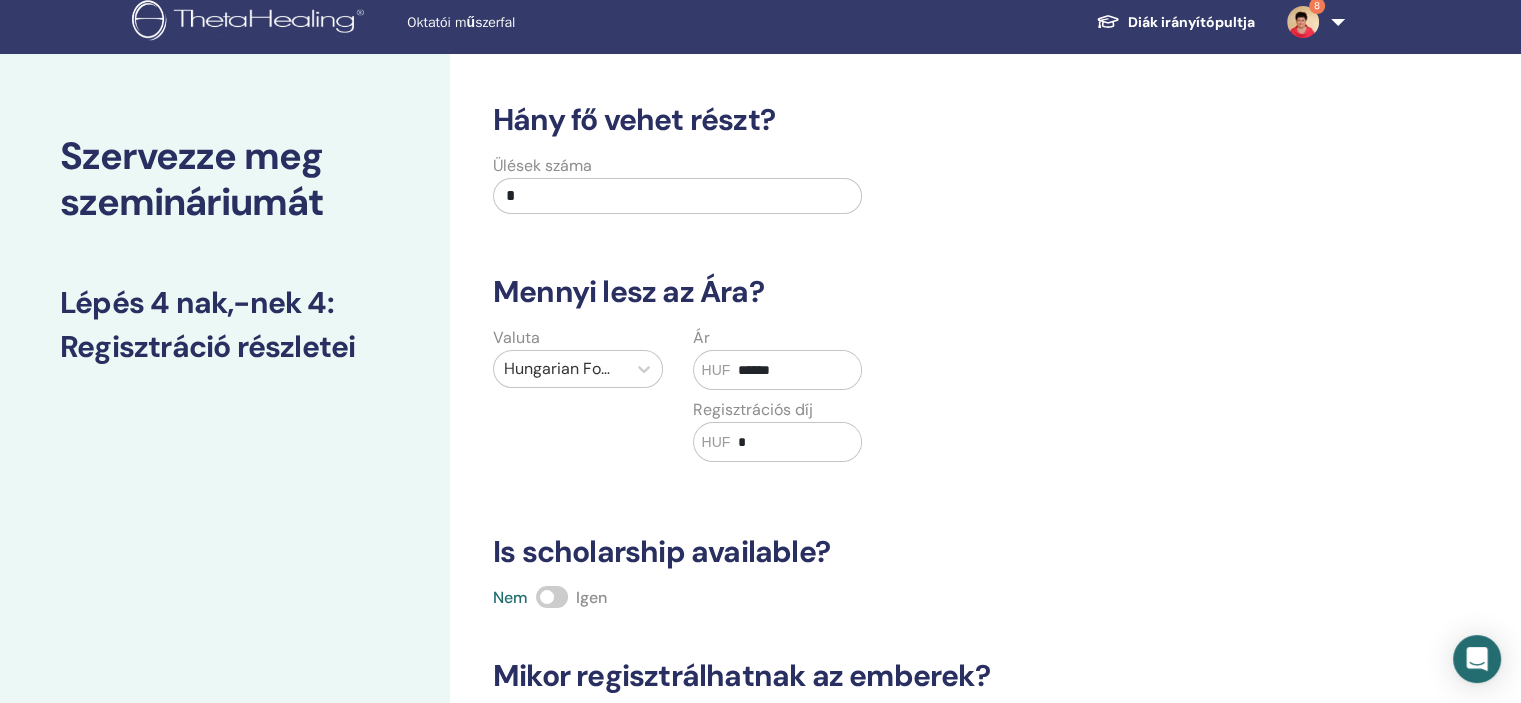 type on "******" 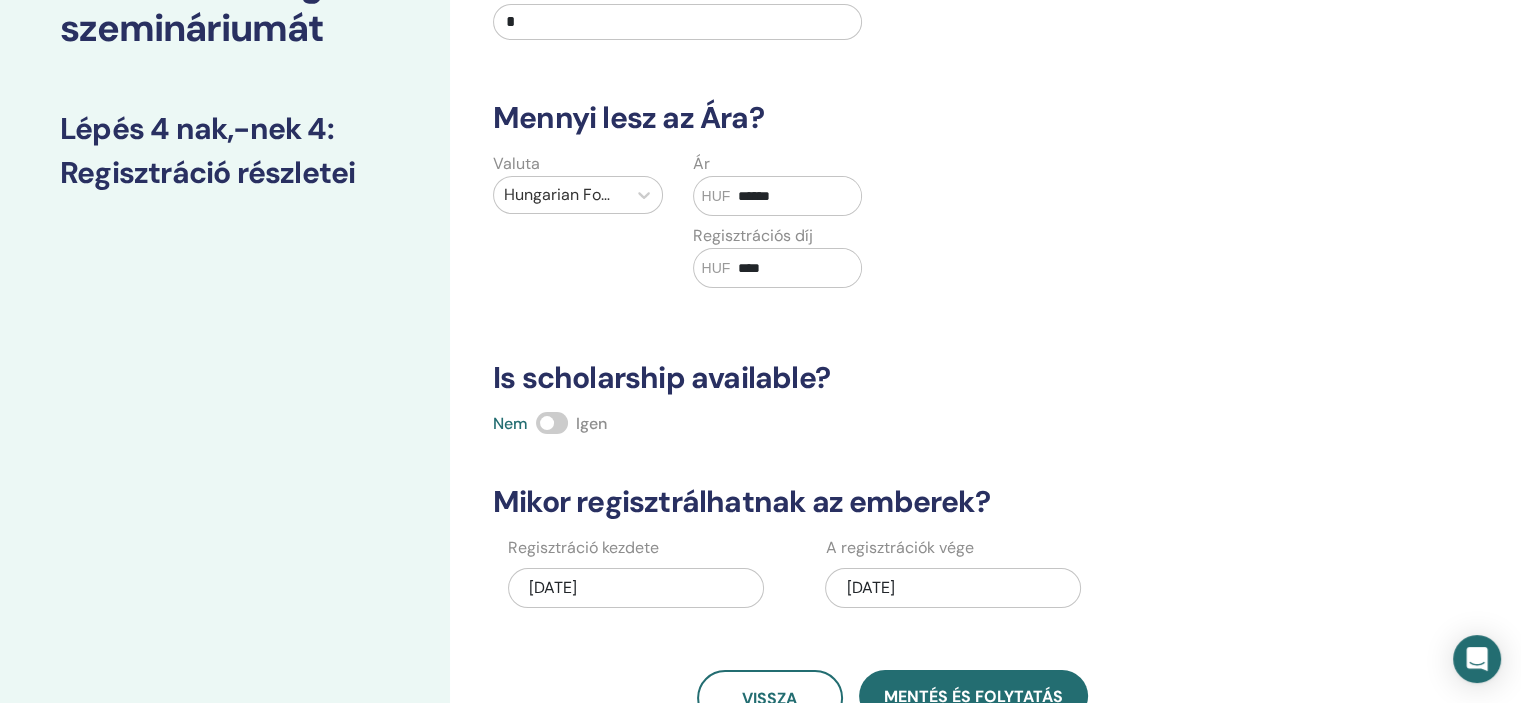 scroll, scrollTop: 210, scrollLeft: 0, axis: vertical 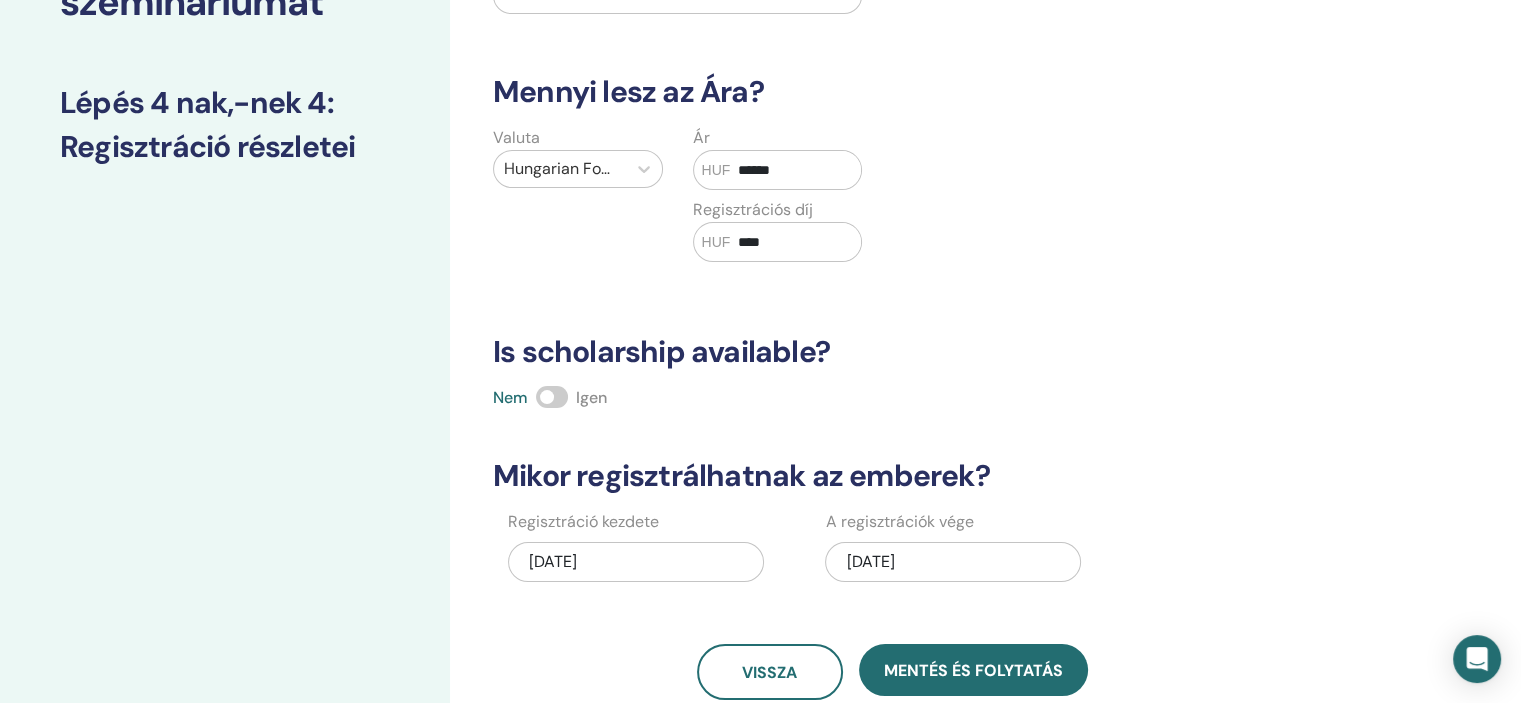 type on "****" 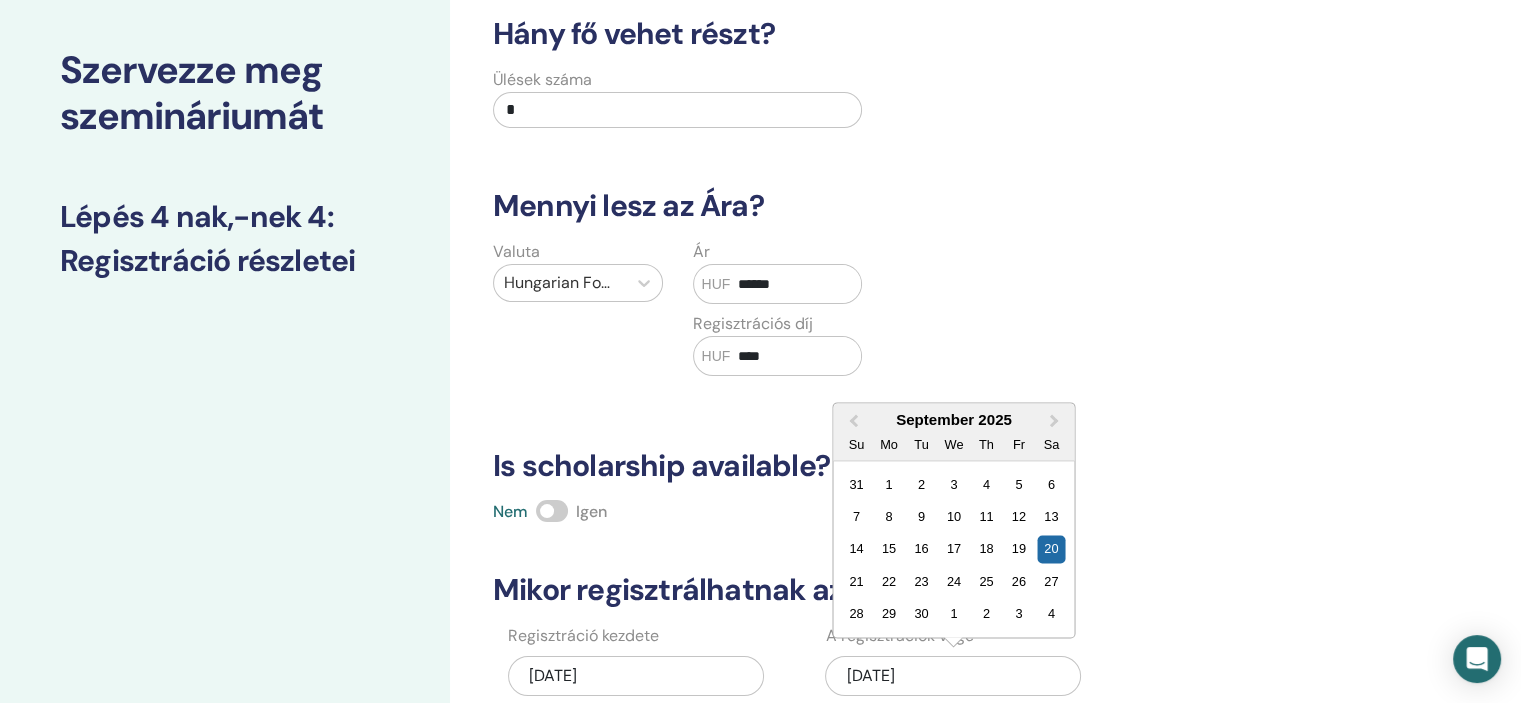 scroll, scrollTop: 310, scrollLeft: 0, axis: vertical 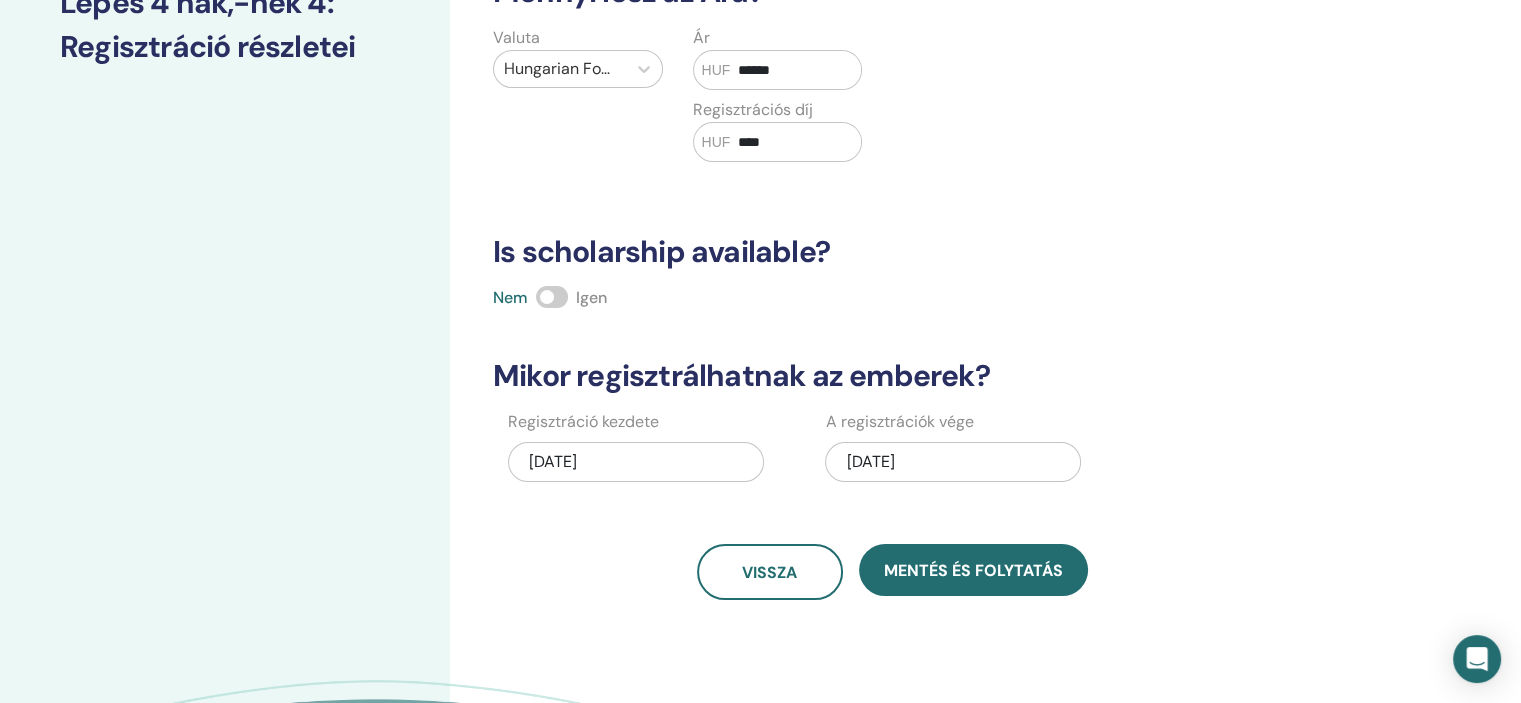 click on "[DATE]" at bounding box center [953, 462] 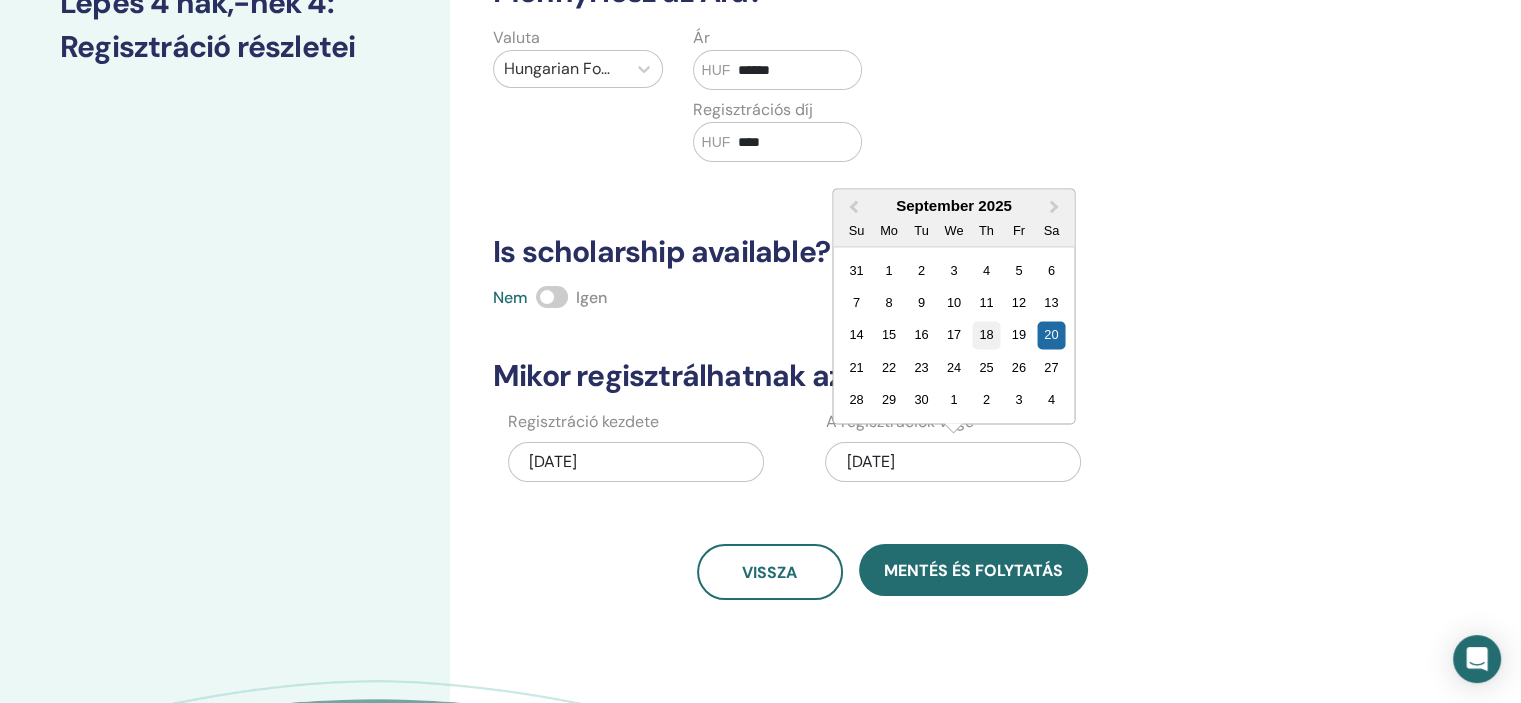click on "18" at bounding box center [986, 335] 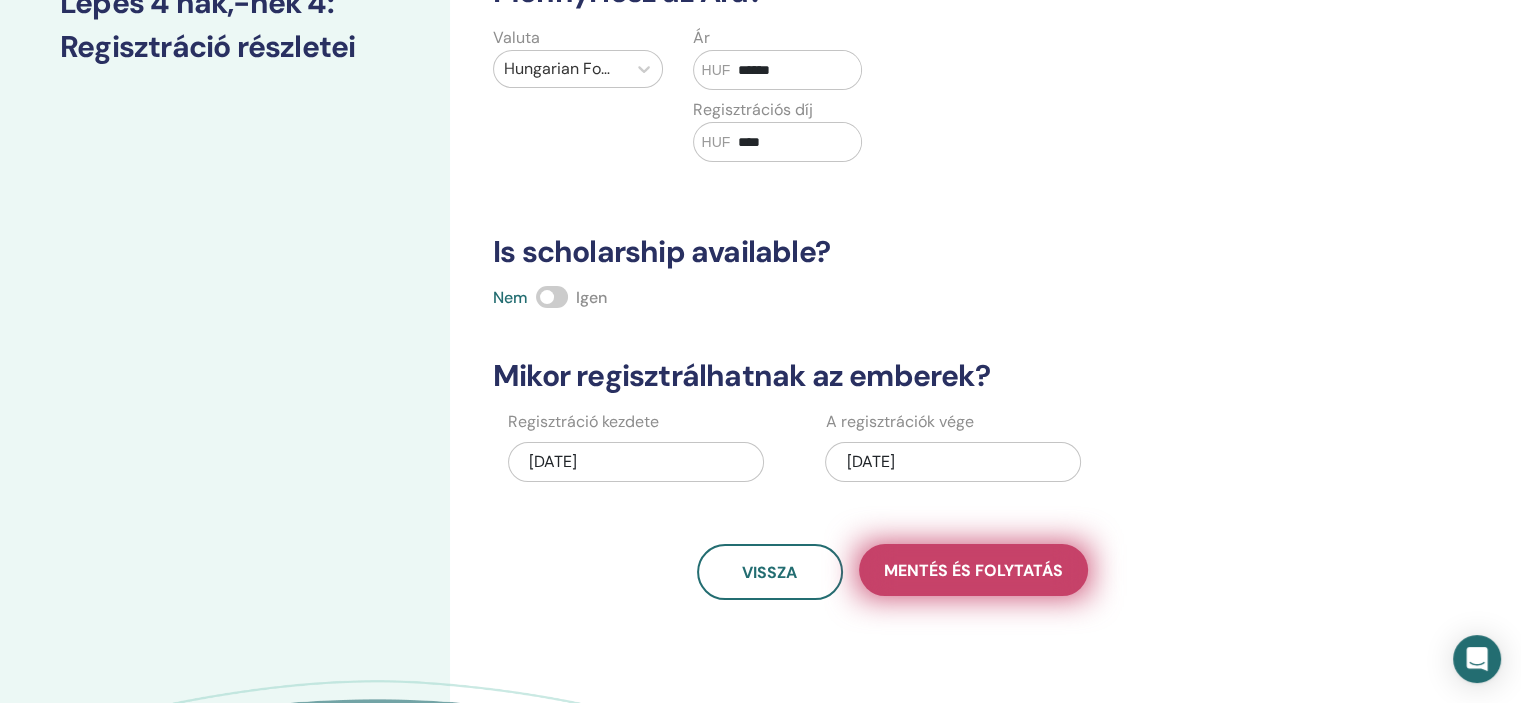 click on "Mentés és folytatás" at bounding box center [973, 570] 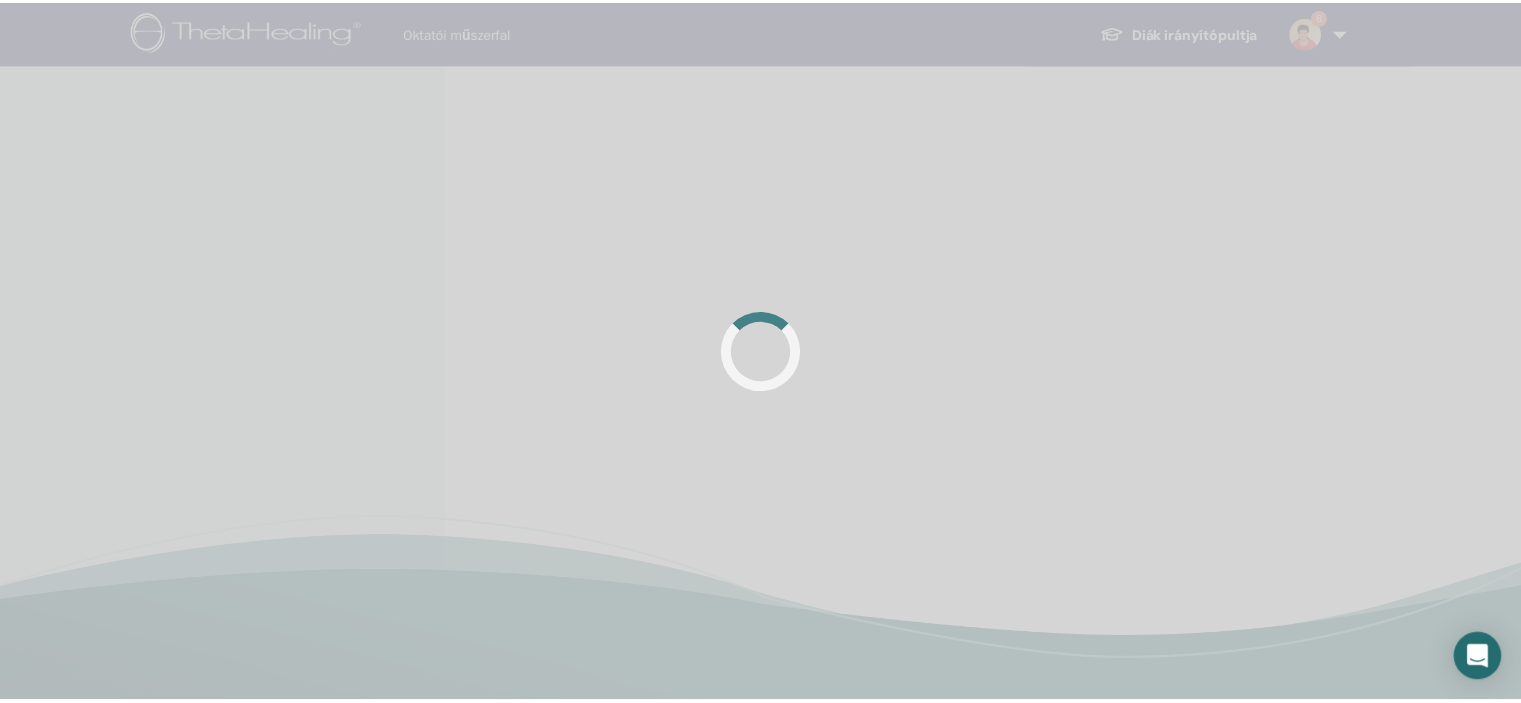 scroll, scrollTop: 0, scrollLeft: 0, axis: both 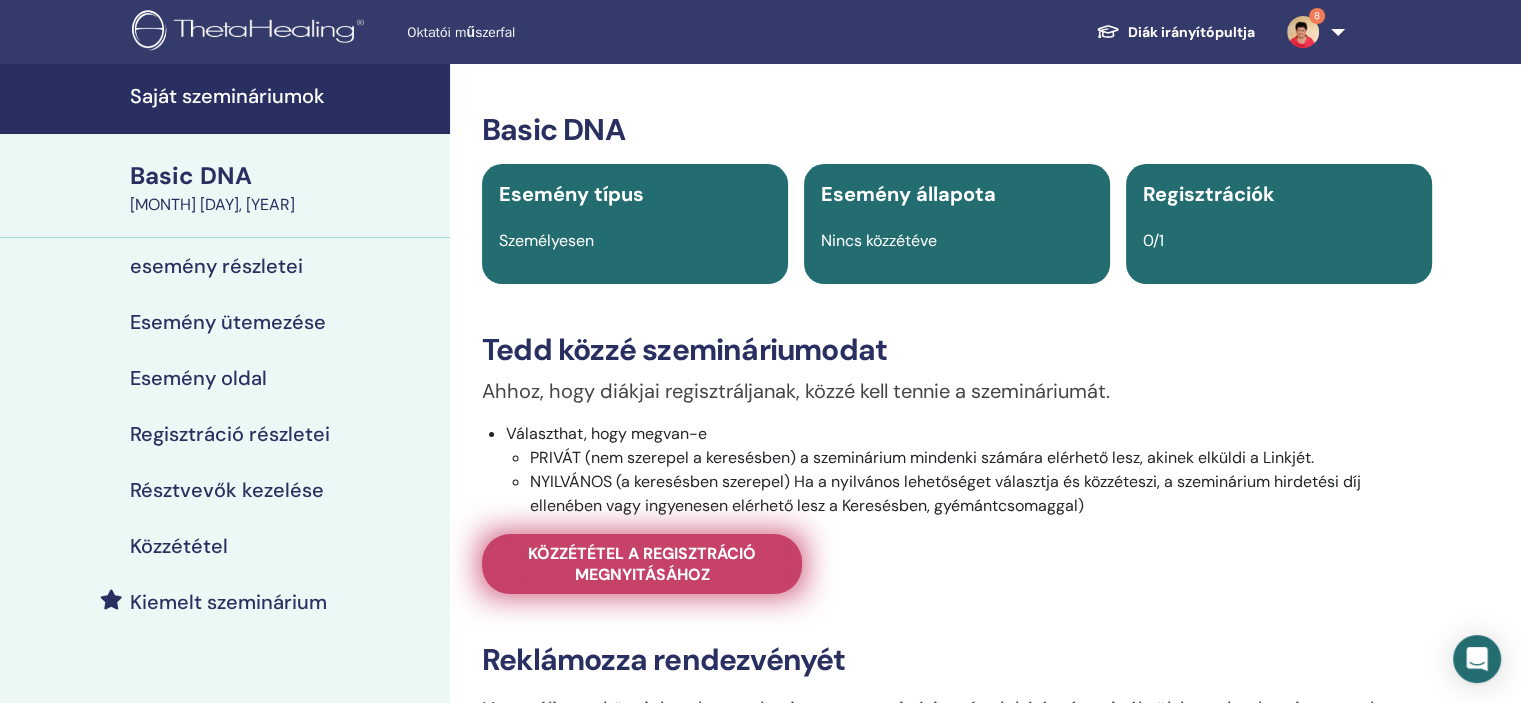 click on "Közzététel a regisztráció megnyitásához" at bounding box center (642, 564) 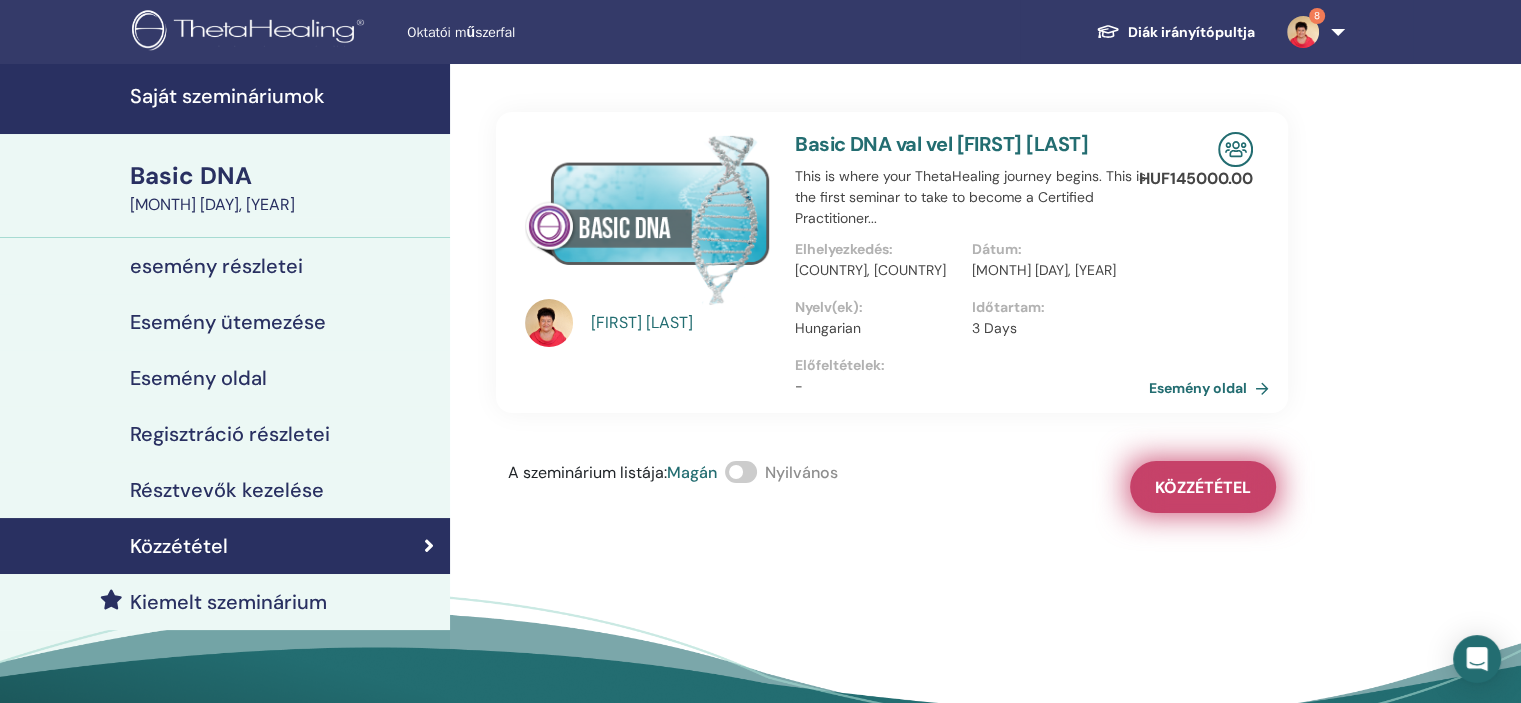 click on "Közzététel" at bounding box center (1203, 487) 